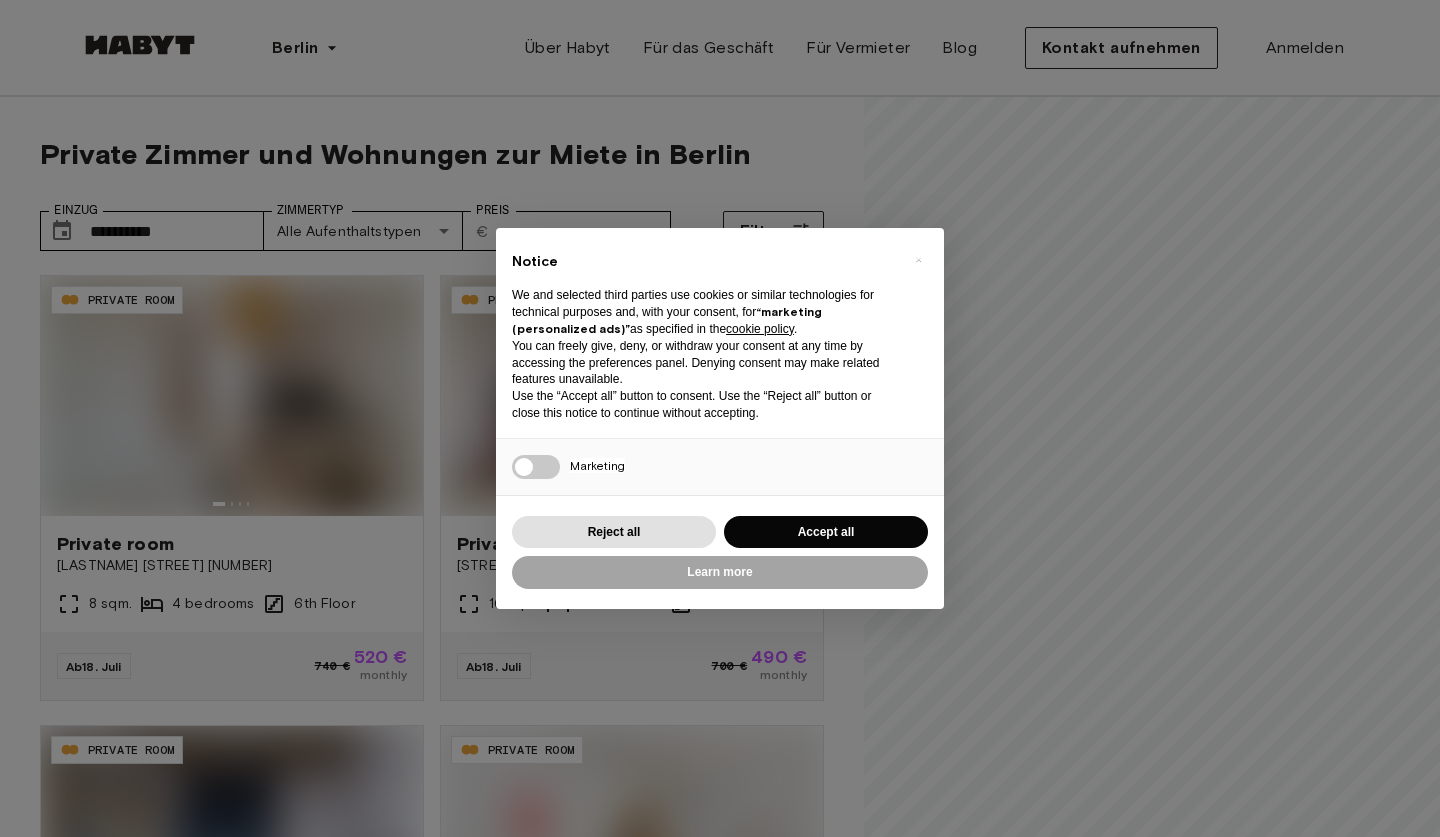 scroll, scrollTop: 0, scrollLeft: 0, axis: both 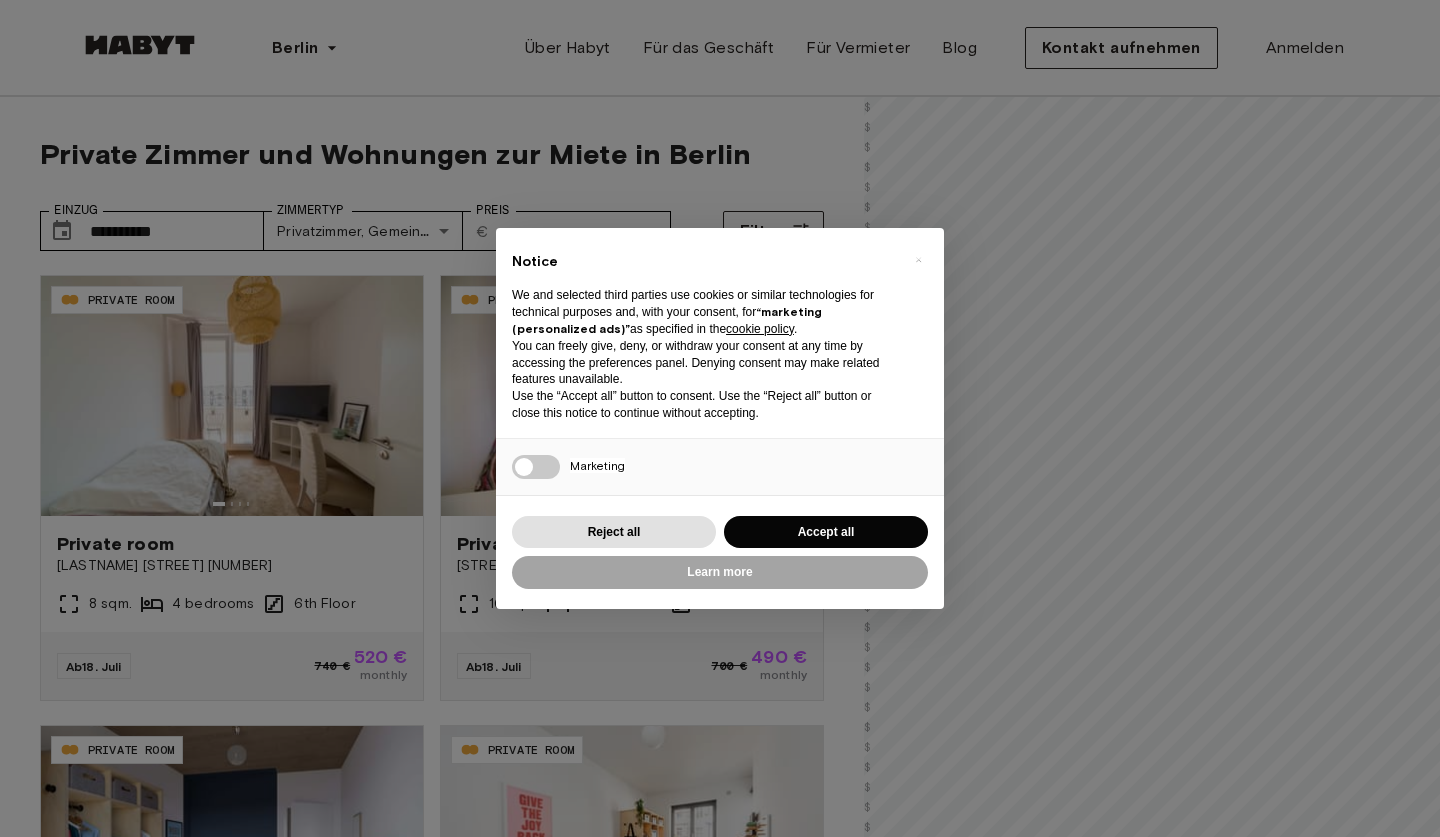 type on "**********" 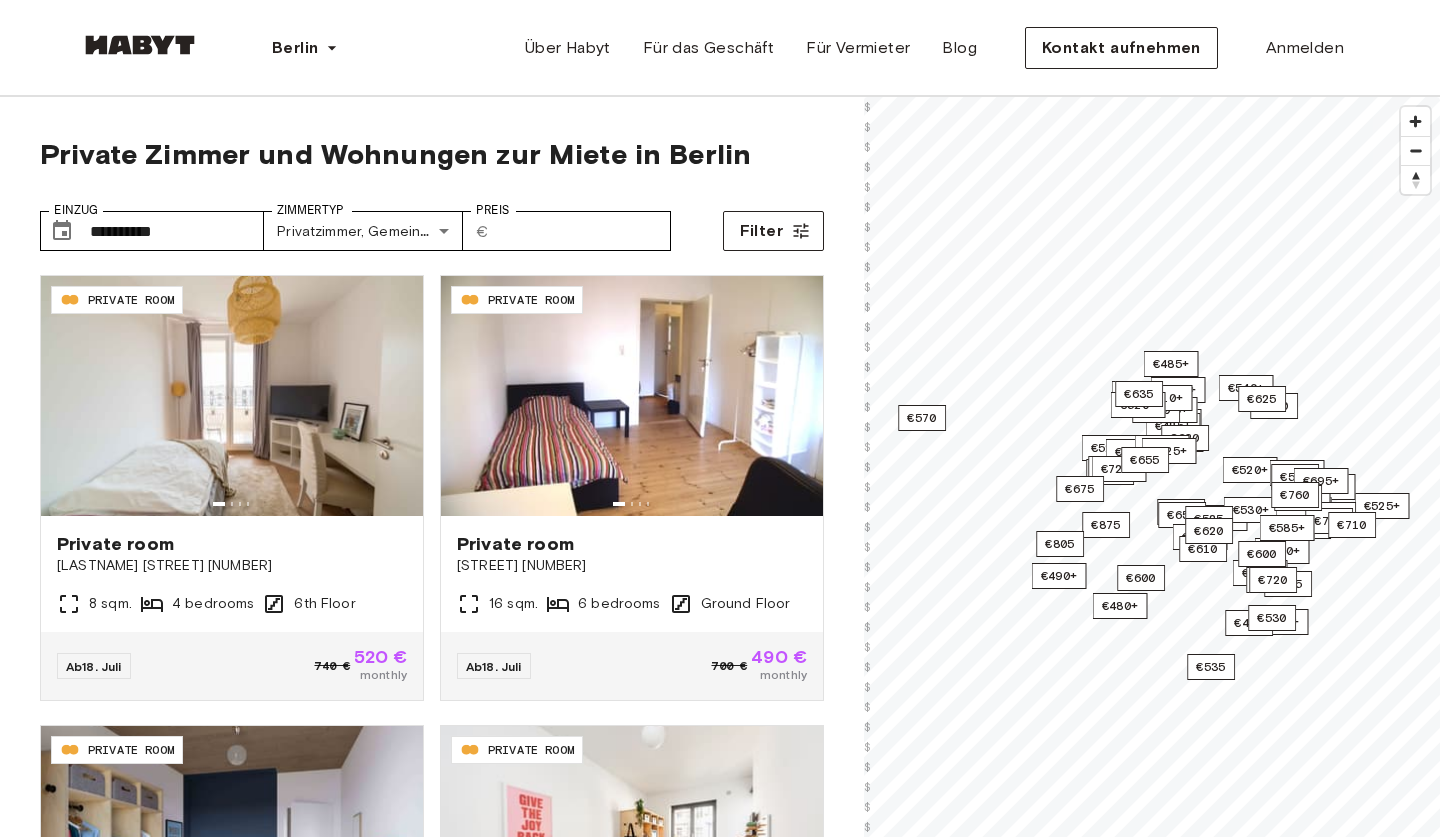 scroll, scrollTop: 0, scrollLeft: 0, axis: both 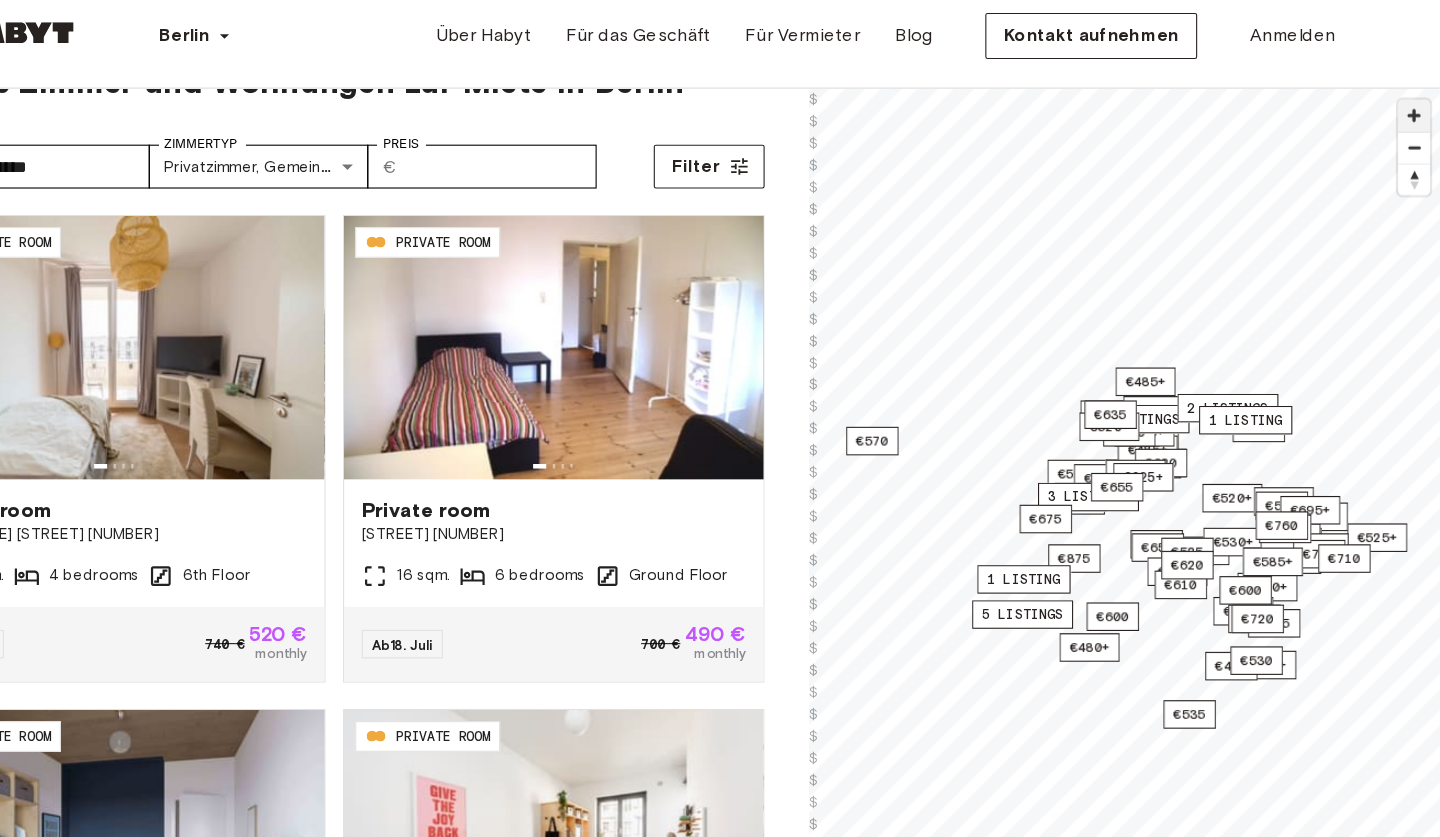 click at bounding box center (1415, 120) 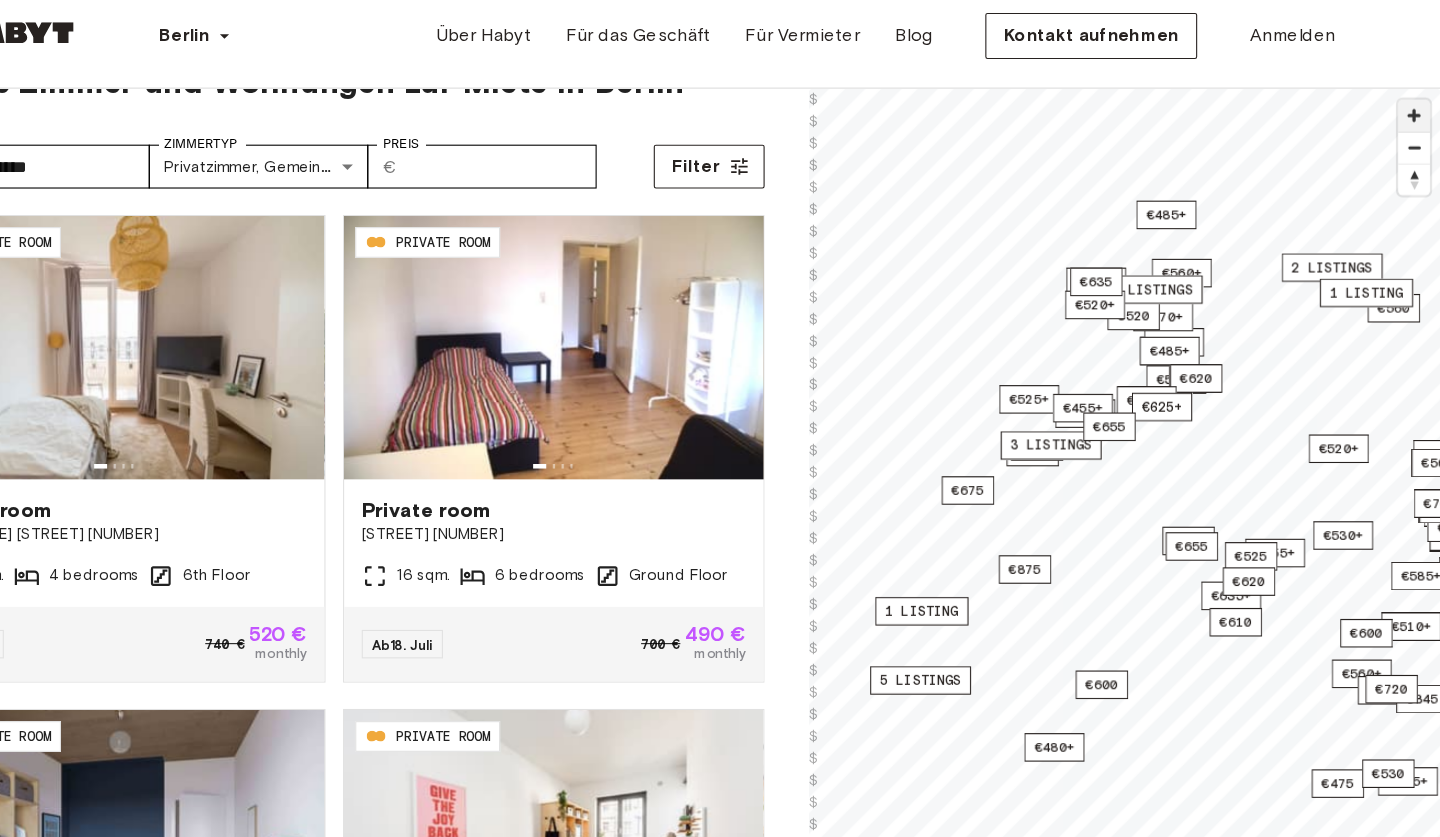 click at bounding box center [1415, 120] 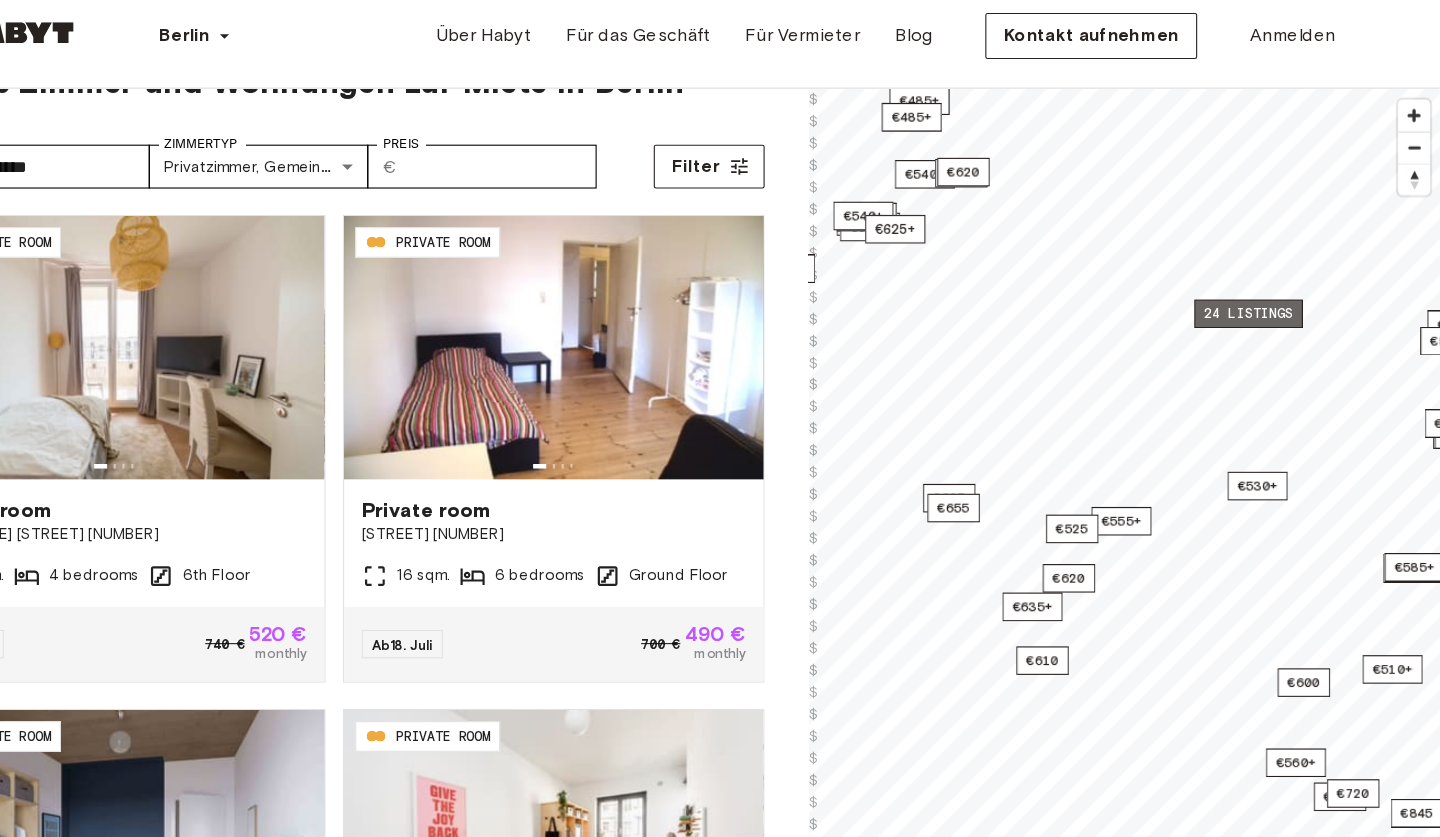 click on "24 listings" at bounding box center [1264, 301] 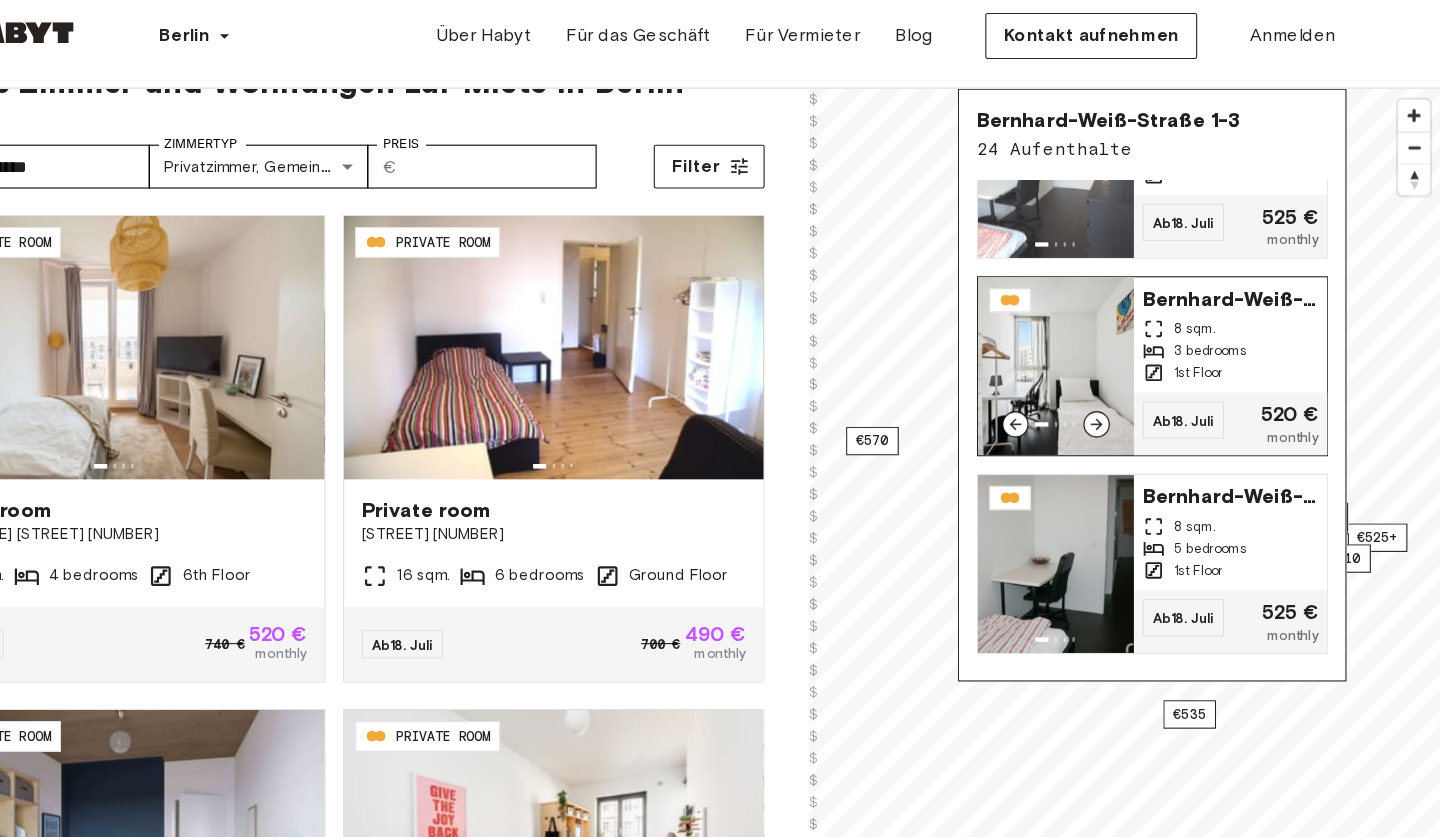 scroll, scrollTop: 271, scrollLeft: 0, axis: vertical 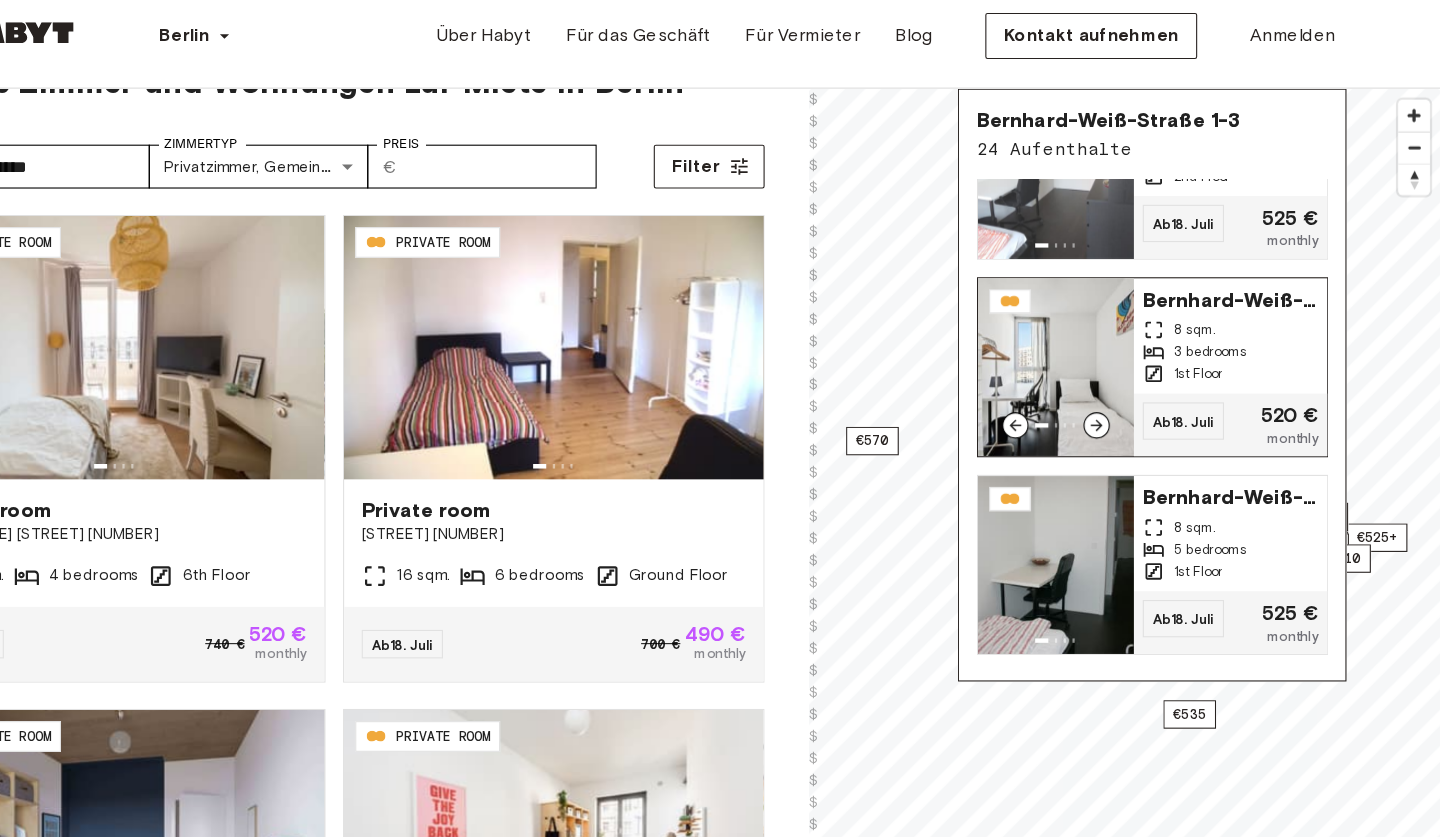 click on "Bernhard-Weiß-Straße 1-3" at bounding box center (1248, 287) 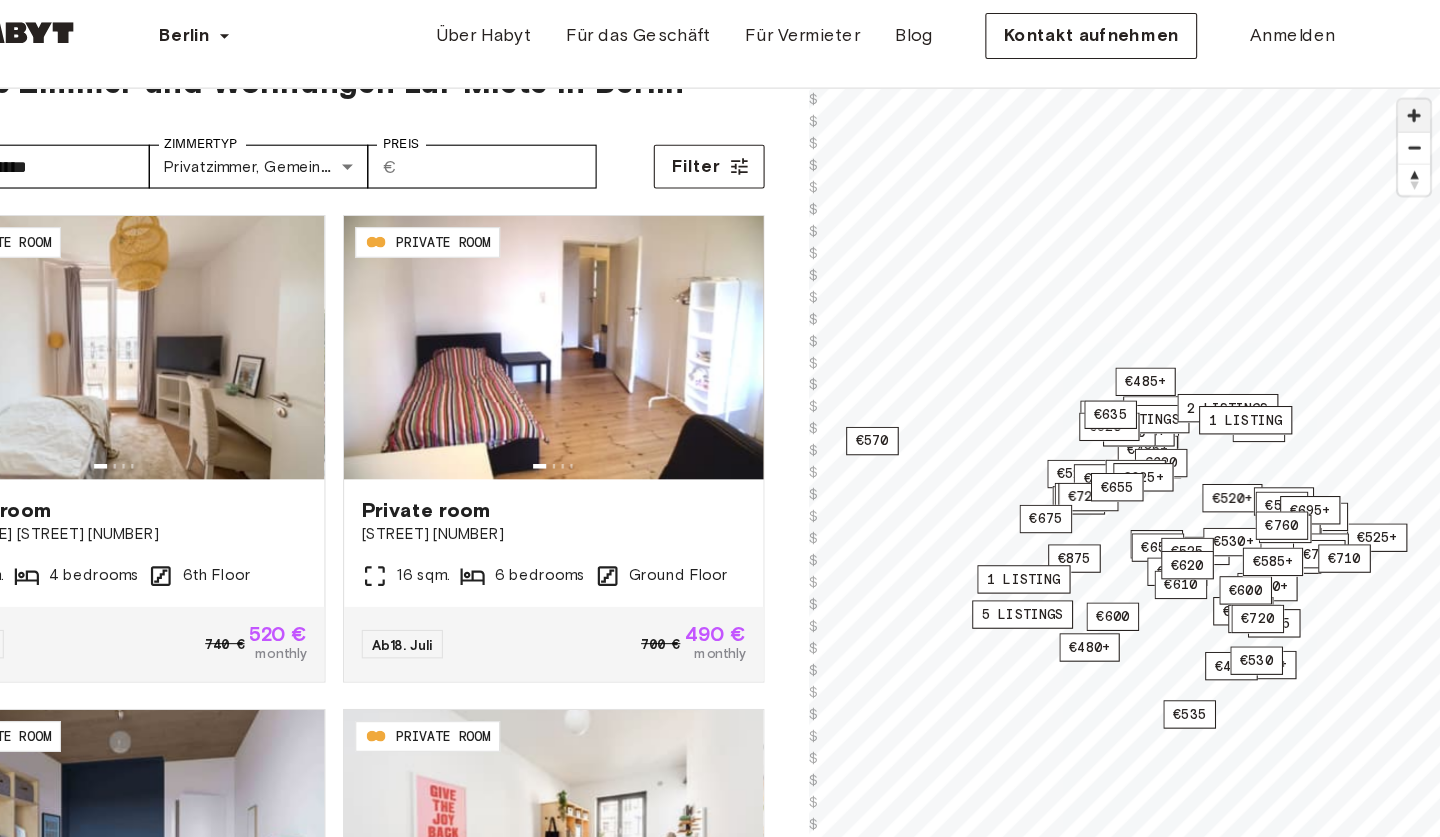 click at bounding box center [1415, 120] 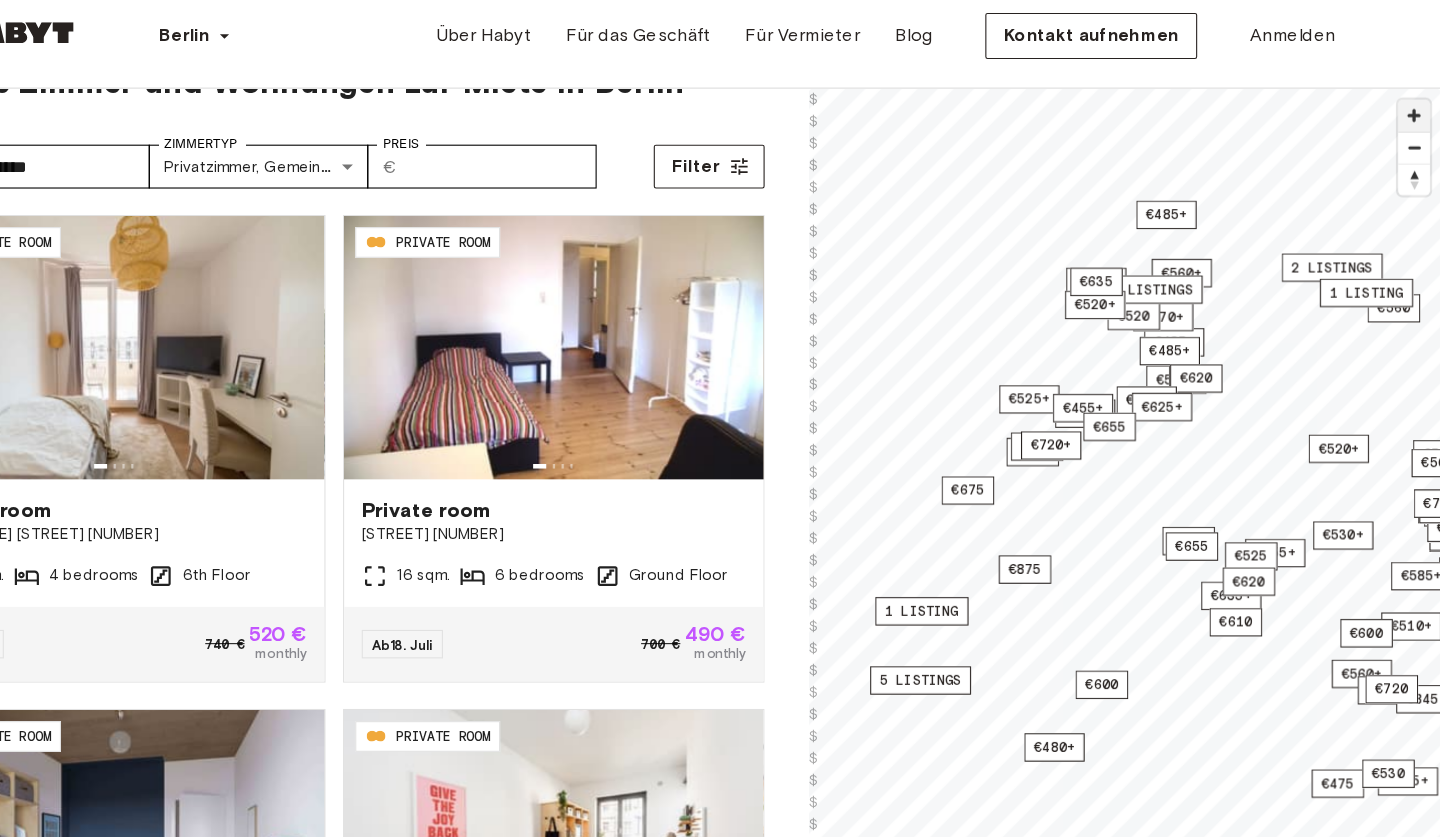 click at bounding box center [1415, 120] 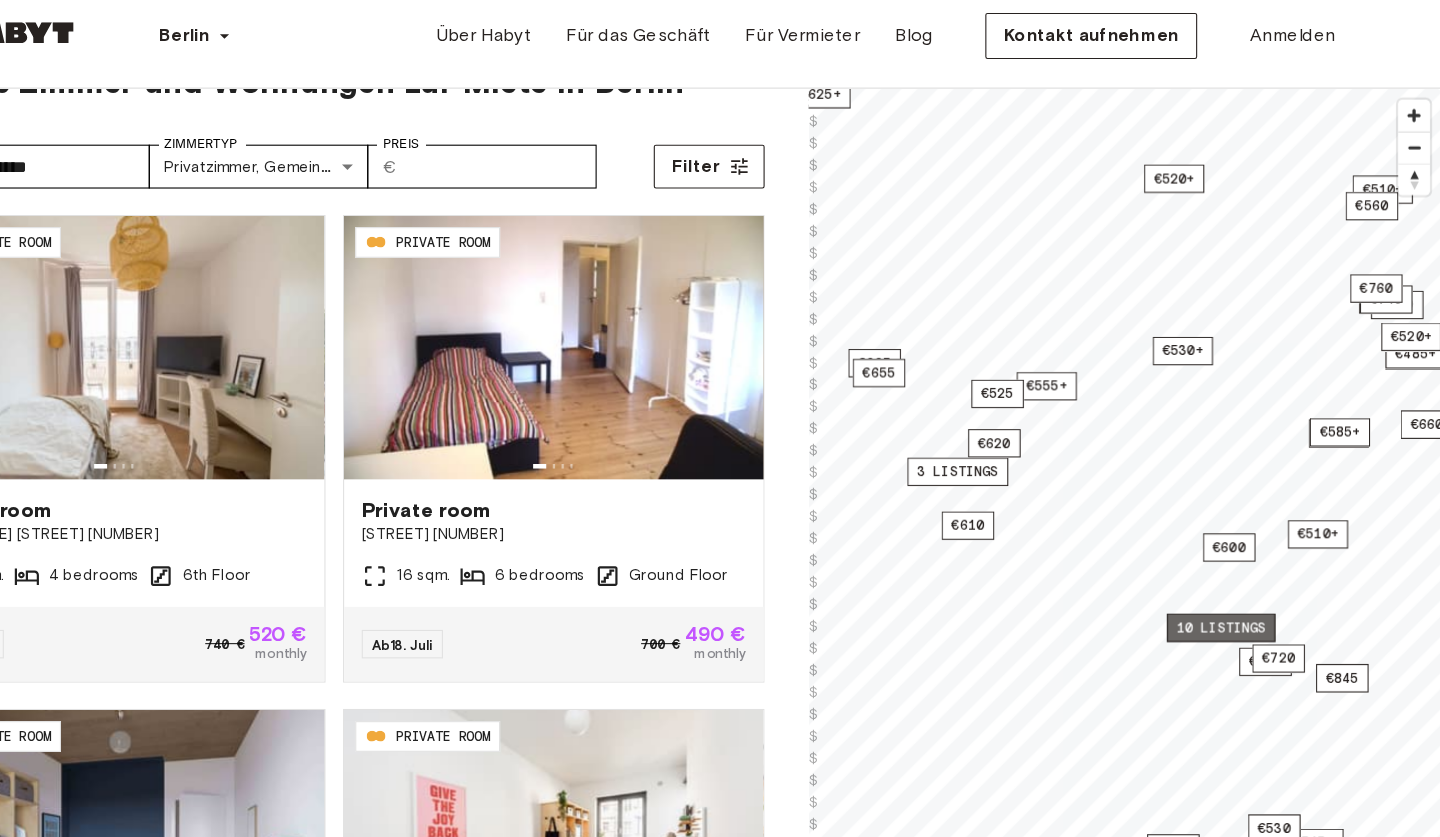 click on "10 listings" at bounding box center (1239, 587) 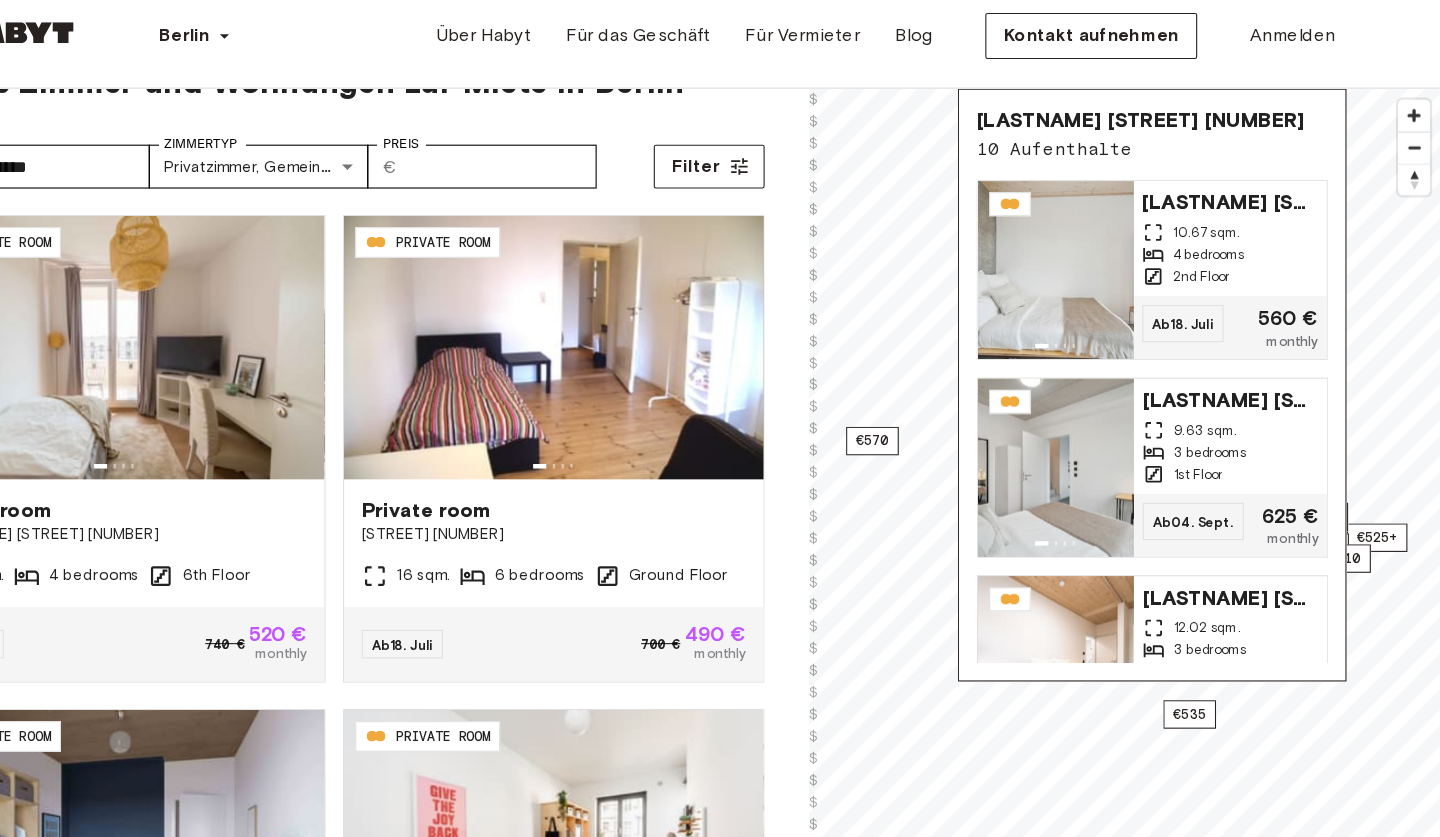 scroll, scrollTop: 0, scrollLeft: 0, axis: both 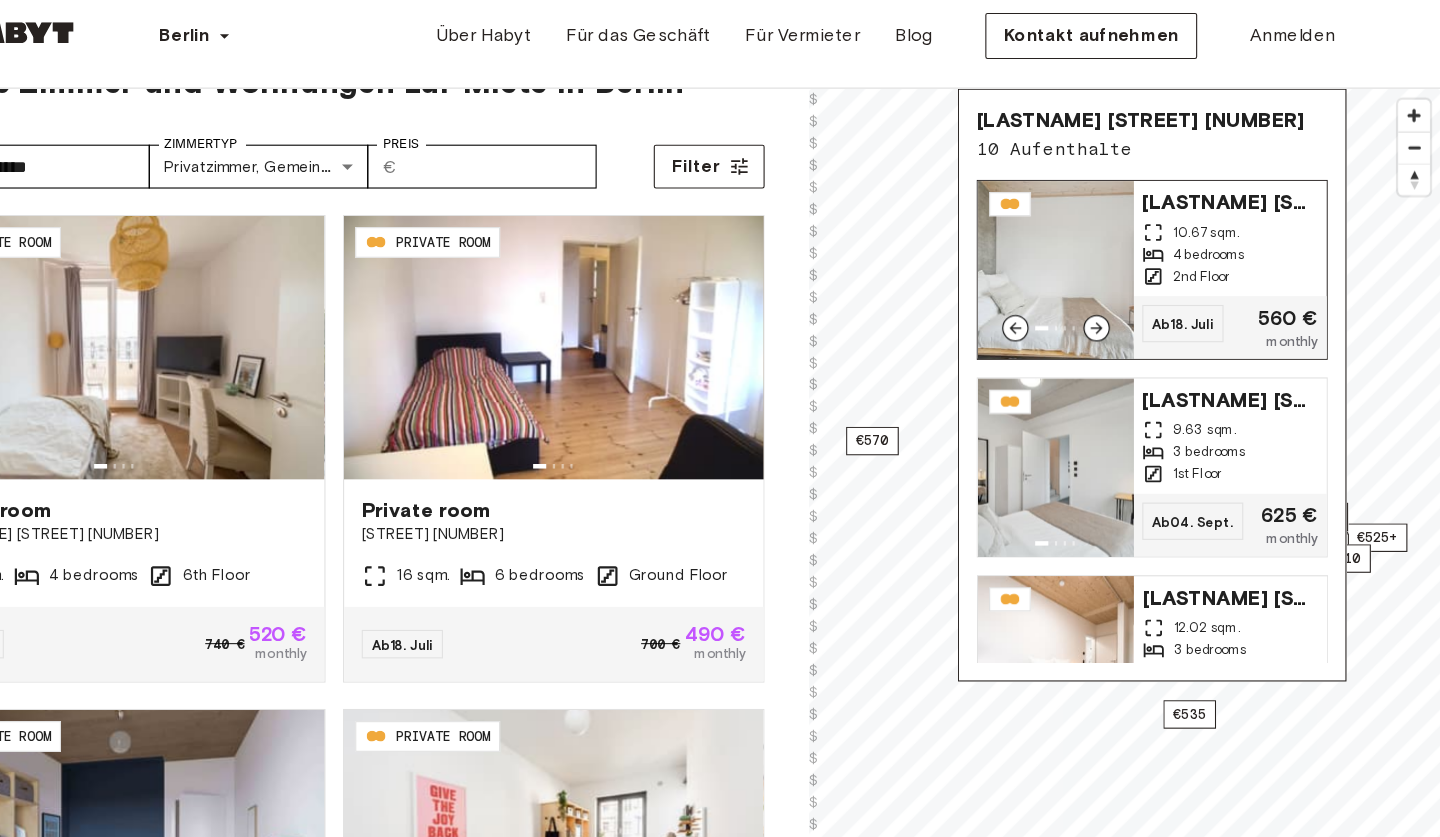 click on "Hermannstraße 14" at bounding box center [1248, 198] 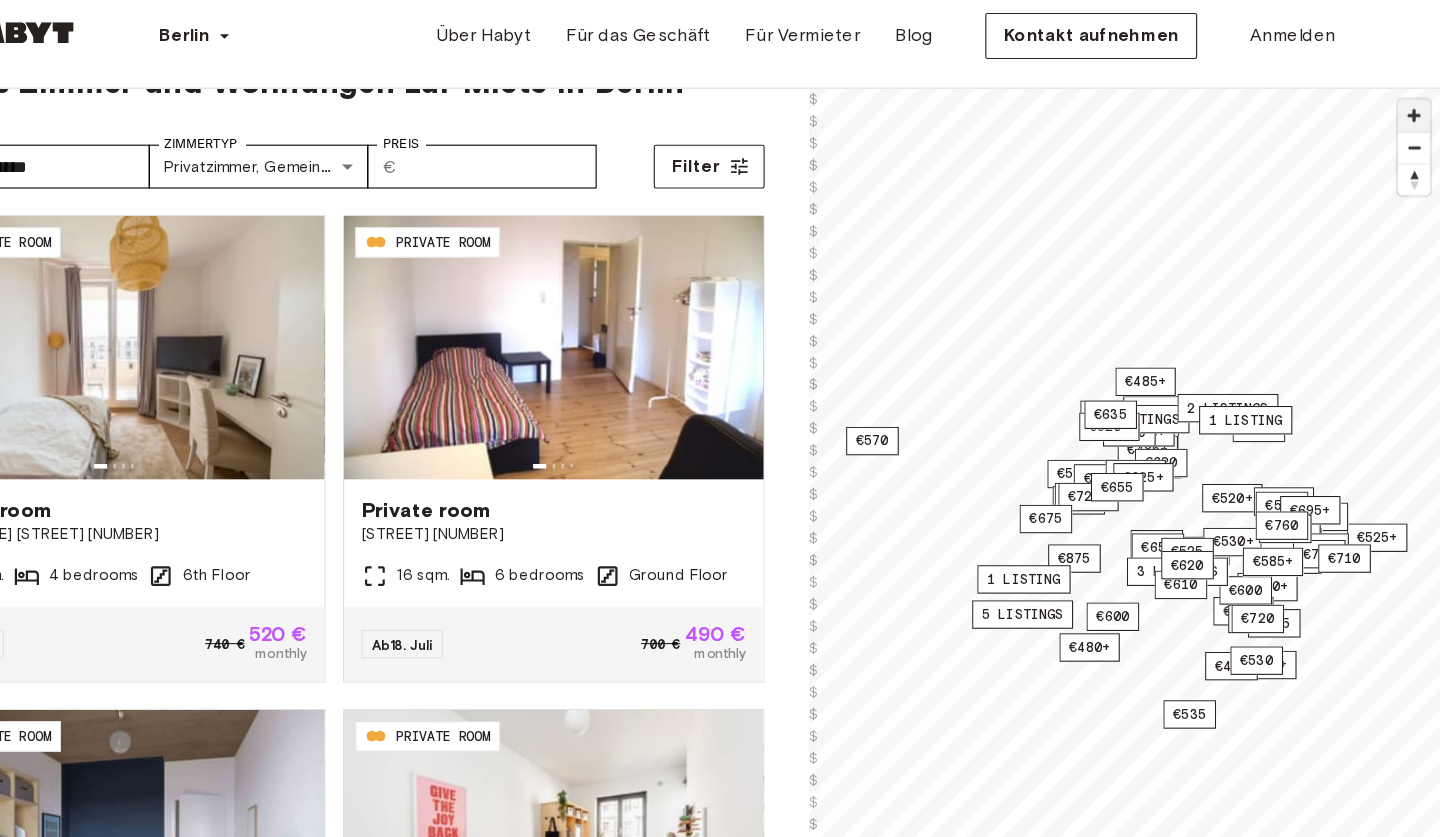 click at bounding box center (1415, 120) 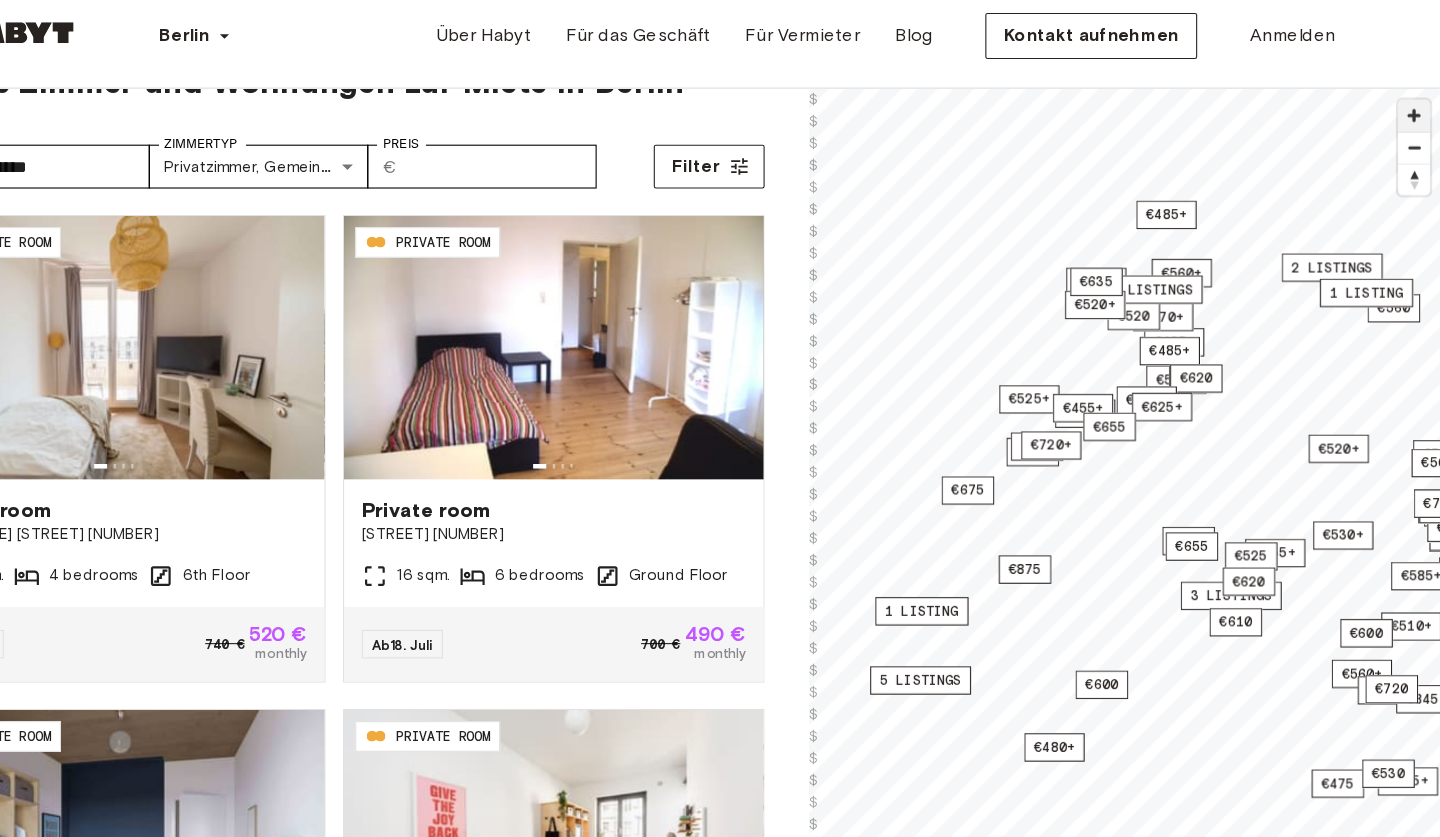 click at bounding box center [1415, 120] 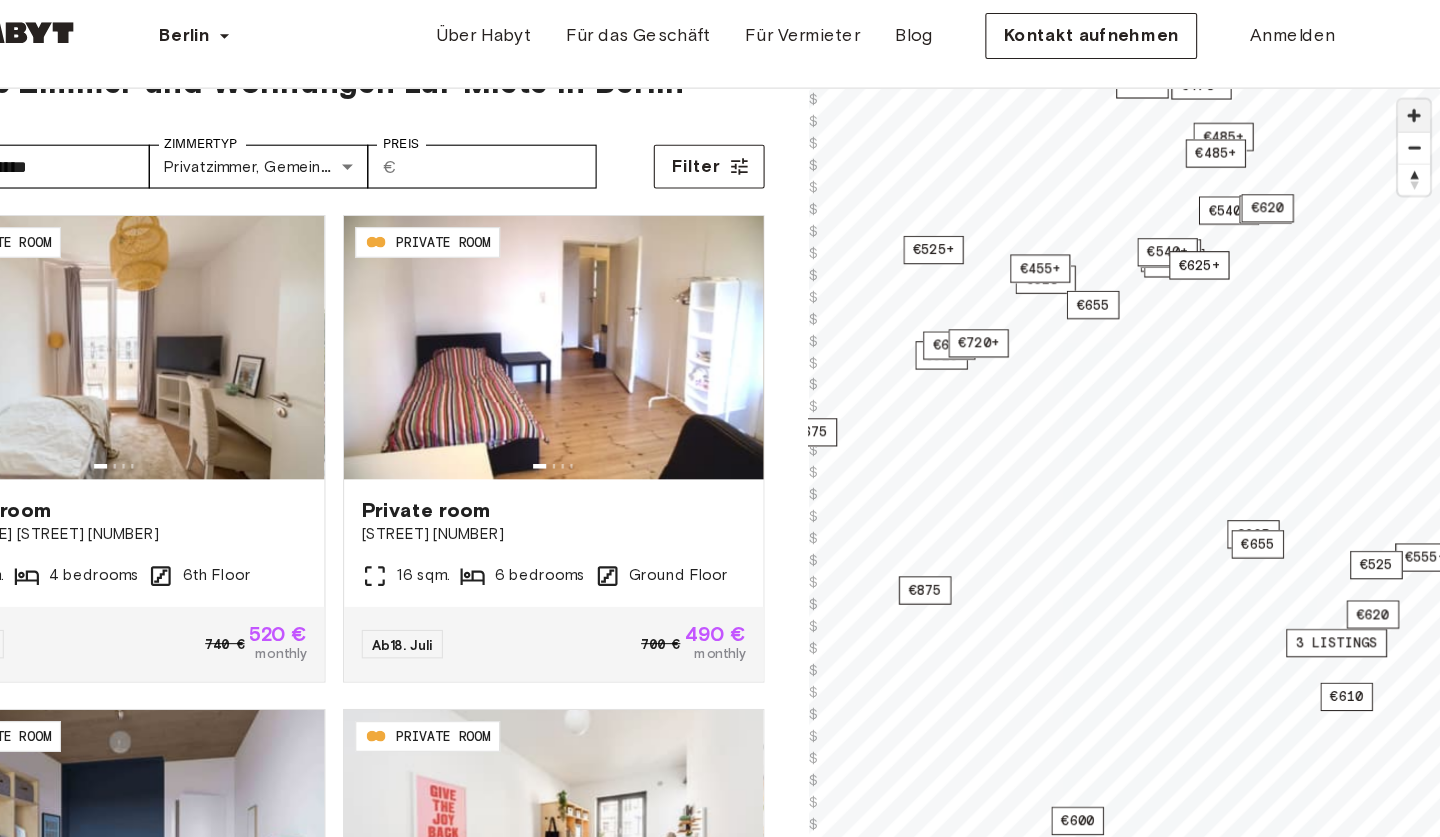 click at bounding box center [1415, 120] 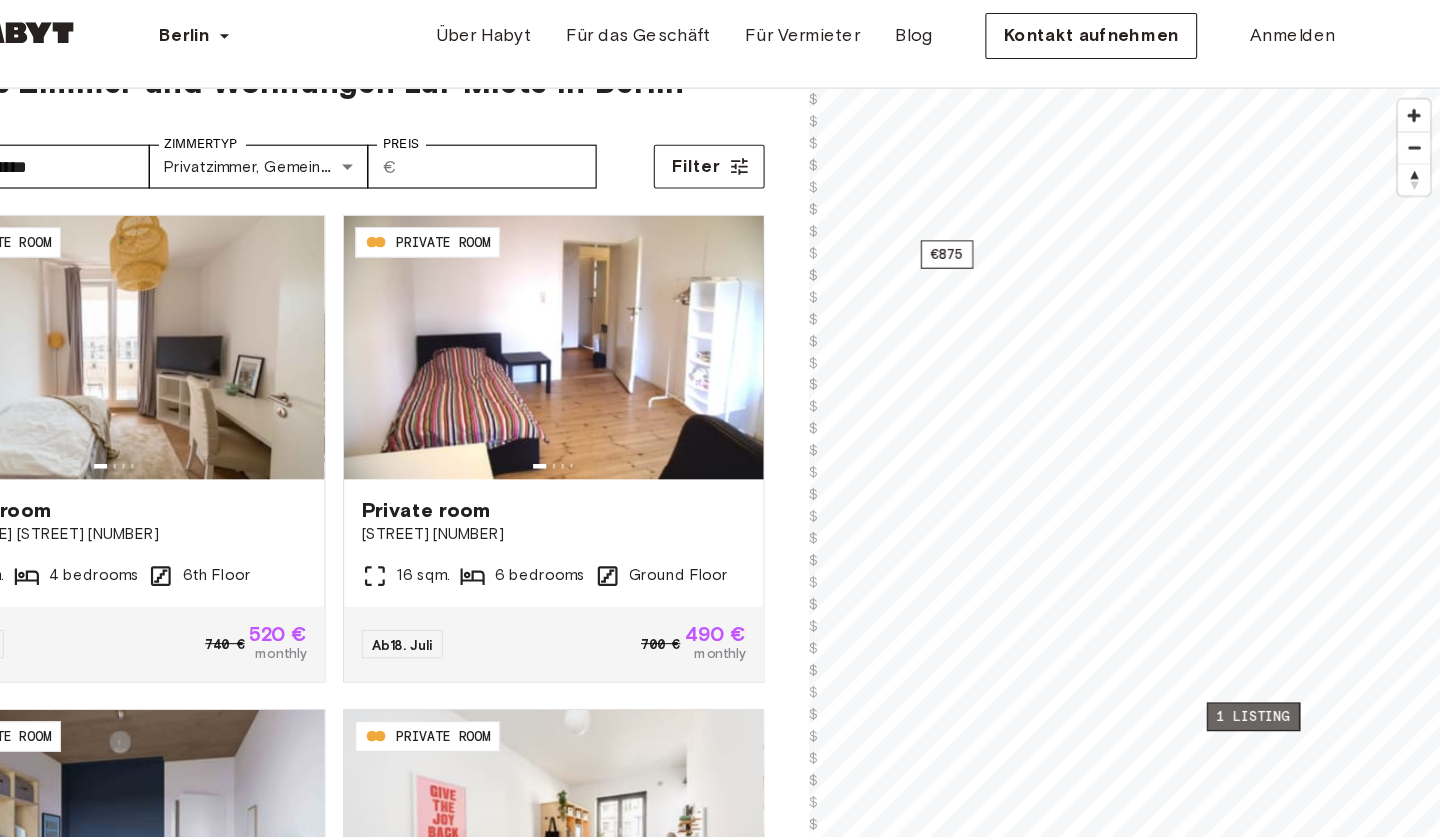 click on "1 listing" at bounding box center (1269, 668) 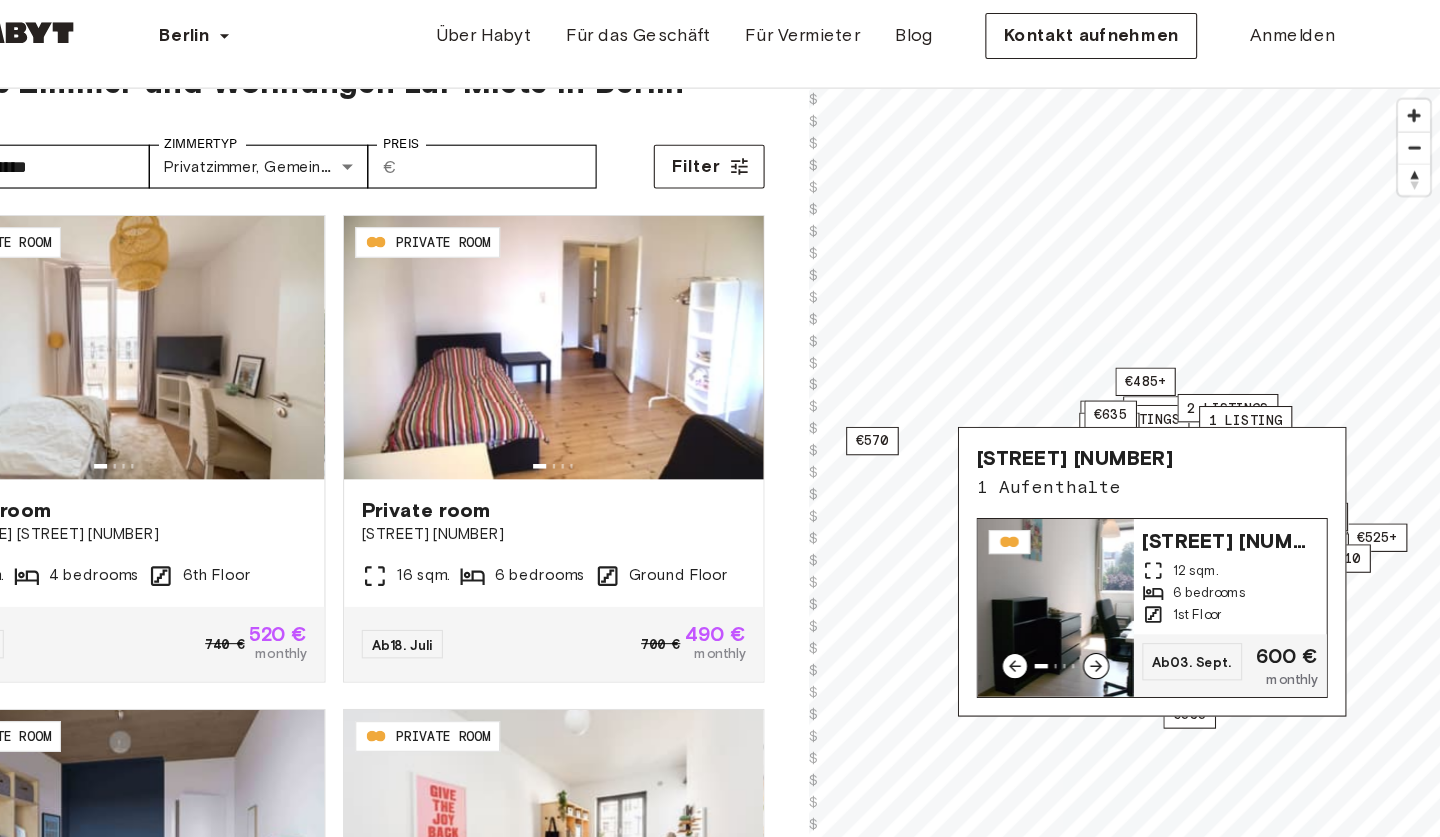 click on "Hauptstraße 49B" at bounding box center [1248, 506] 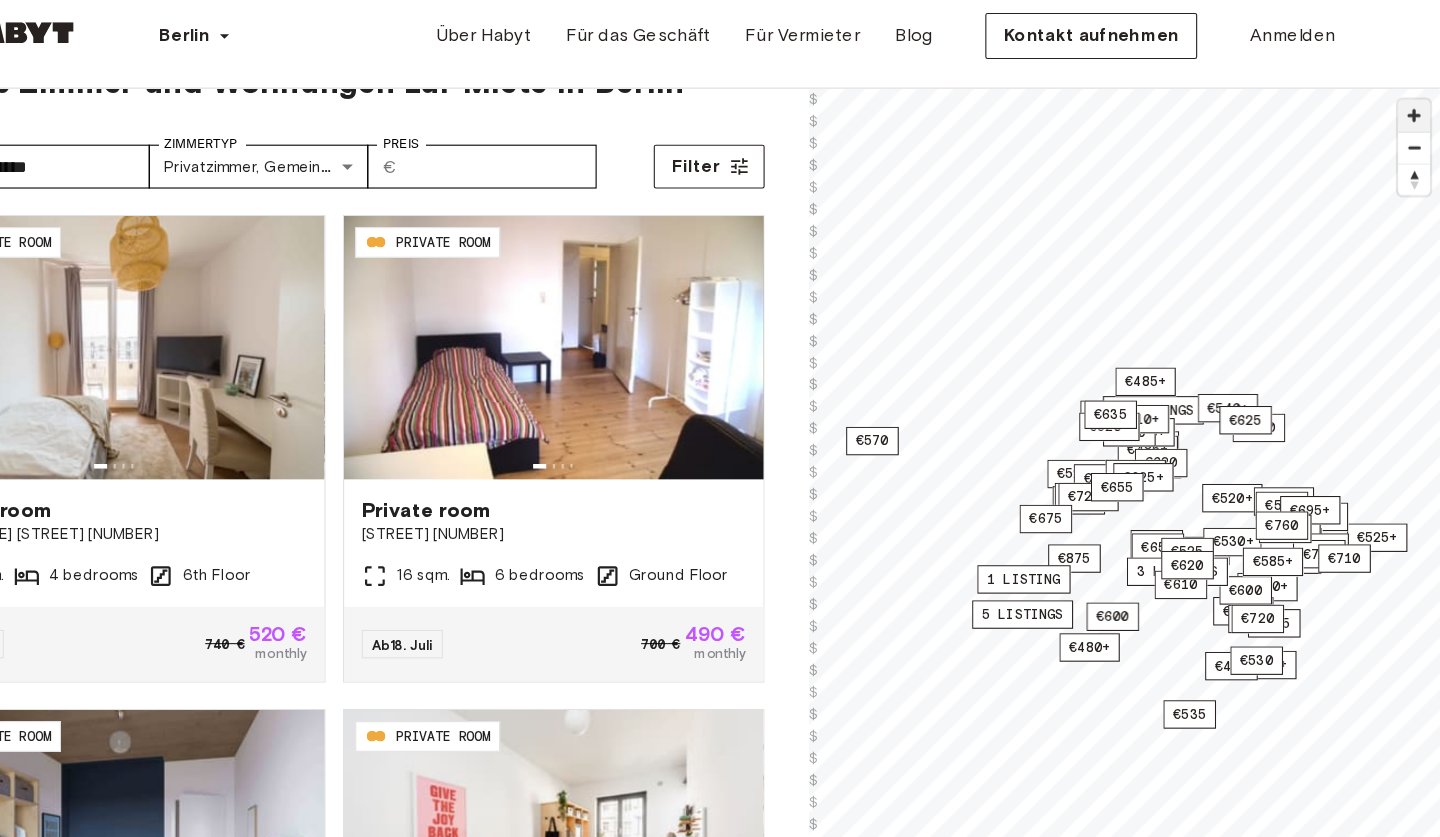 click at bounding box center (1415, 120) 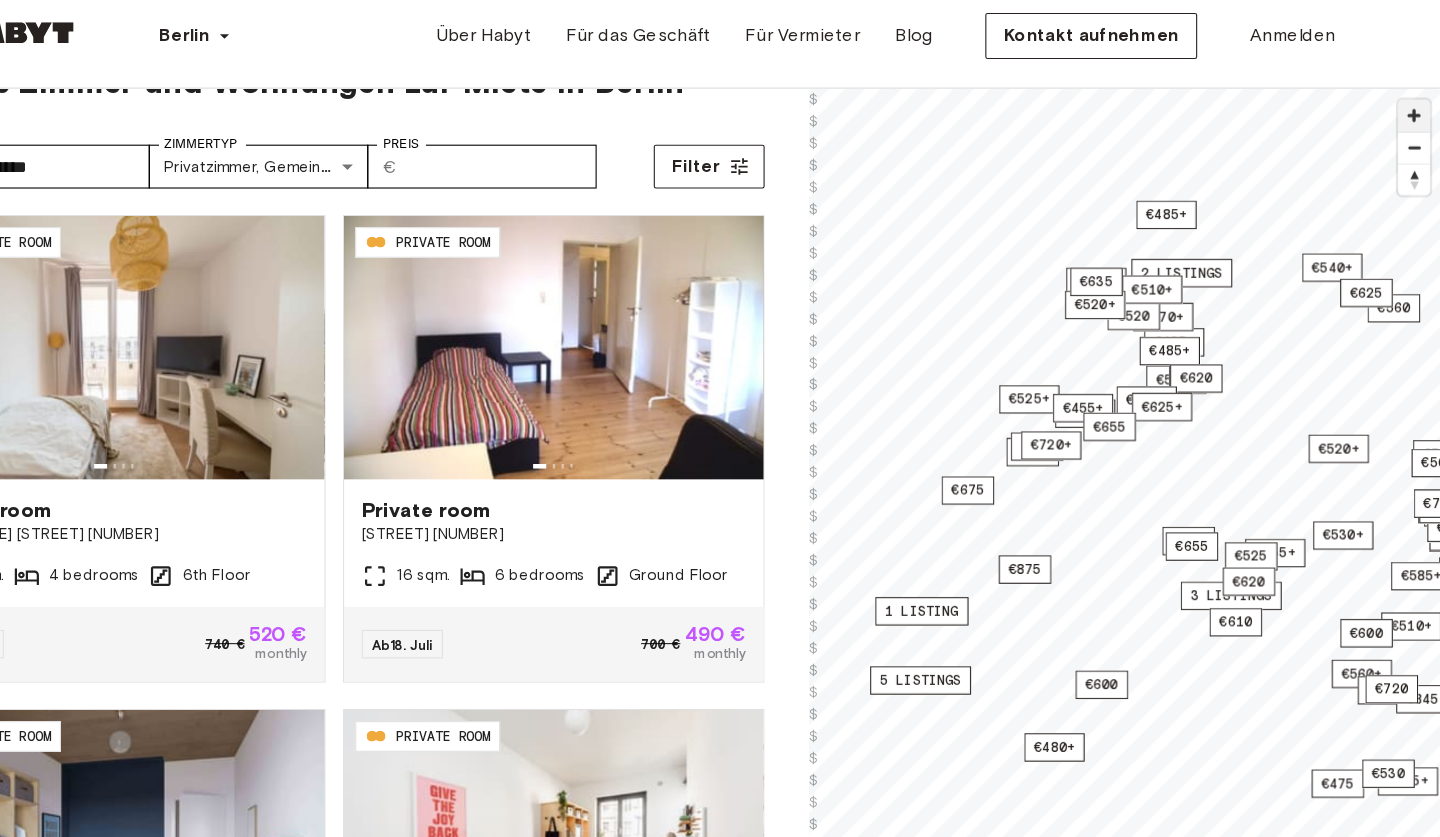 click at bounding box center (1415, 120) 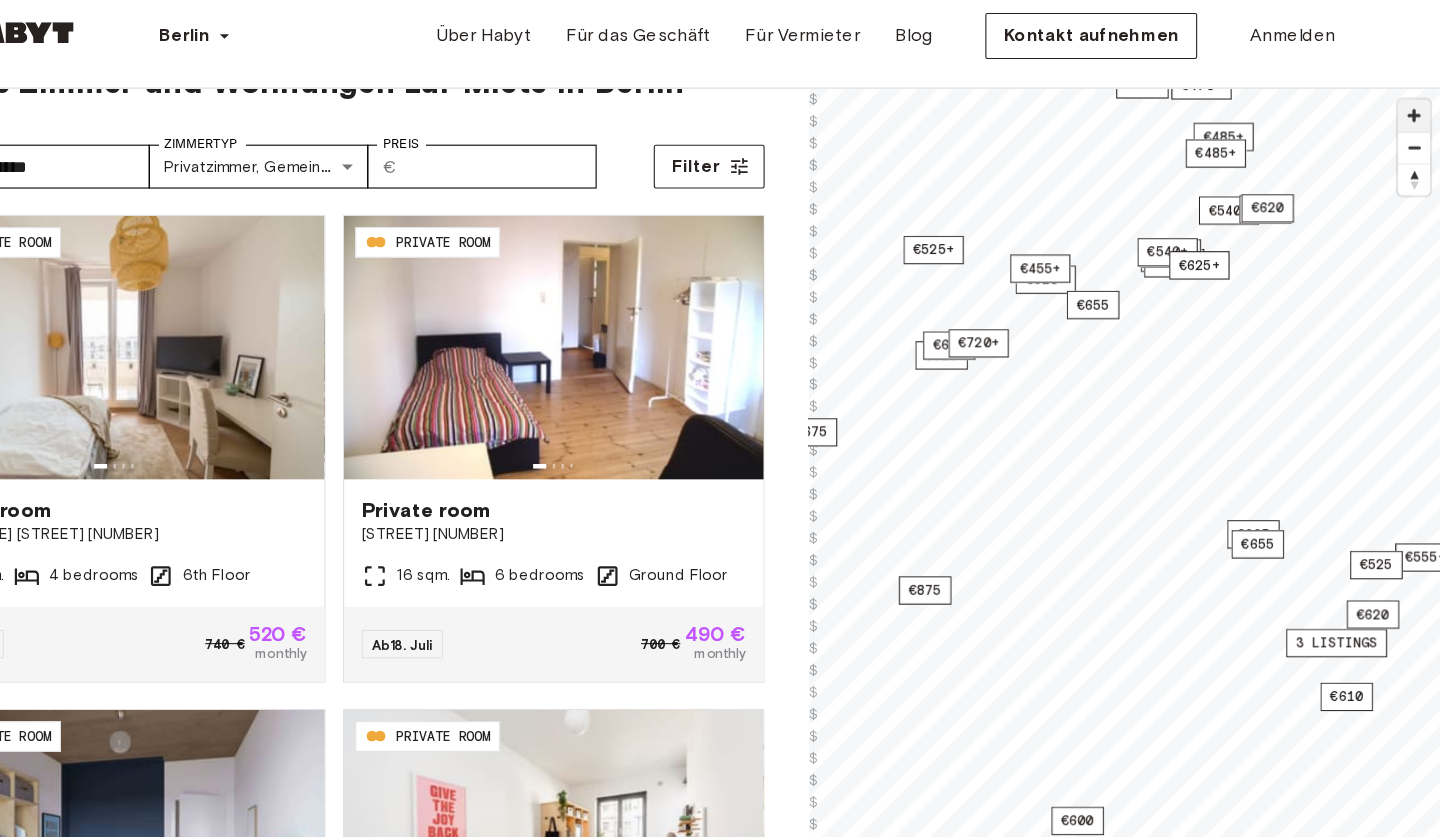 click at bounding box center [1415, 120] 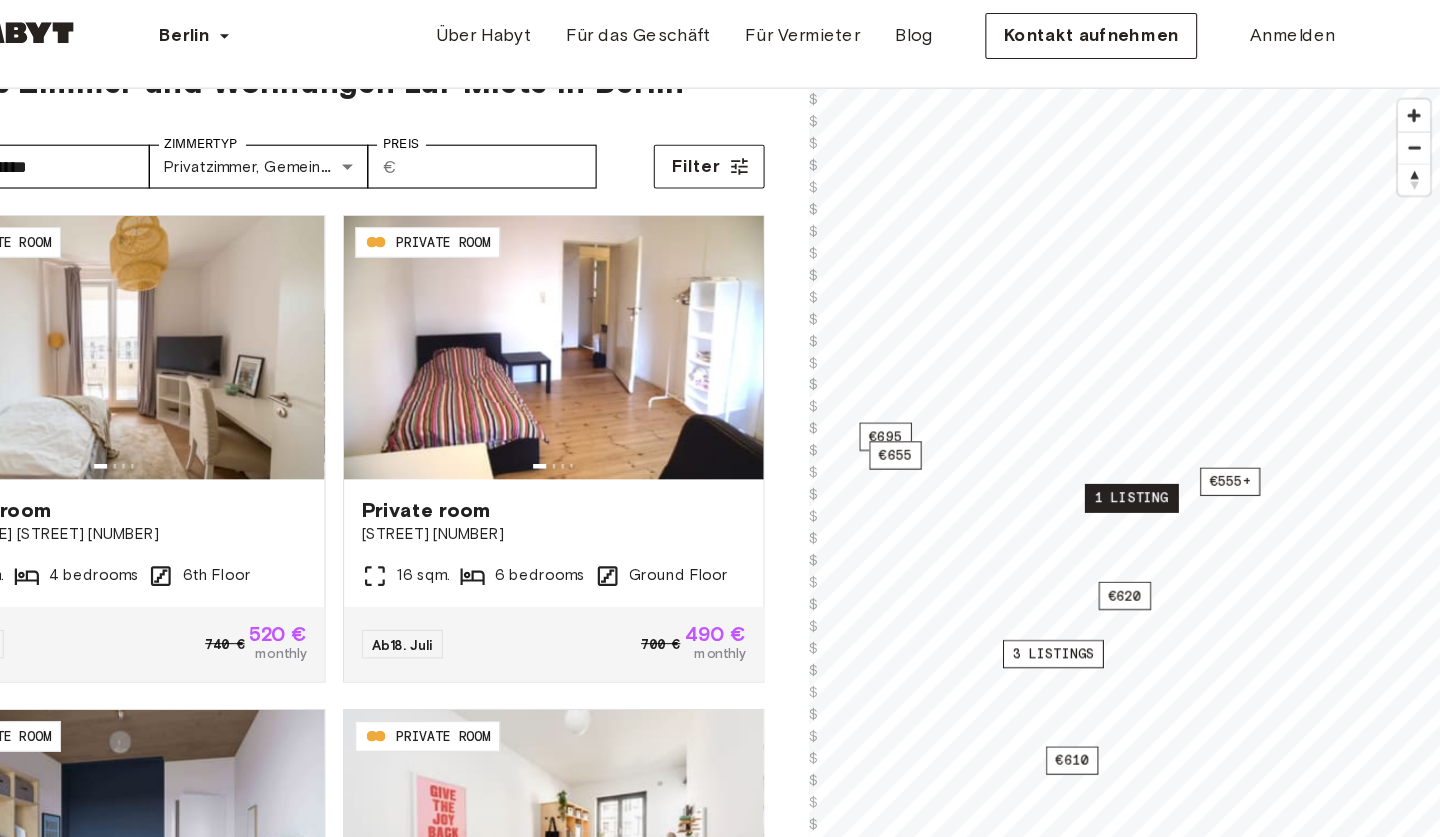 click on "1 listing" at bounding box center [1158, 469] 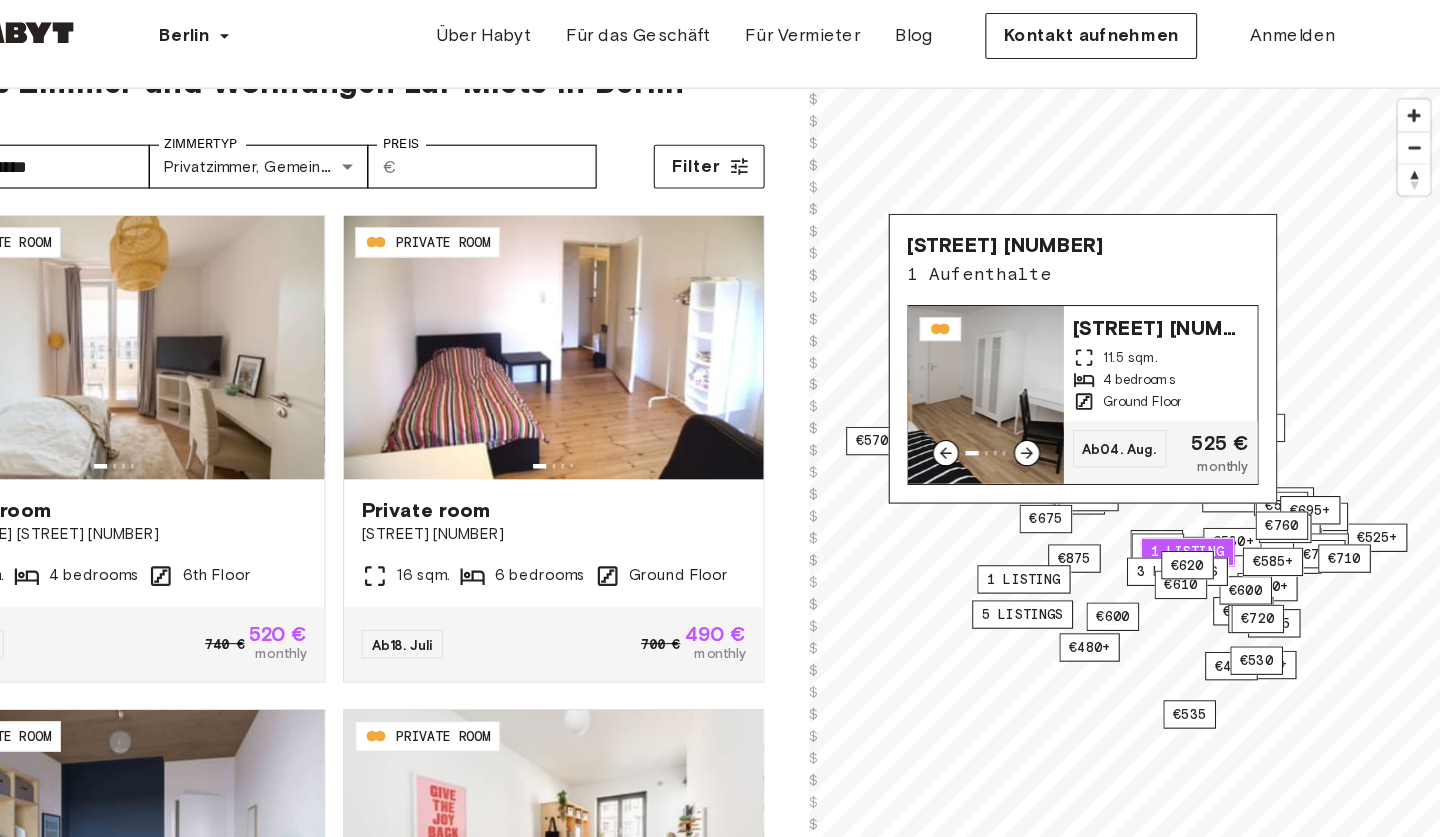 click on "Charlottenstraße 97B" at bounding box center [1185, 312] 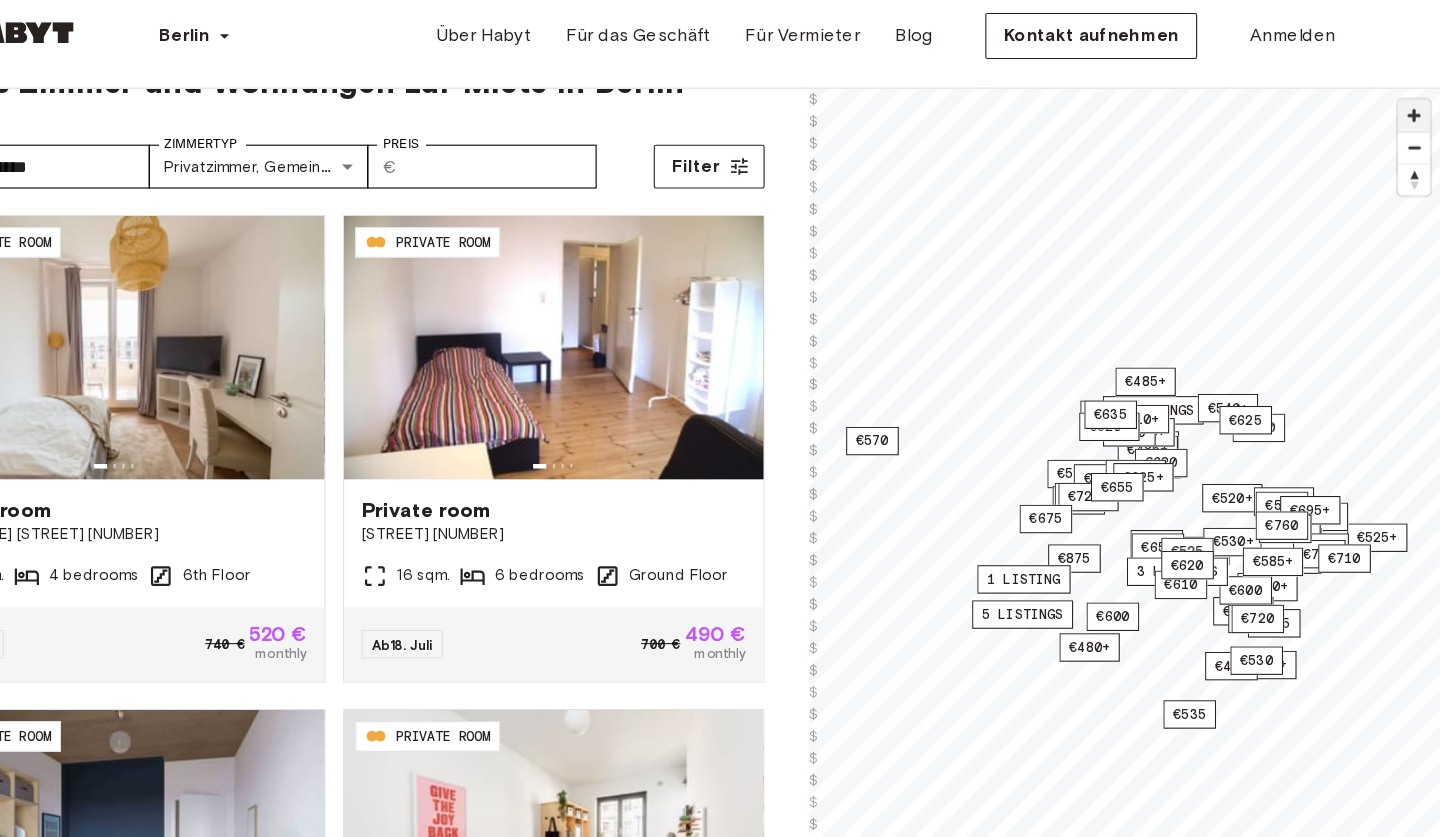 click at bounding box center (1415, 120) 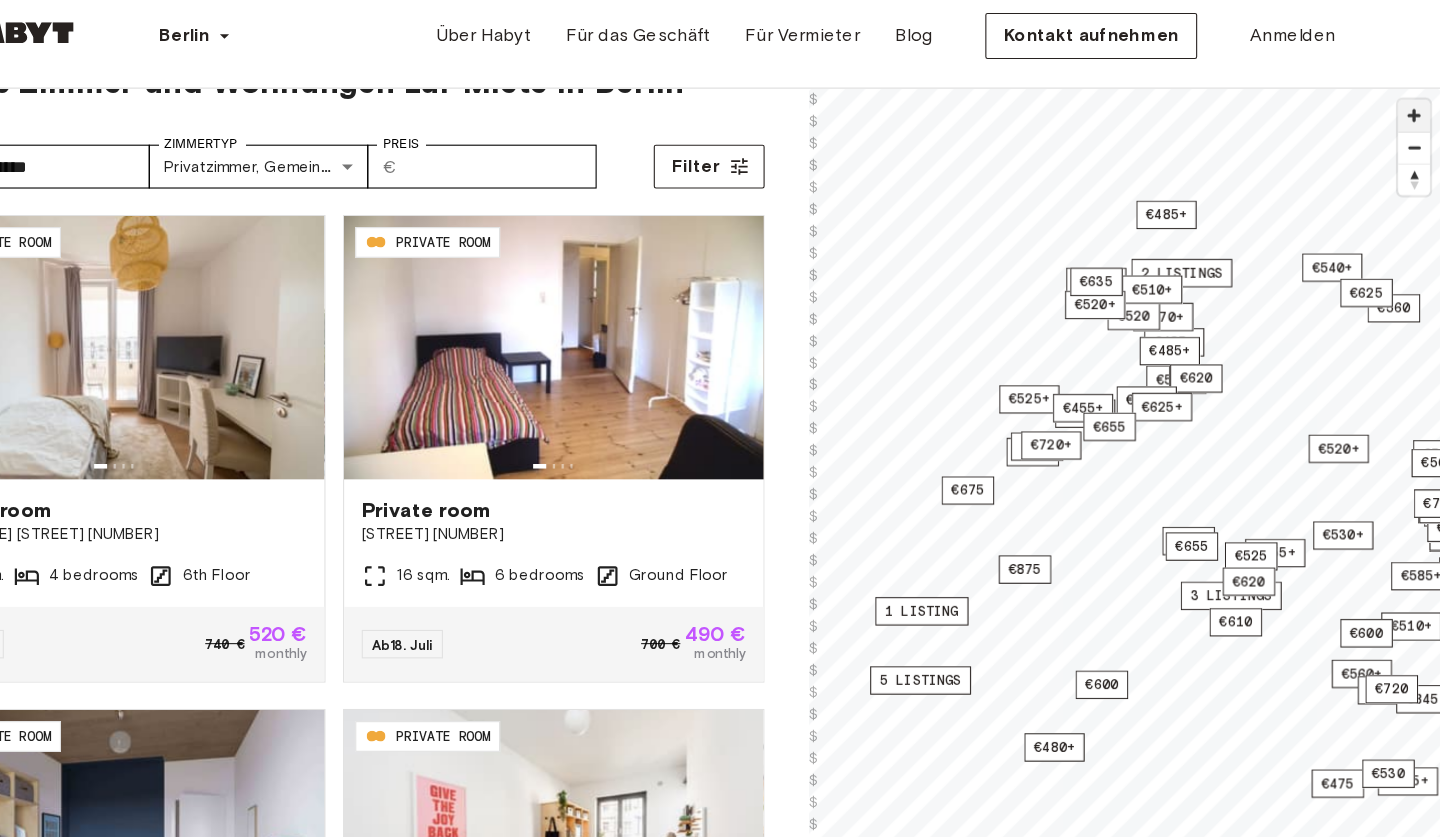 click at bounding box center [1415, 120] 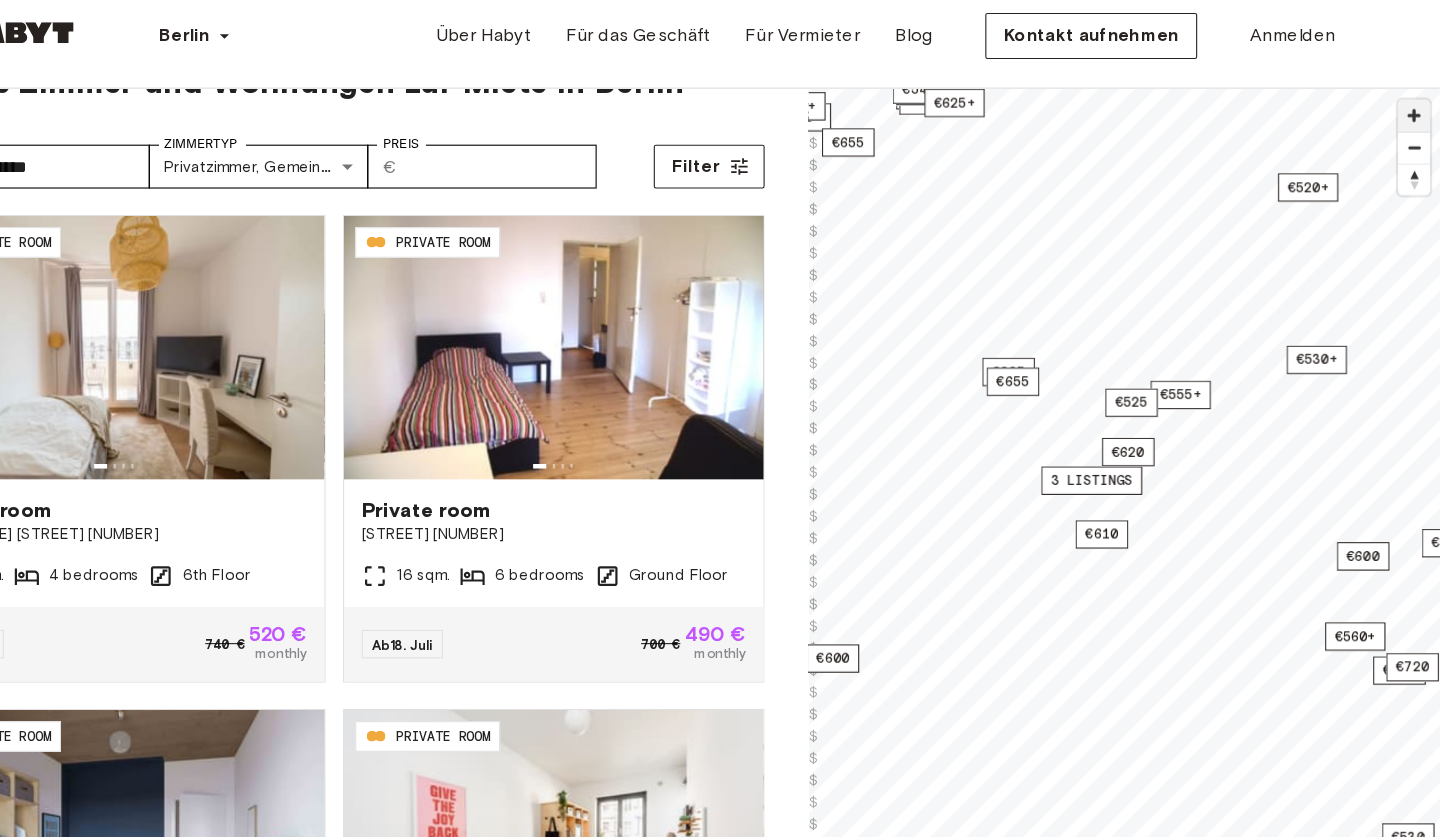 click at bounding box center (1415, 120) 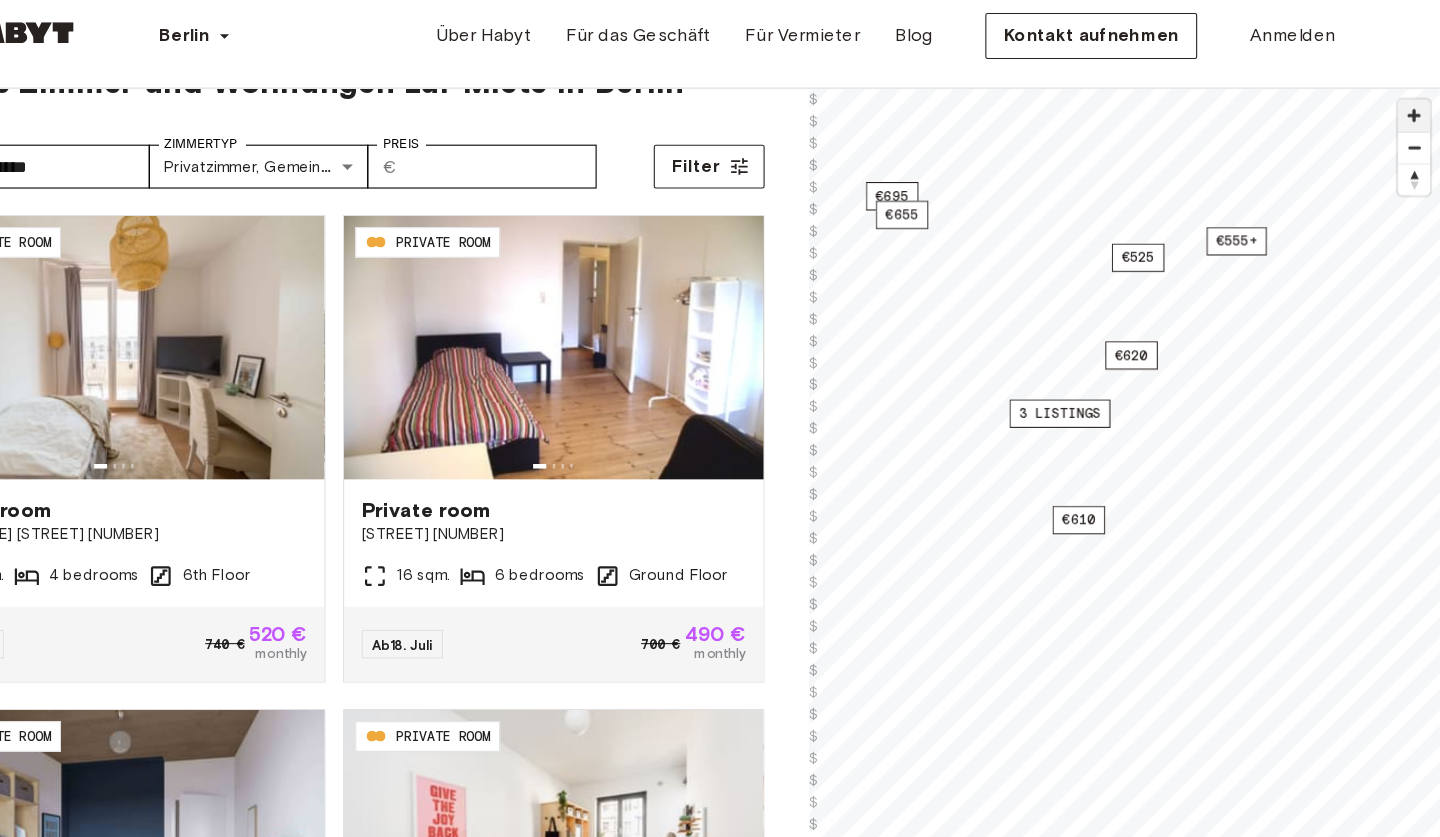 click at bounding box center (1415, 120) 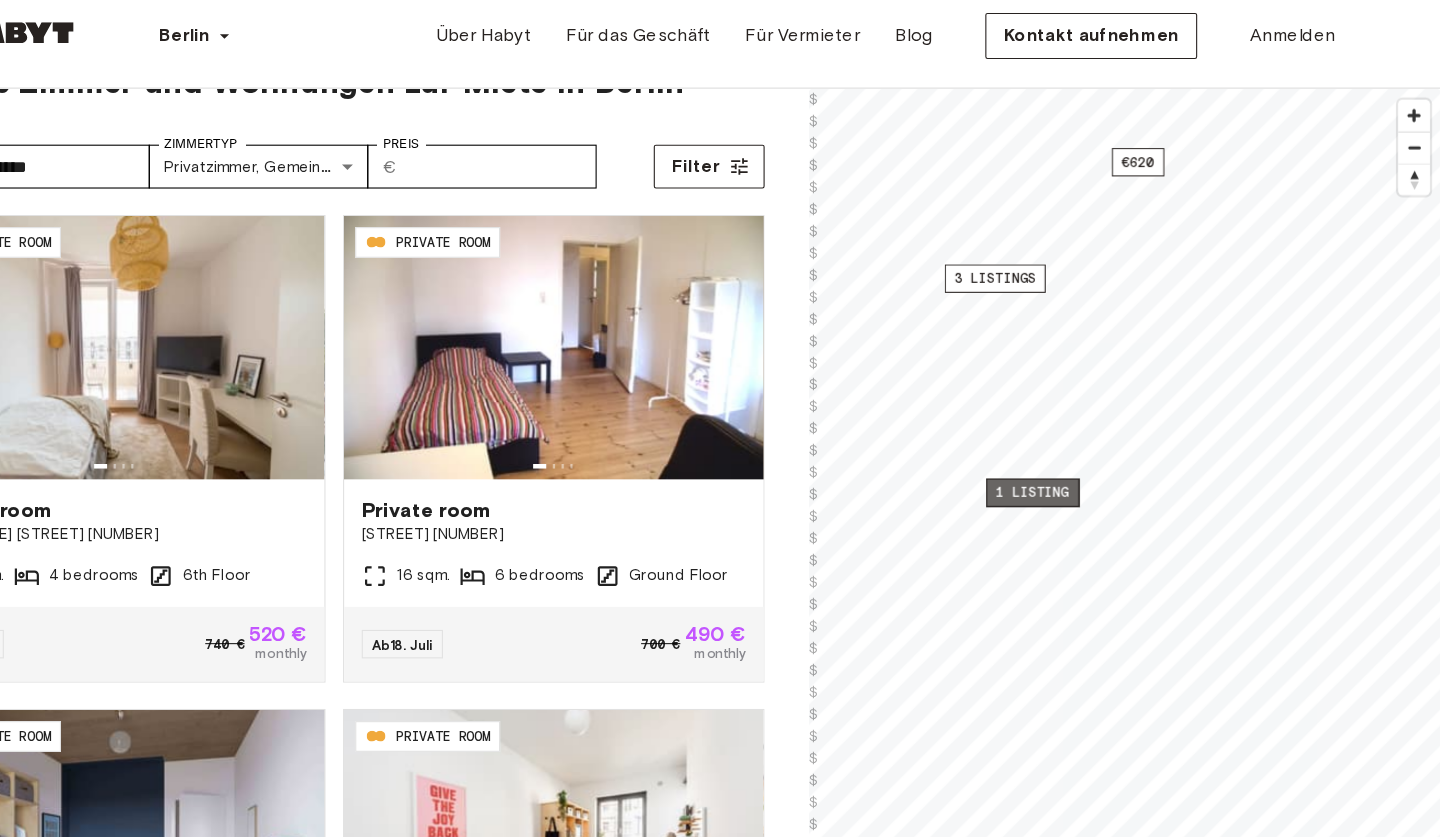 click on "1 listing" at bounding box center (1068, 464) 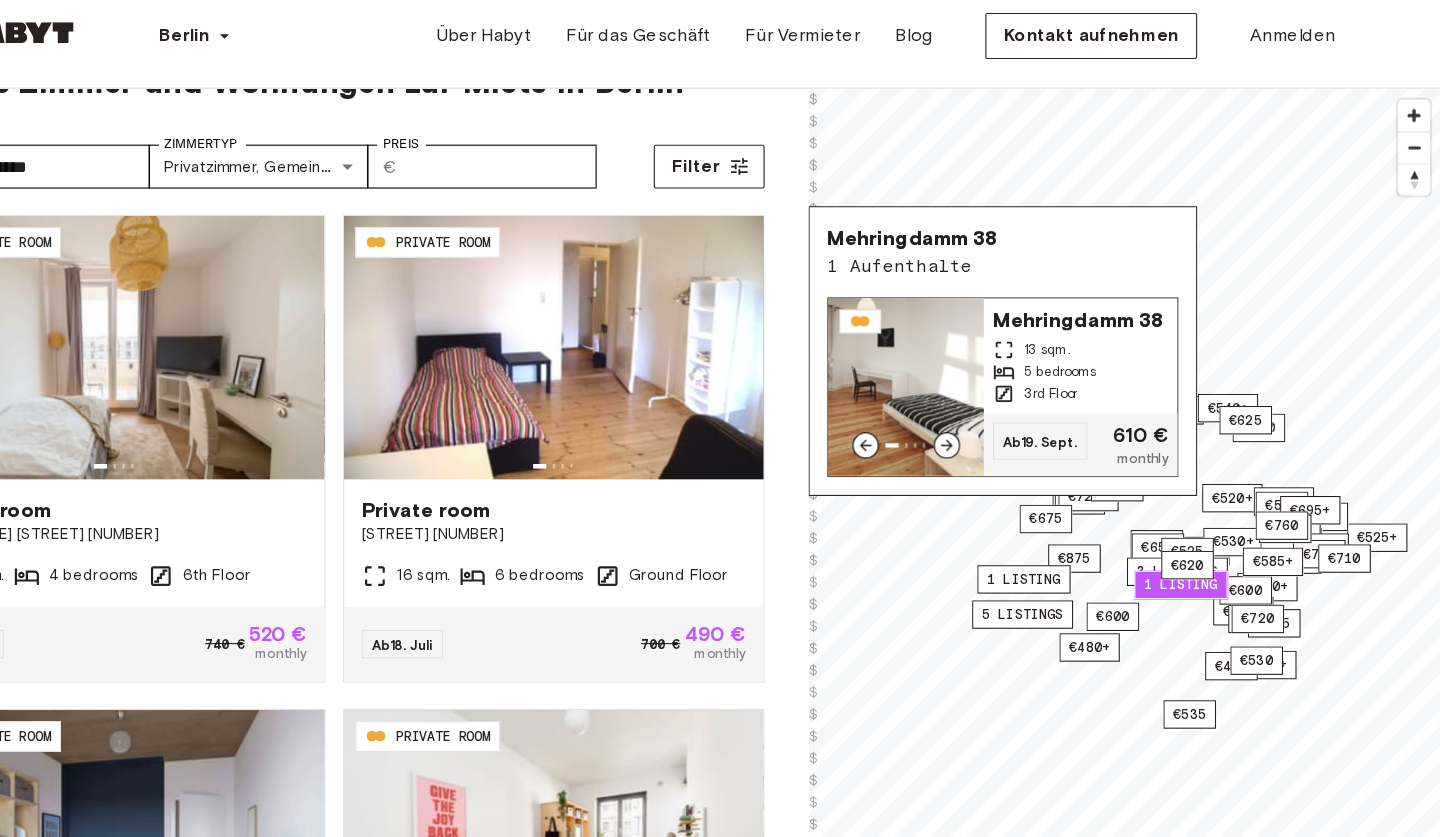 click on "Mehringdamm 38" at bounding box center [1112, 305] 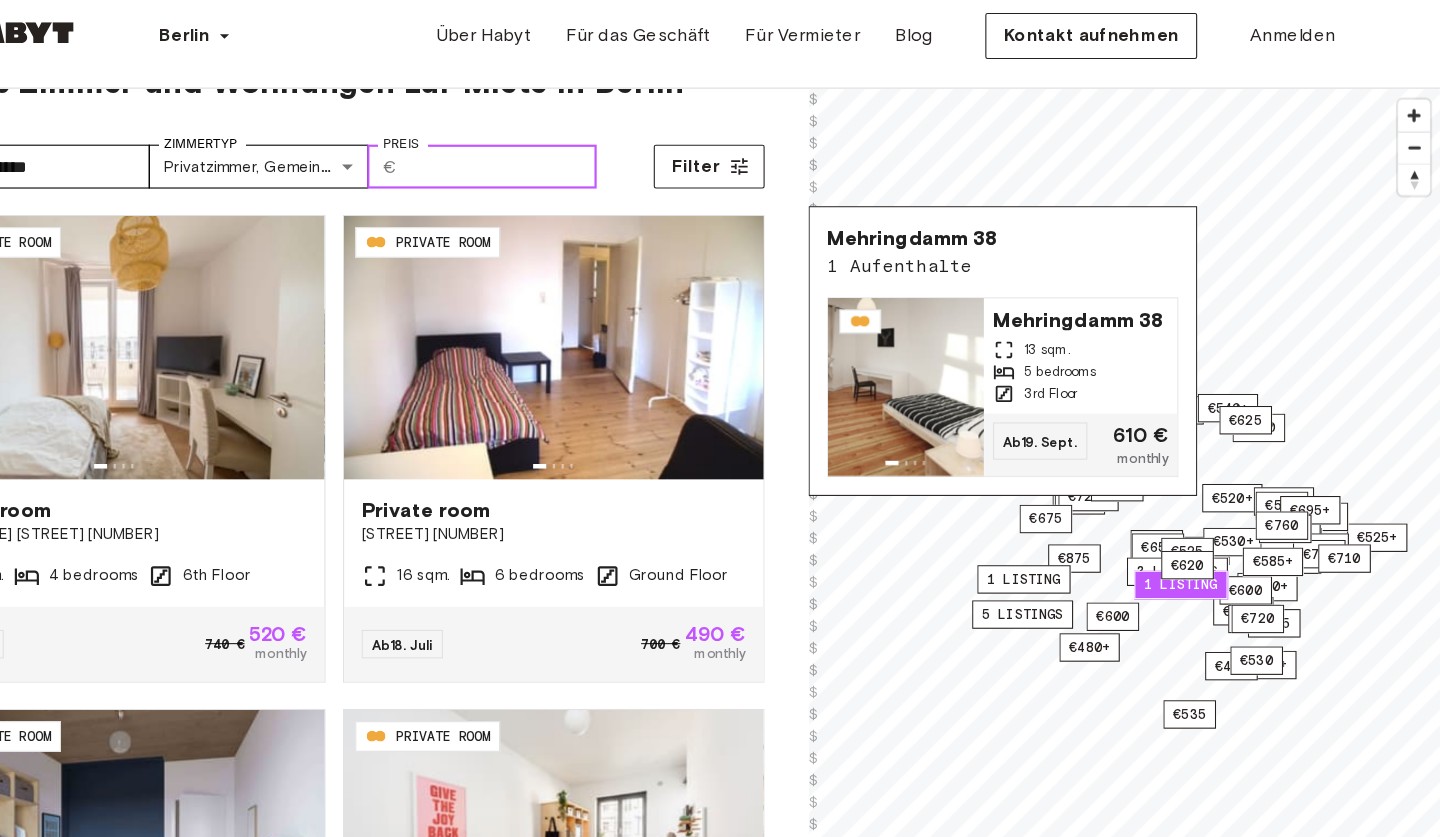 click on "Preis" at bounding box center (584, 167) 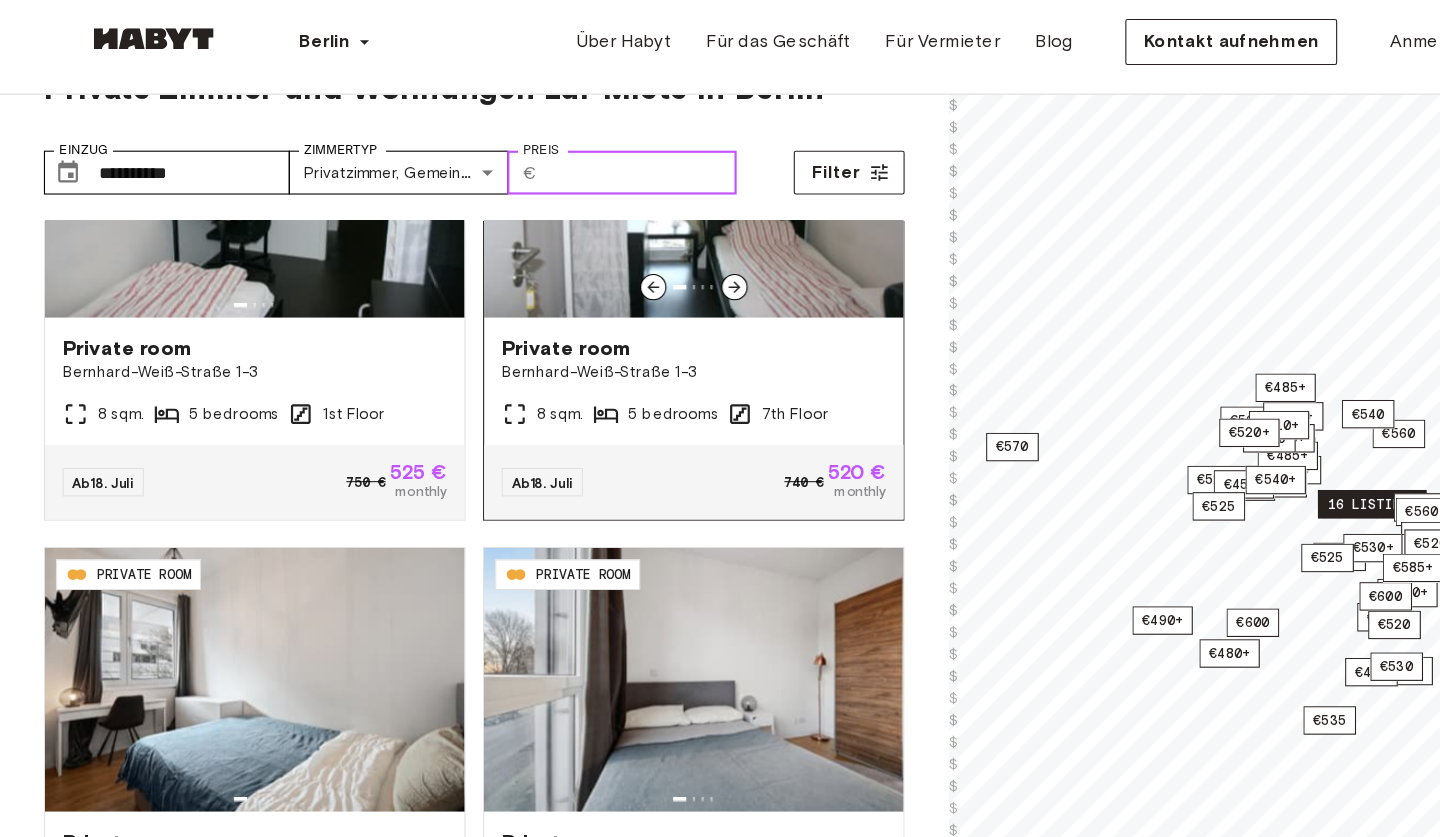 scroll, scrollTop: 3753, scrollLeft: 0, axis: vertical 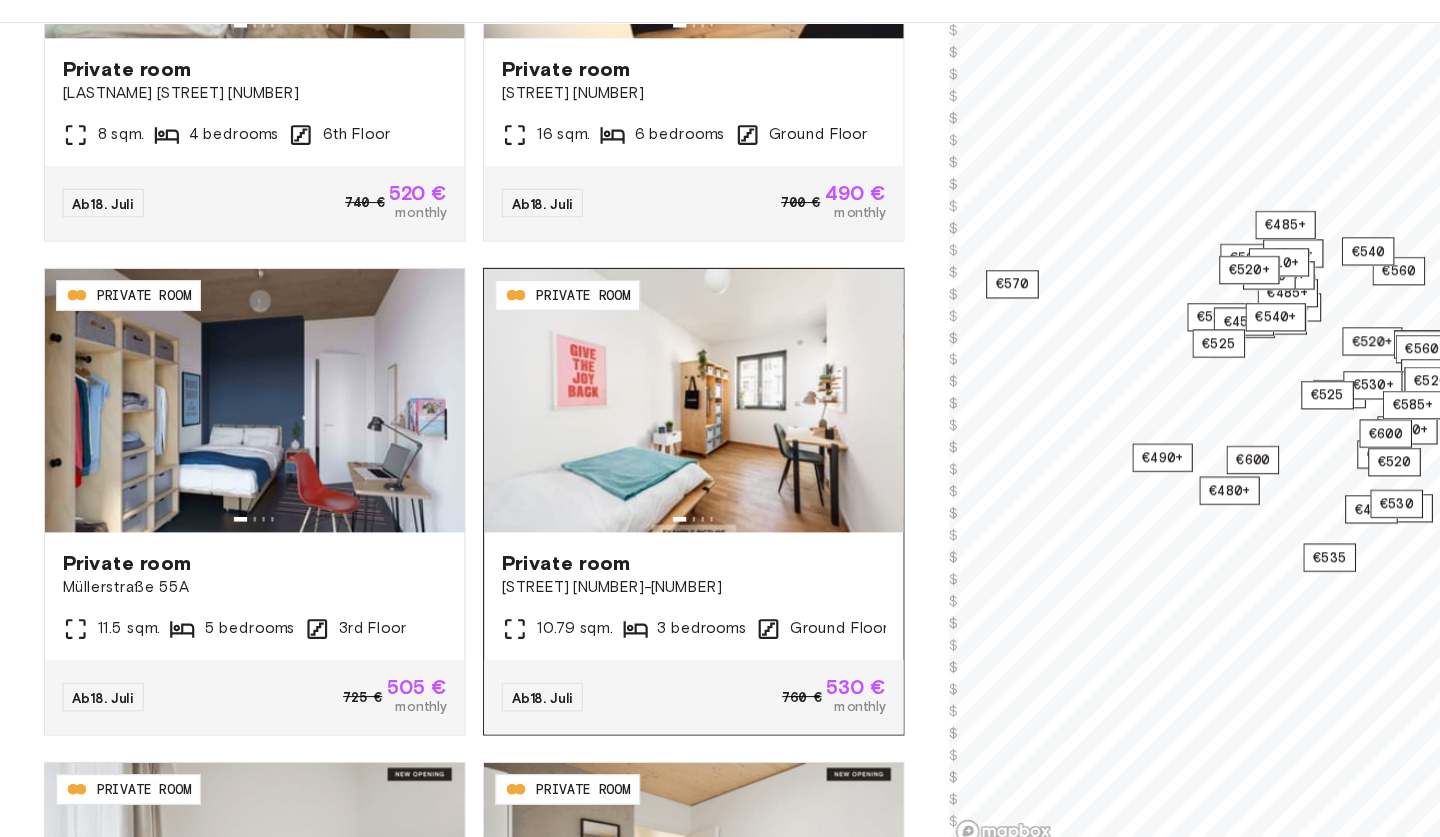 type on "***" 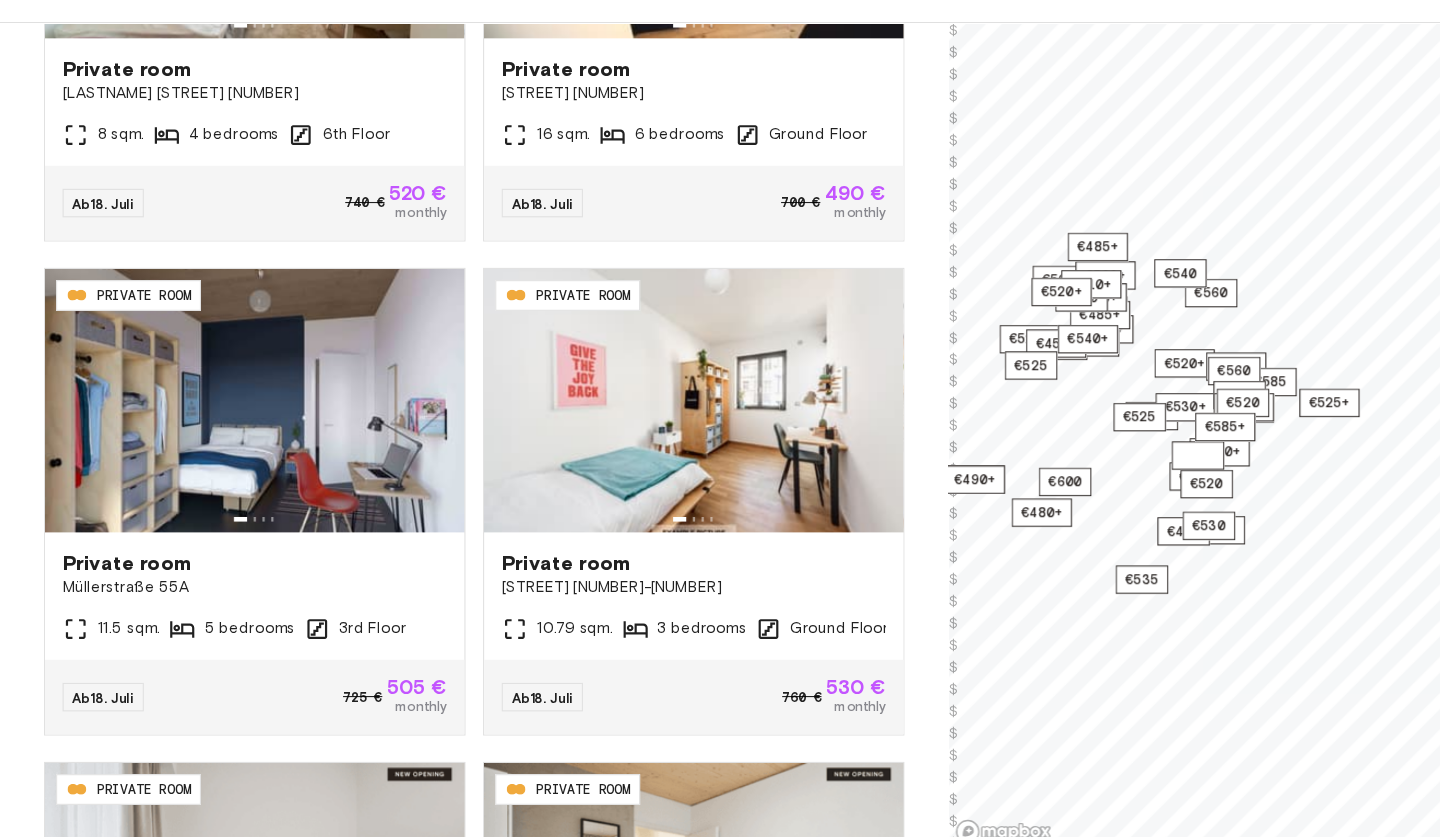 scroll, scrollTop: 220, scrollLeft: 0, axis: vertical 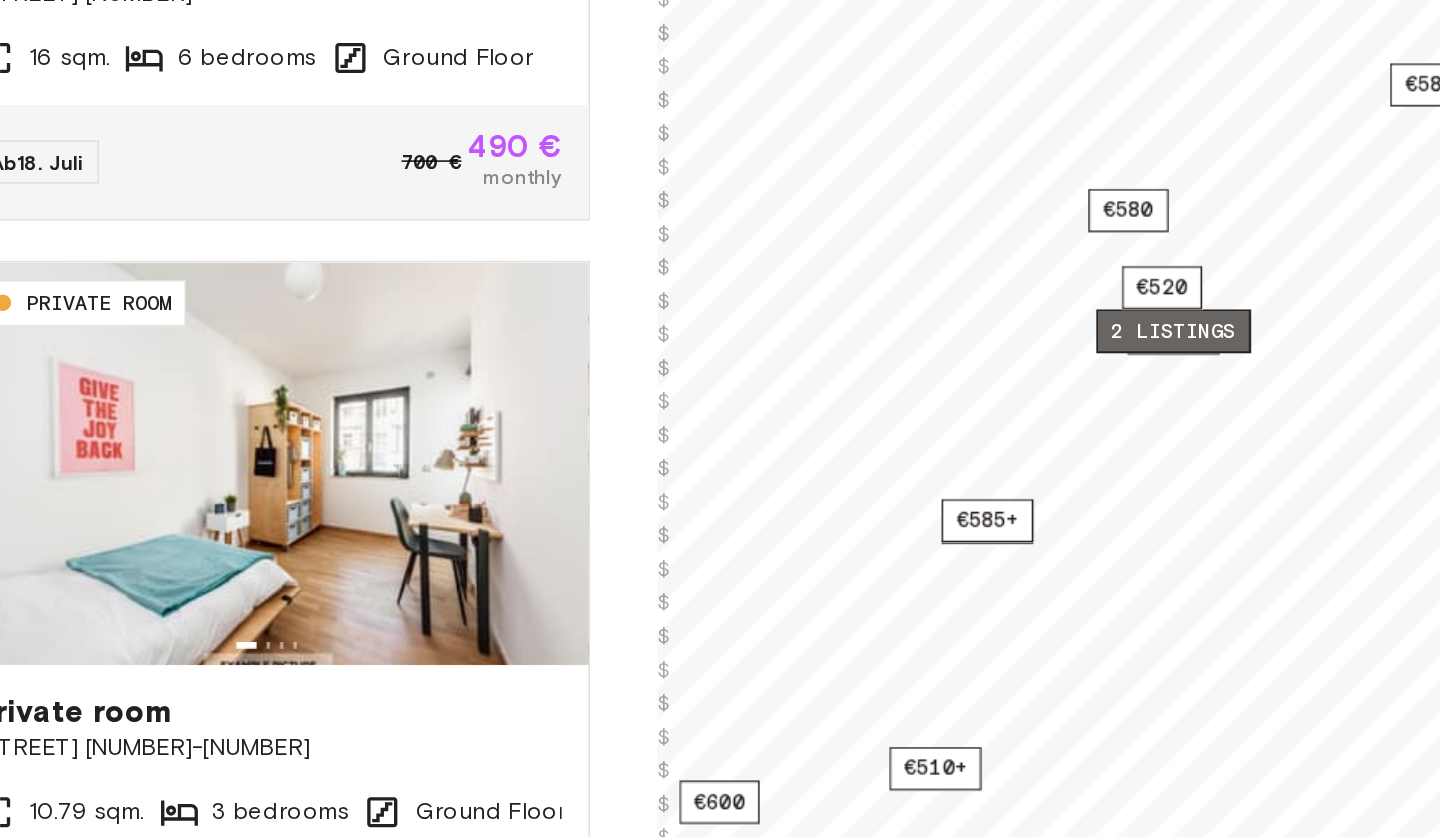 click on "2 listings" at bounding box center [1172, 403] 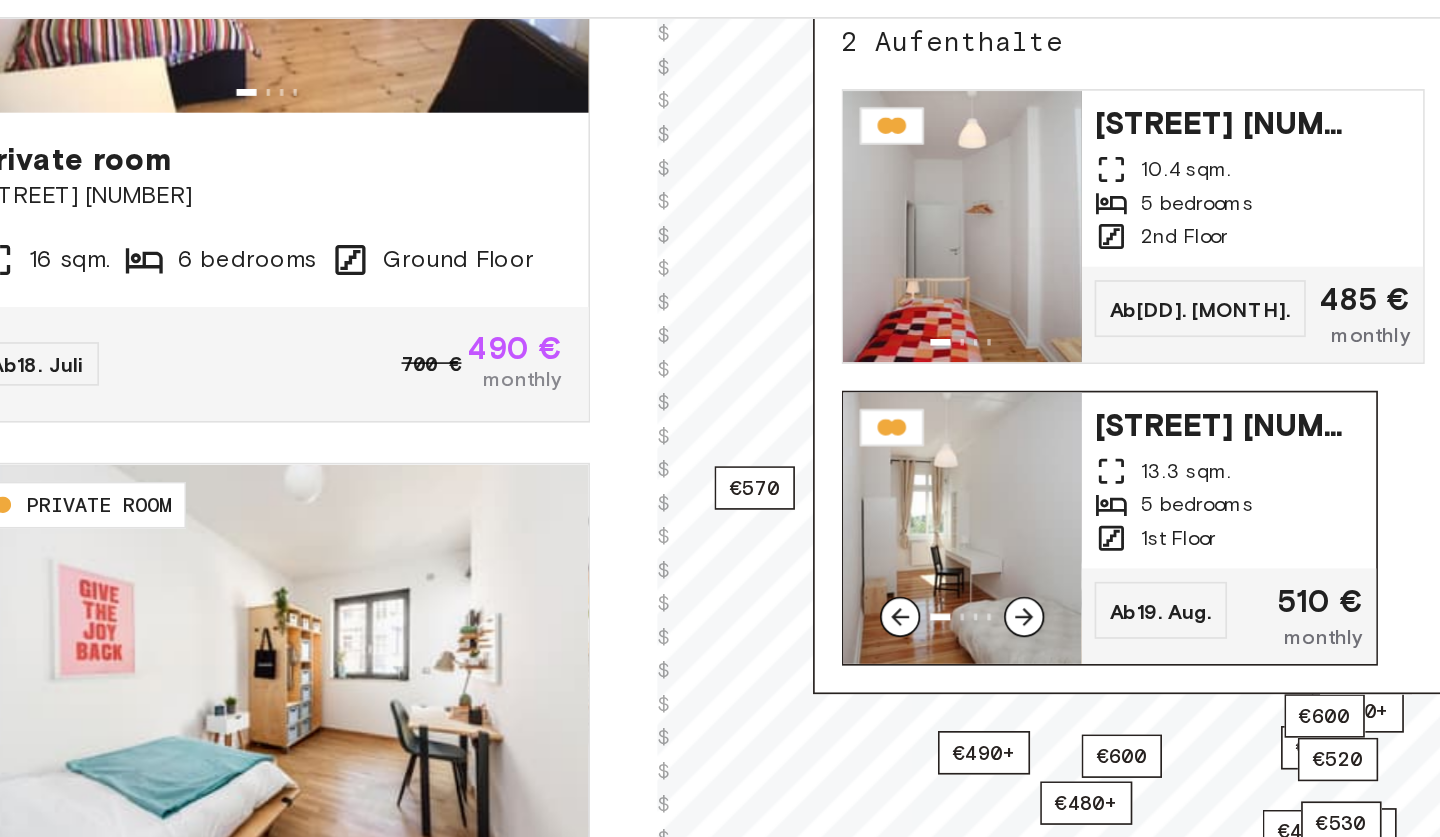 click on "Libauer Straße 11" at bounding box center (1205, 337) 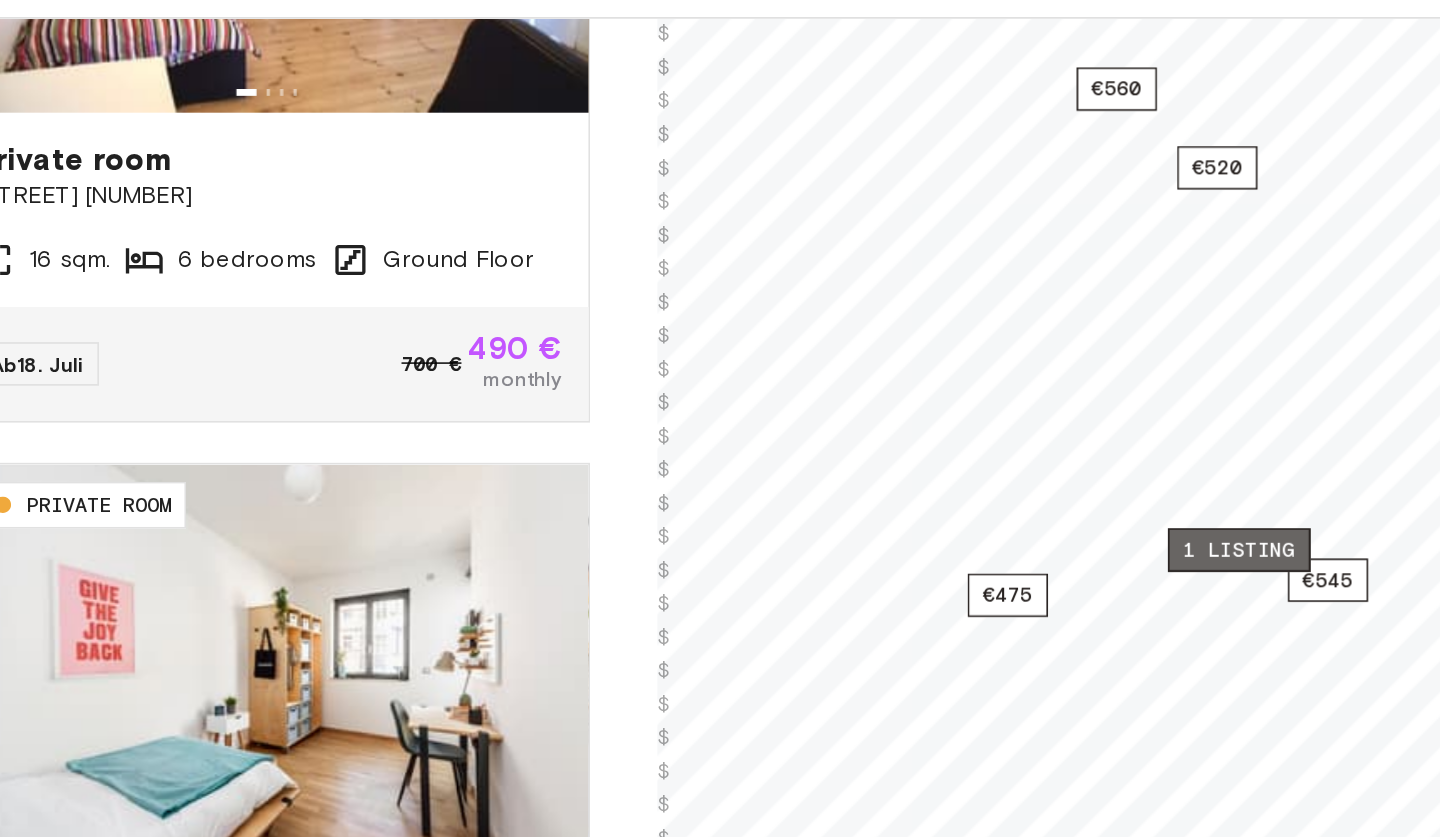 click on "1 listing" at bounding box center (1211, 413) 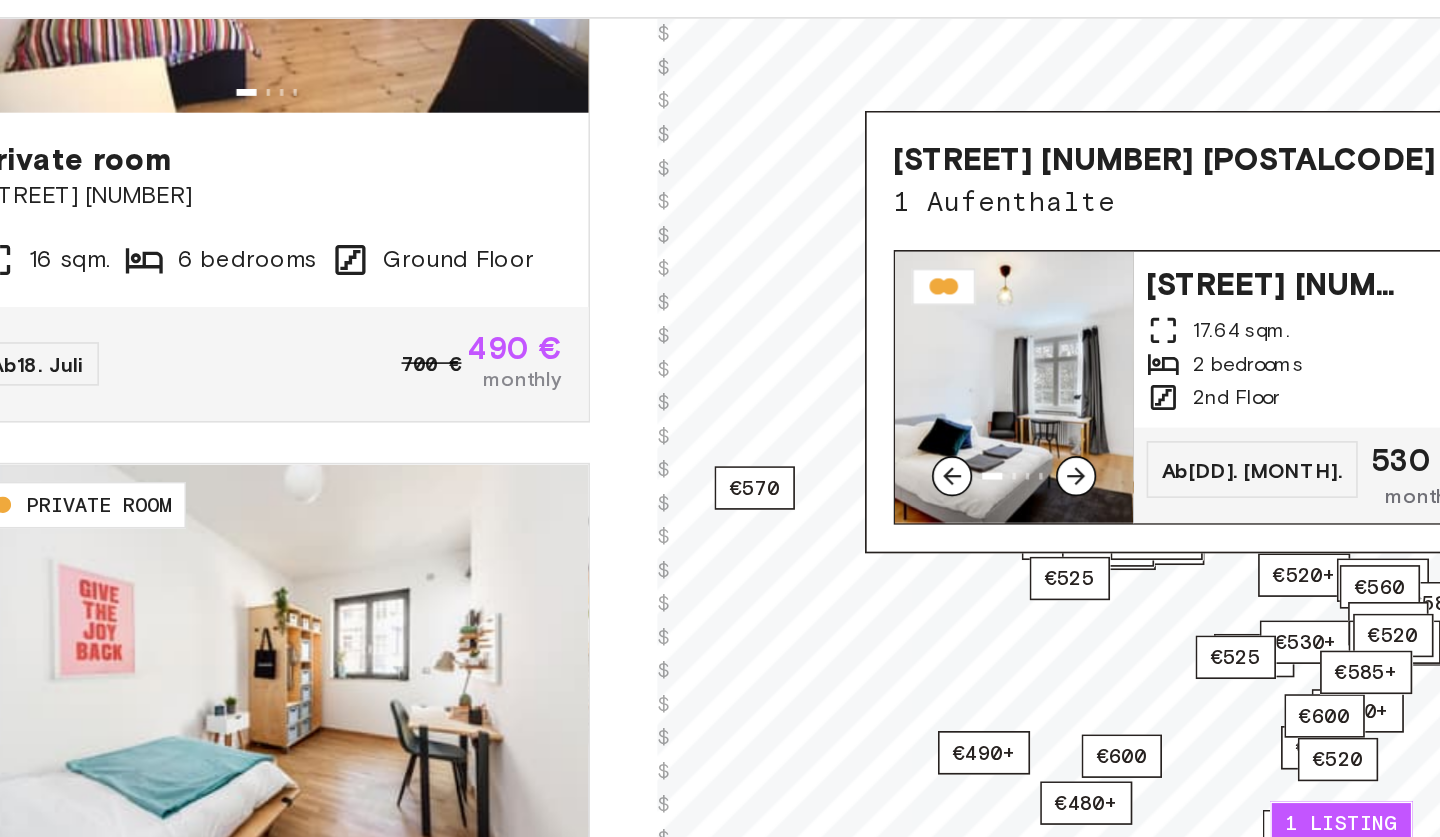 click on "Silbersteinstr. 39
12051 Berlin" at bounding box center [1236, 253] 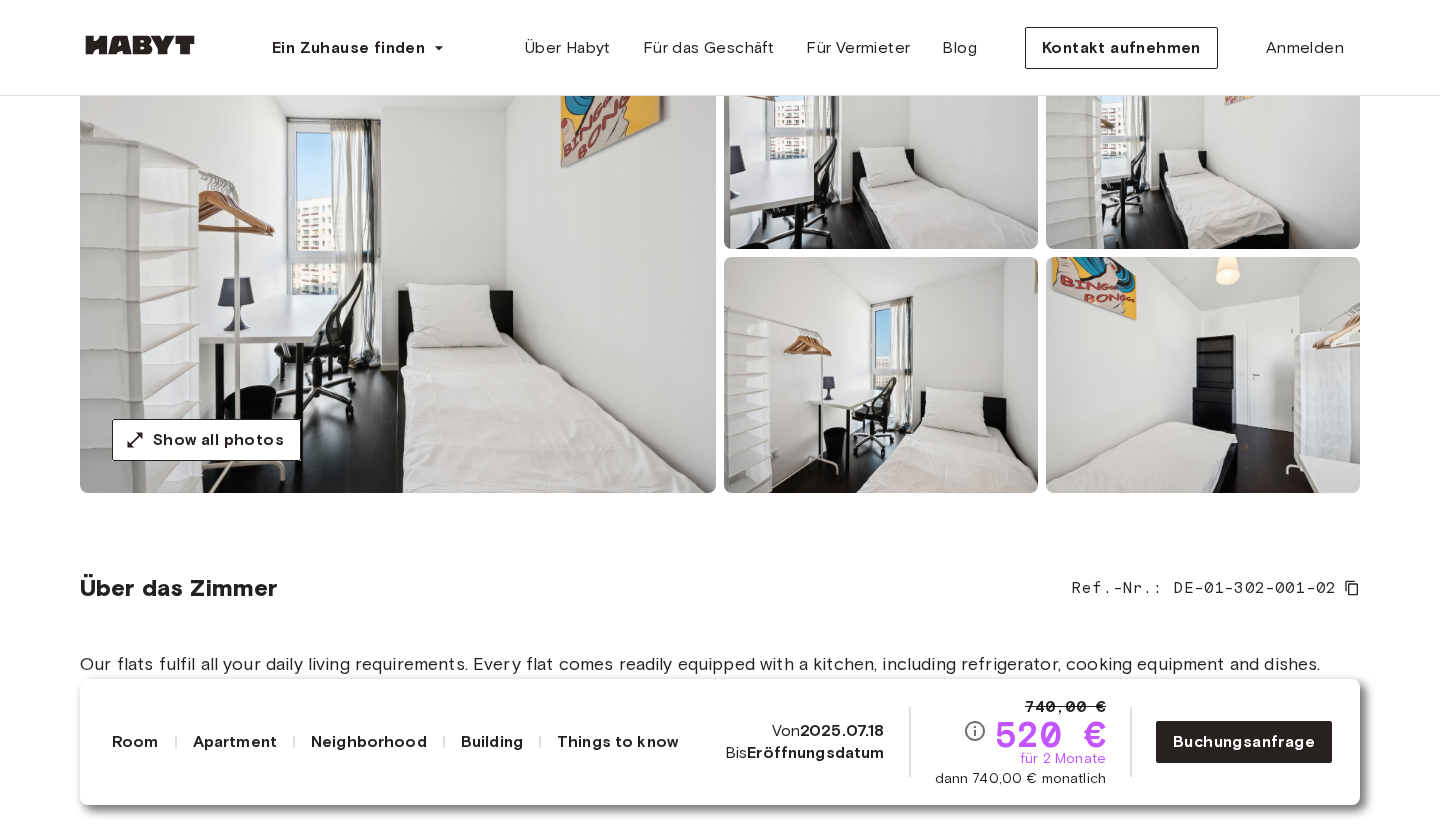 scroll, scrollTop: 257, scrollLeft: 0, axis: vertical 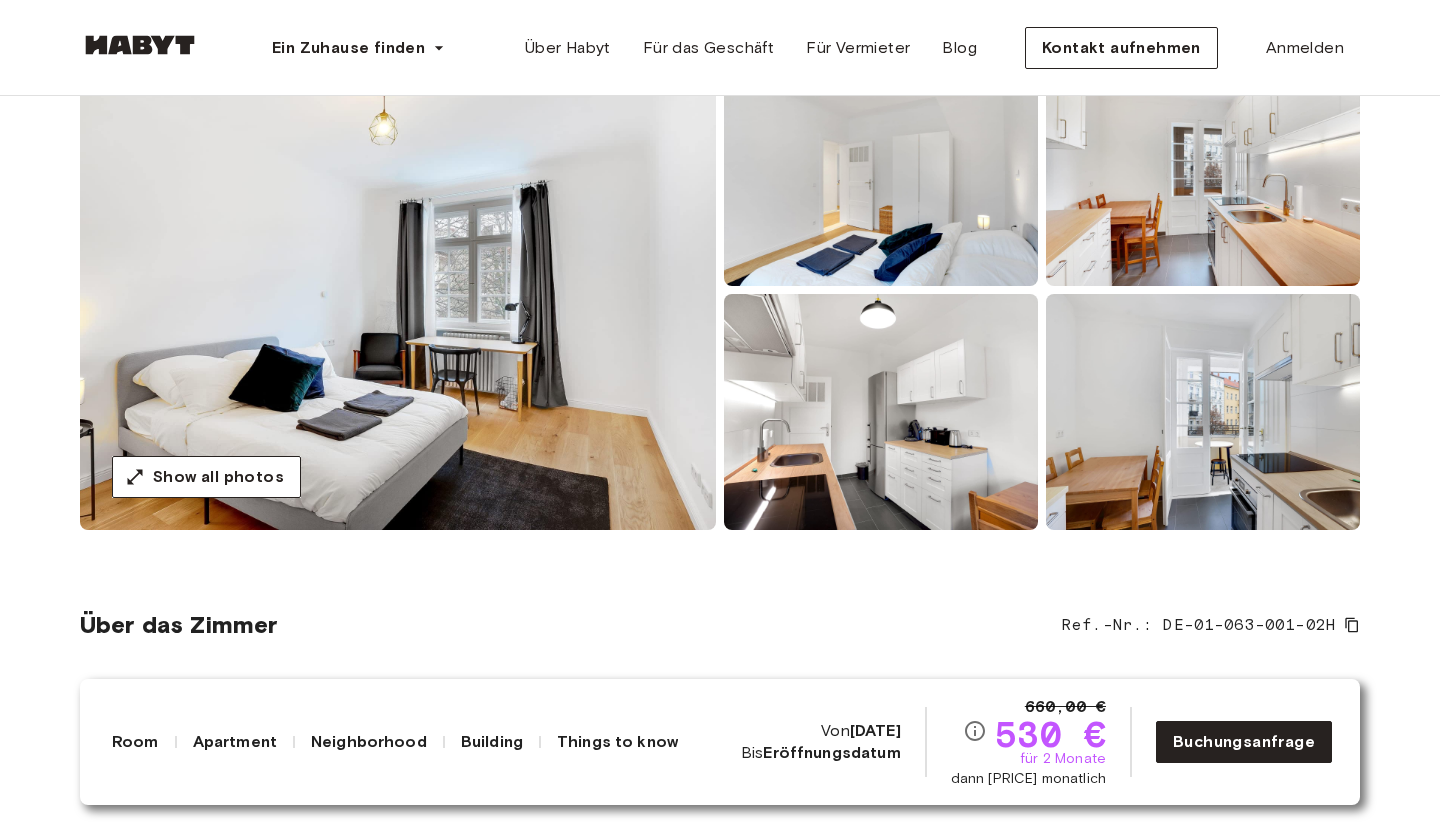 click at bounding box center (398, 290) 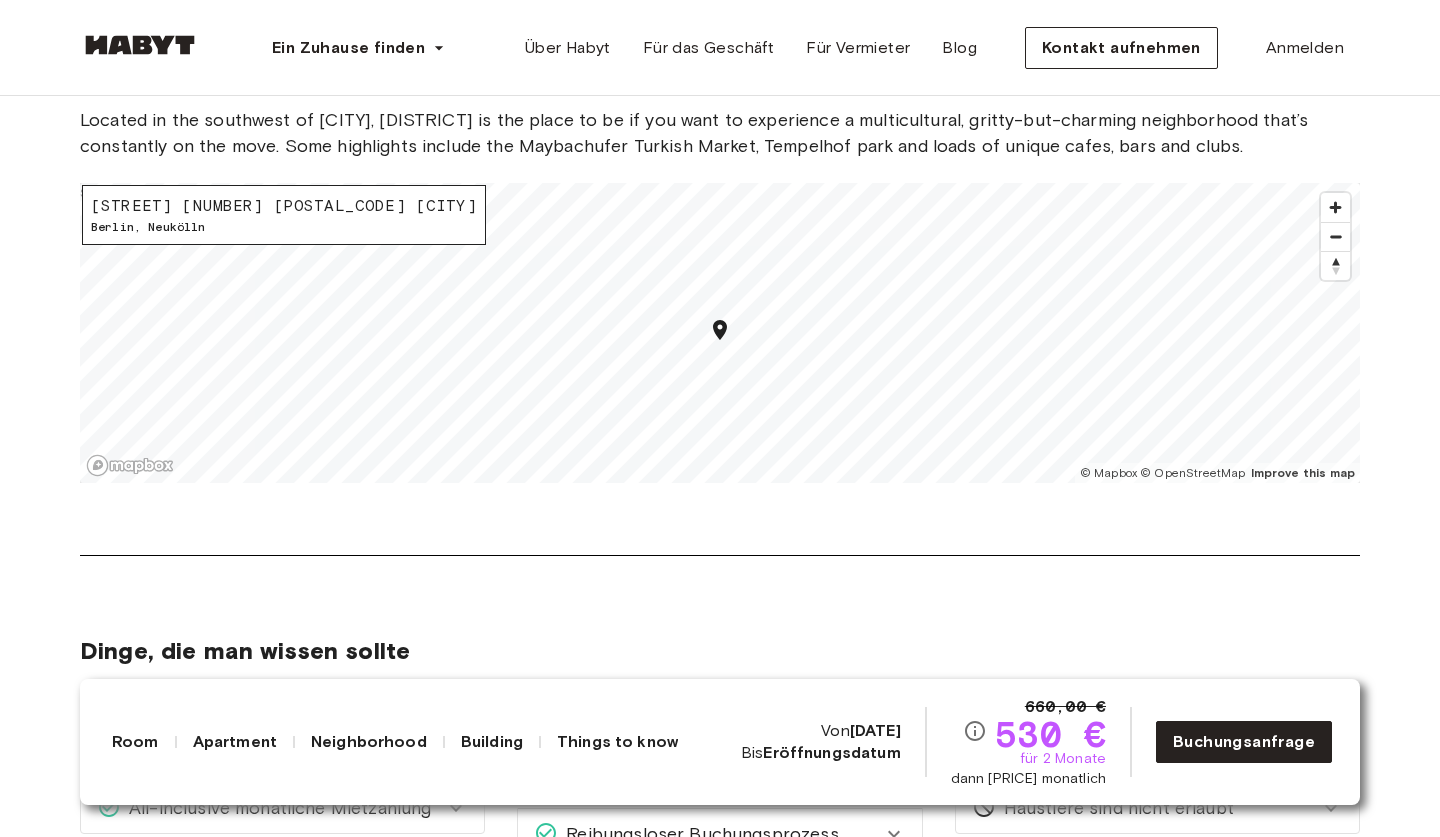 scroll, scrollTop: 2296, scrollLeft: 0, axis: vertical 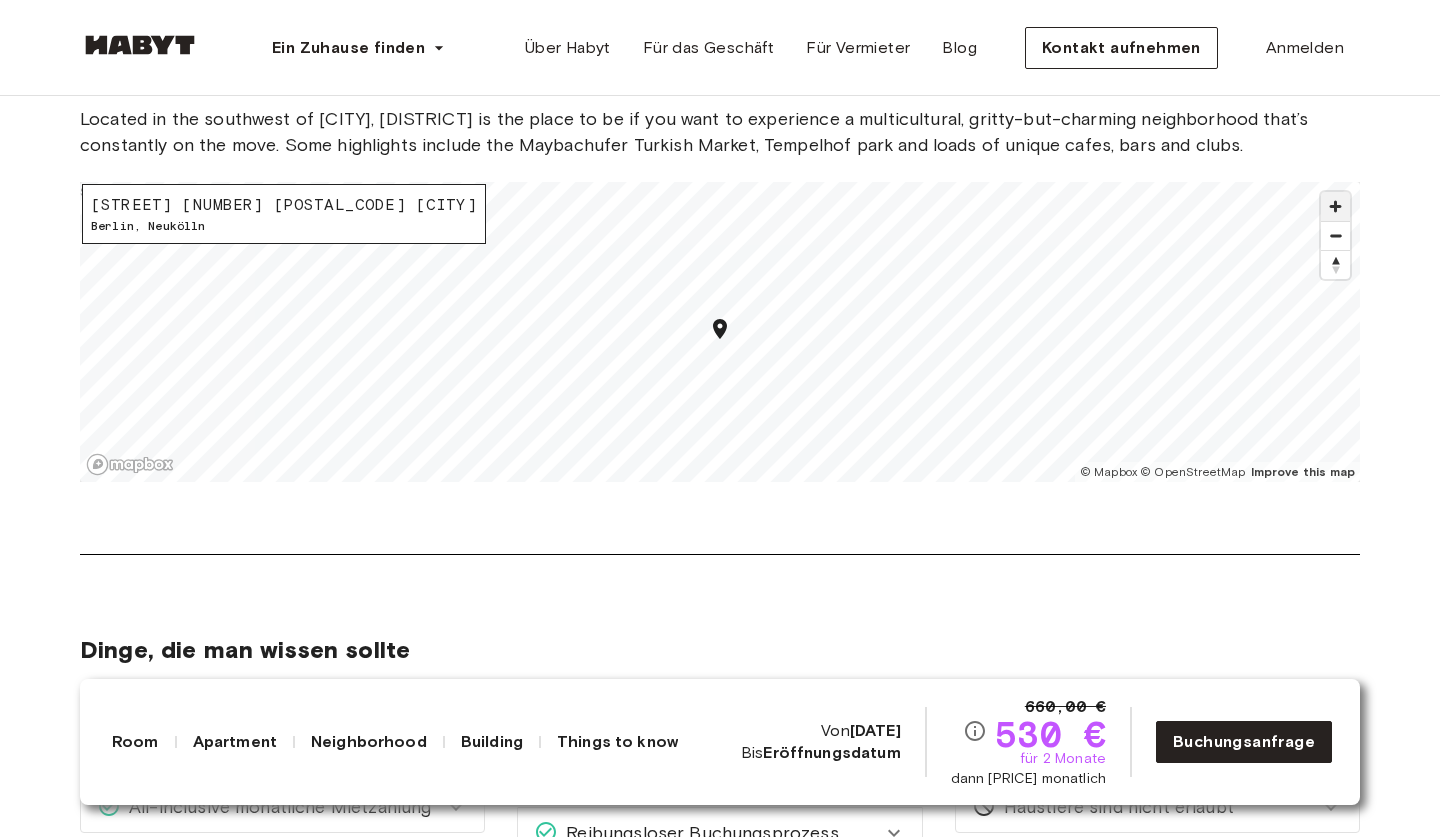 click at bounding box center (1335, 206) 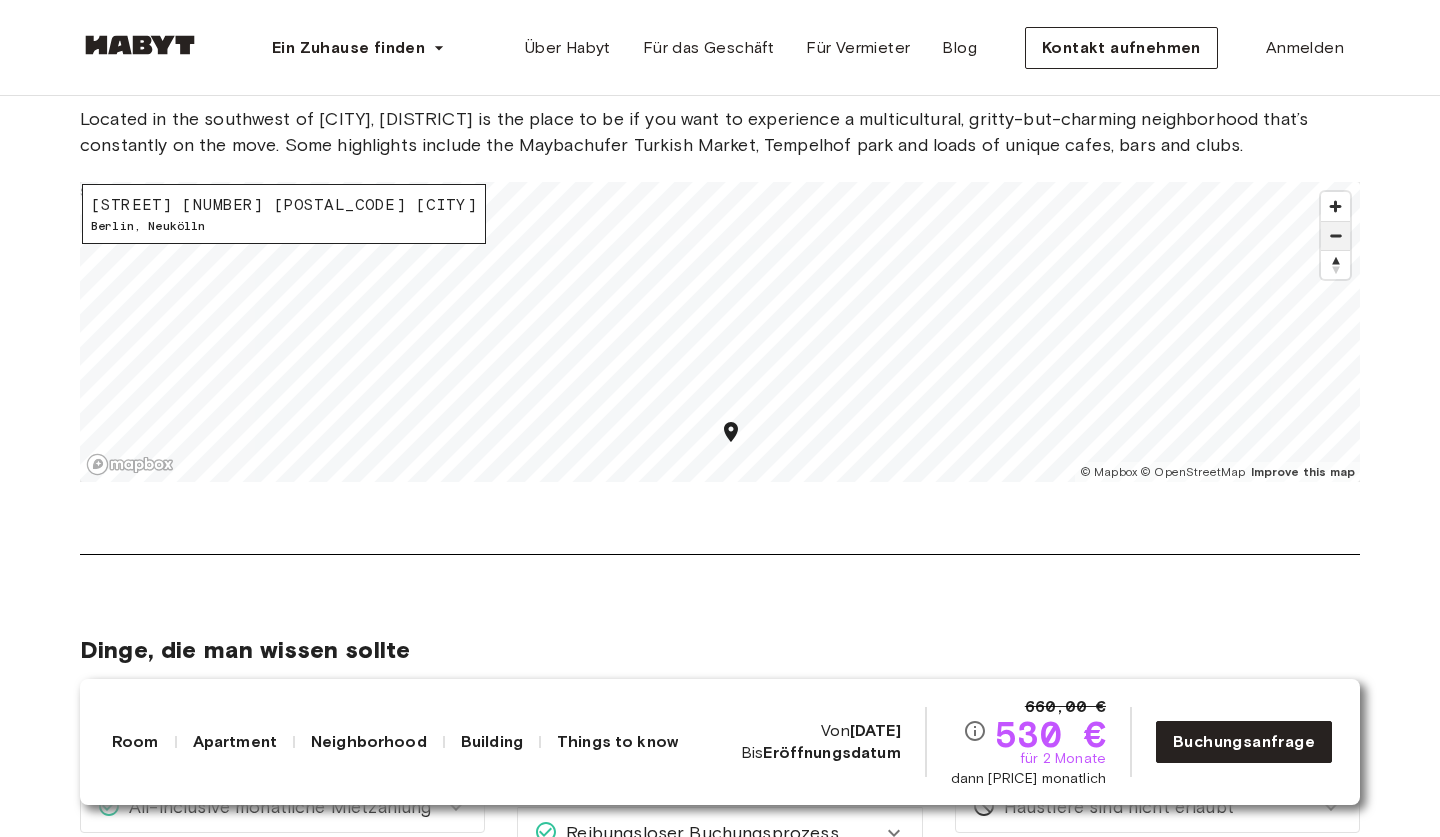 click at bounding box center (1335, 236) 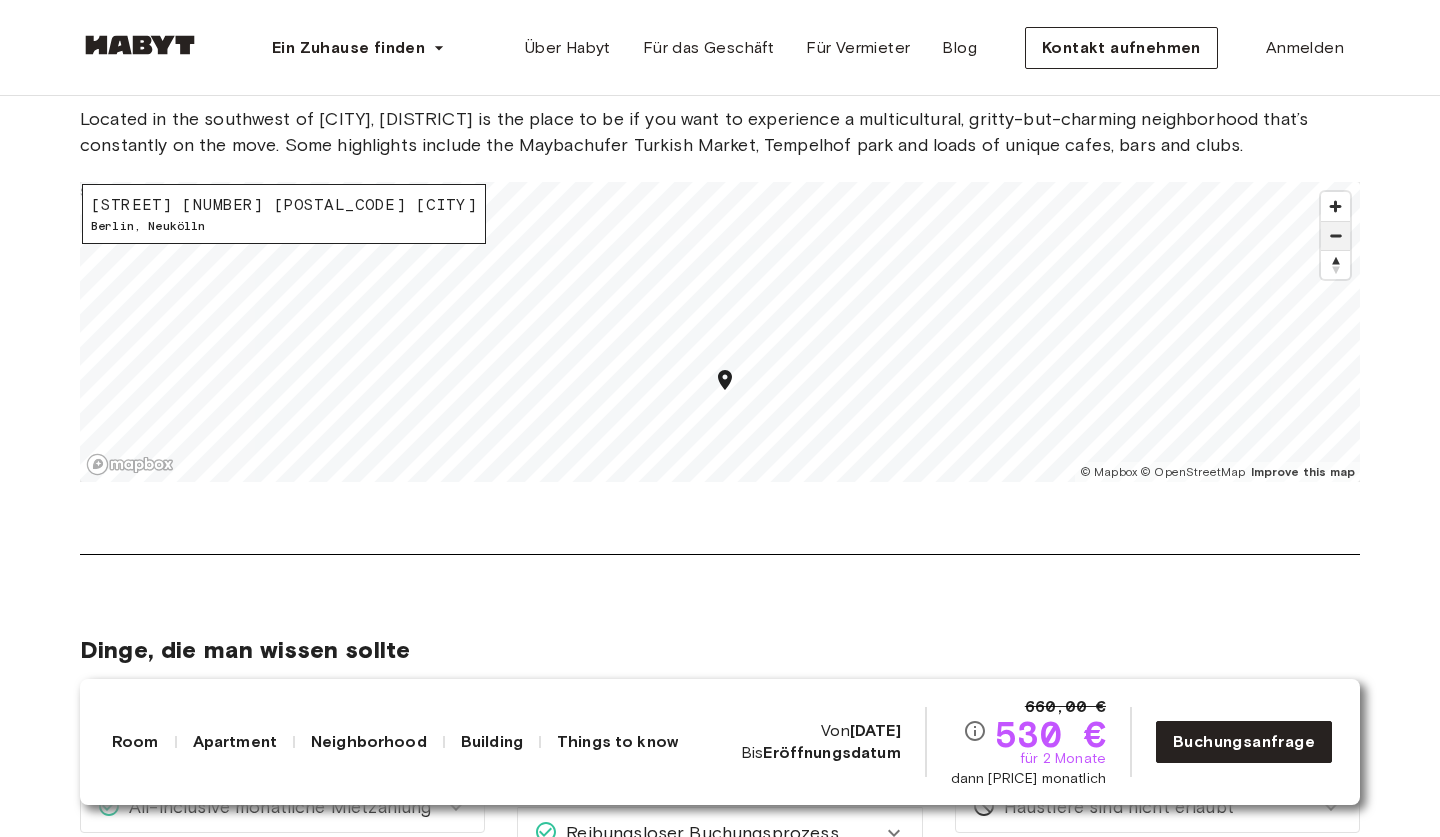 click at bounding box center (1335, 236) 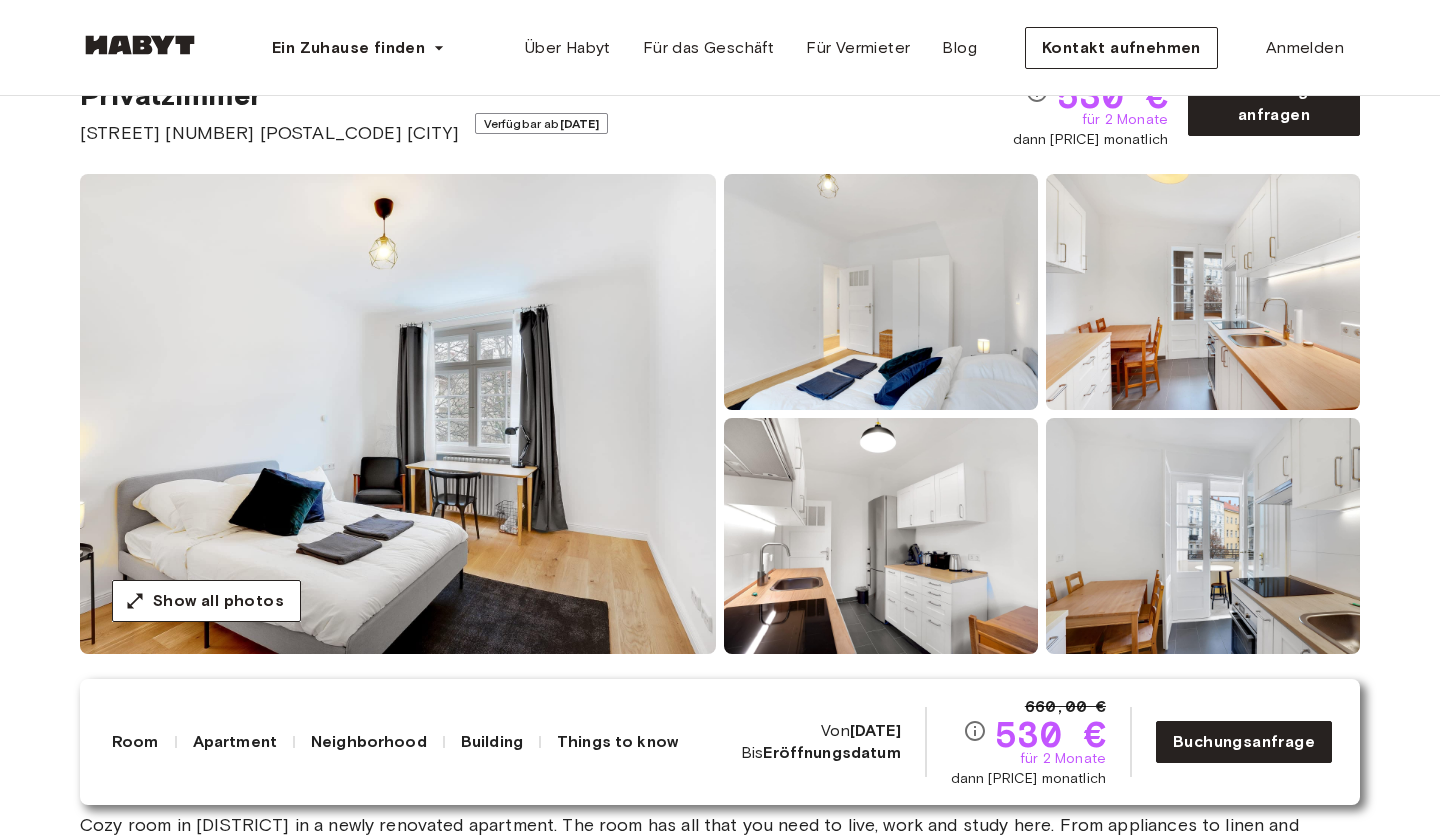 scroll, scrollTop: 140, scrollLeft: 0, axis: vertical 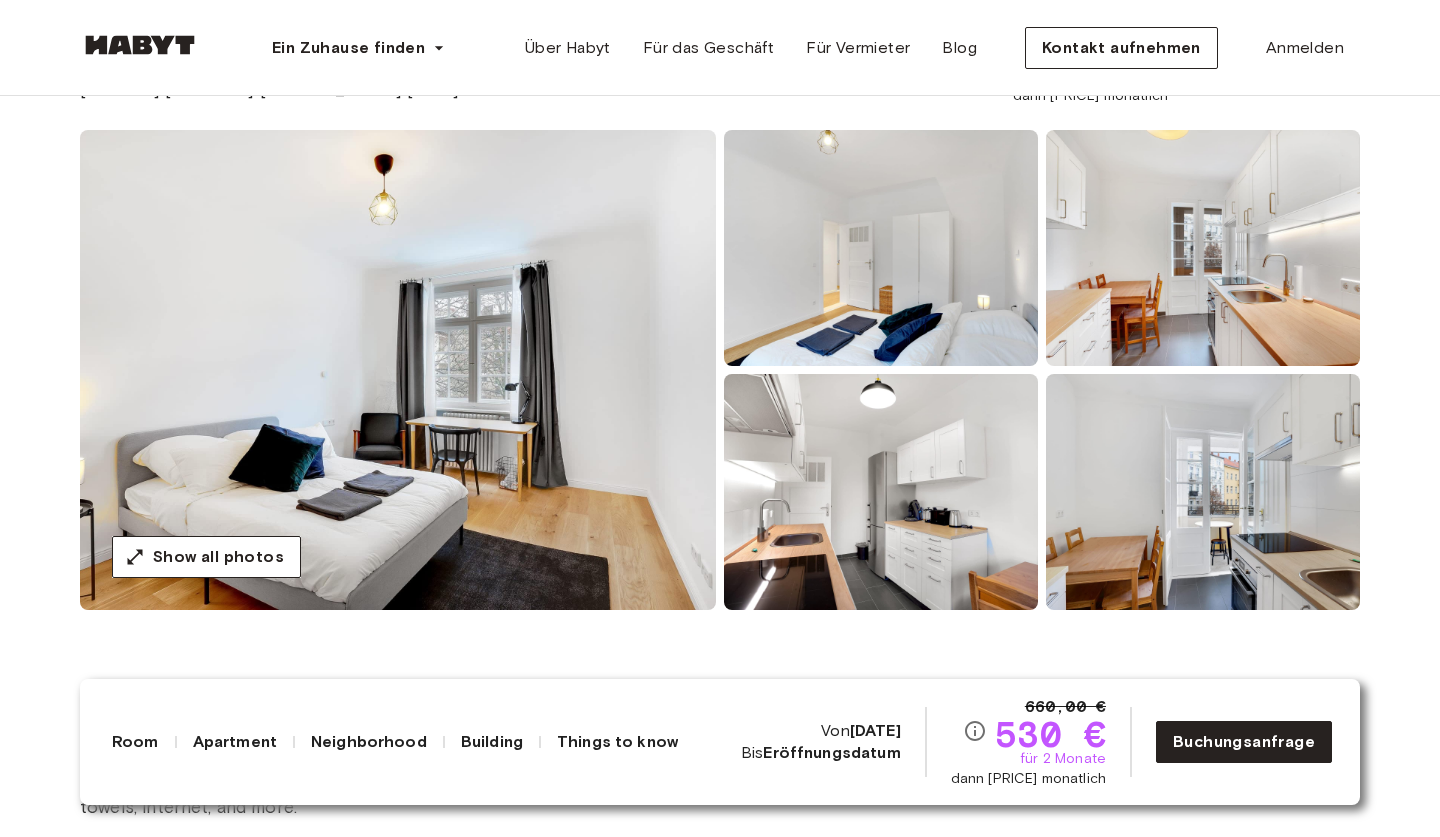 click at bounding box center (398, 370) 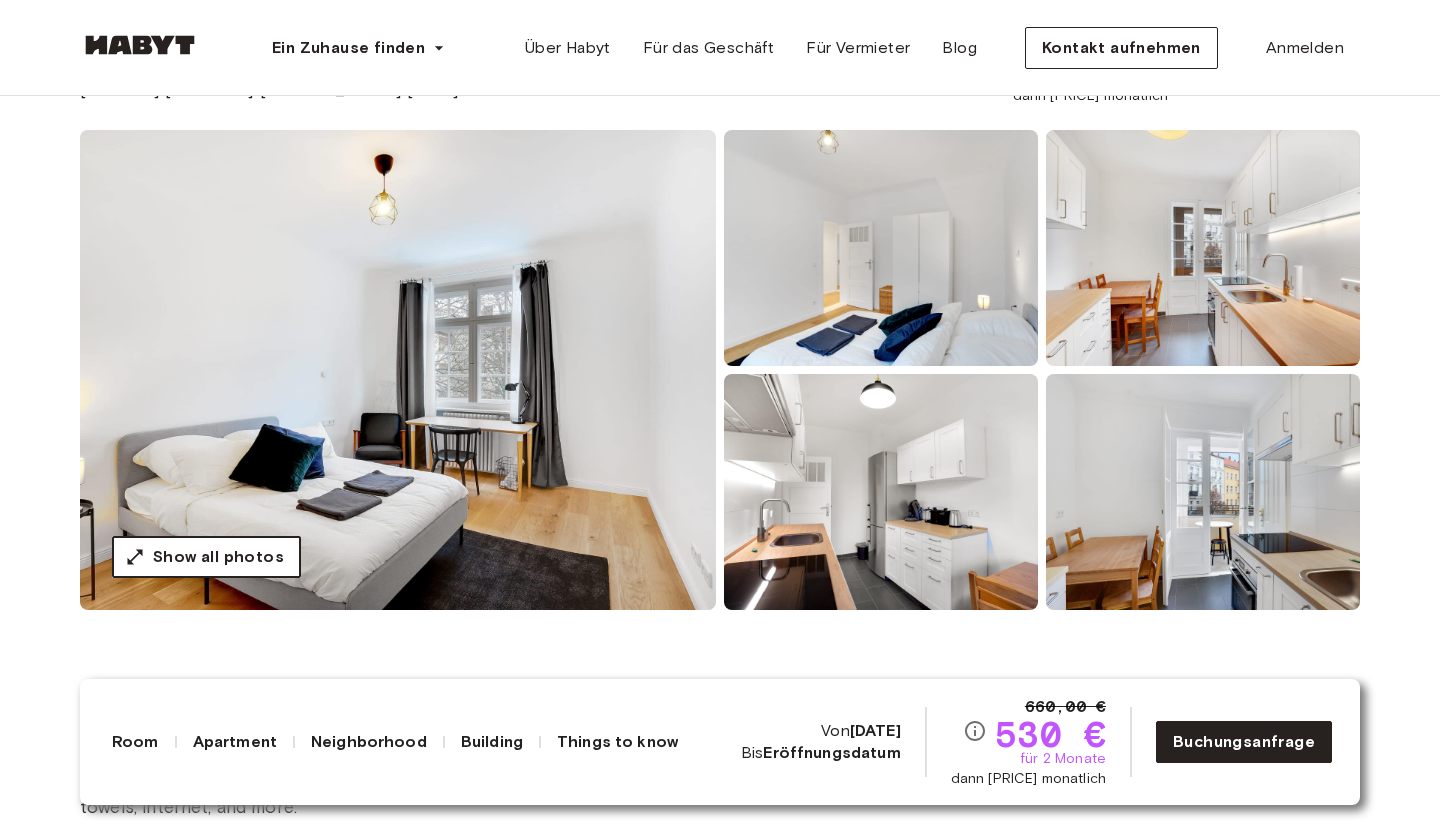 click on "Show all photos" at bounding box center (218, 557) 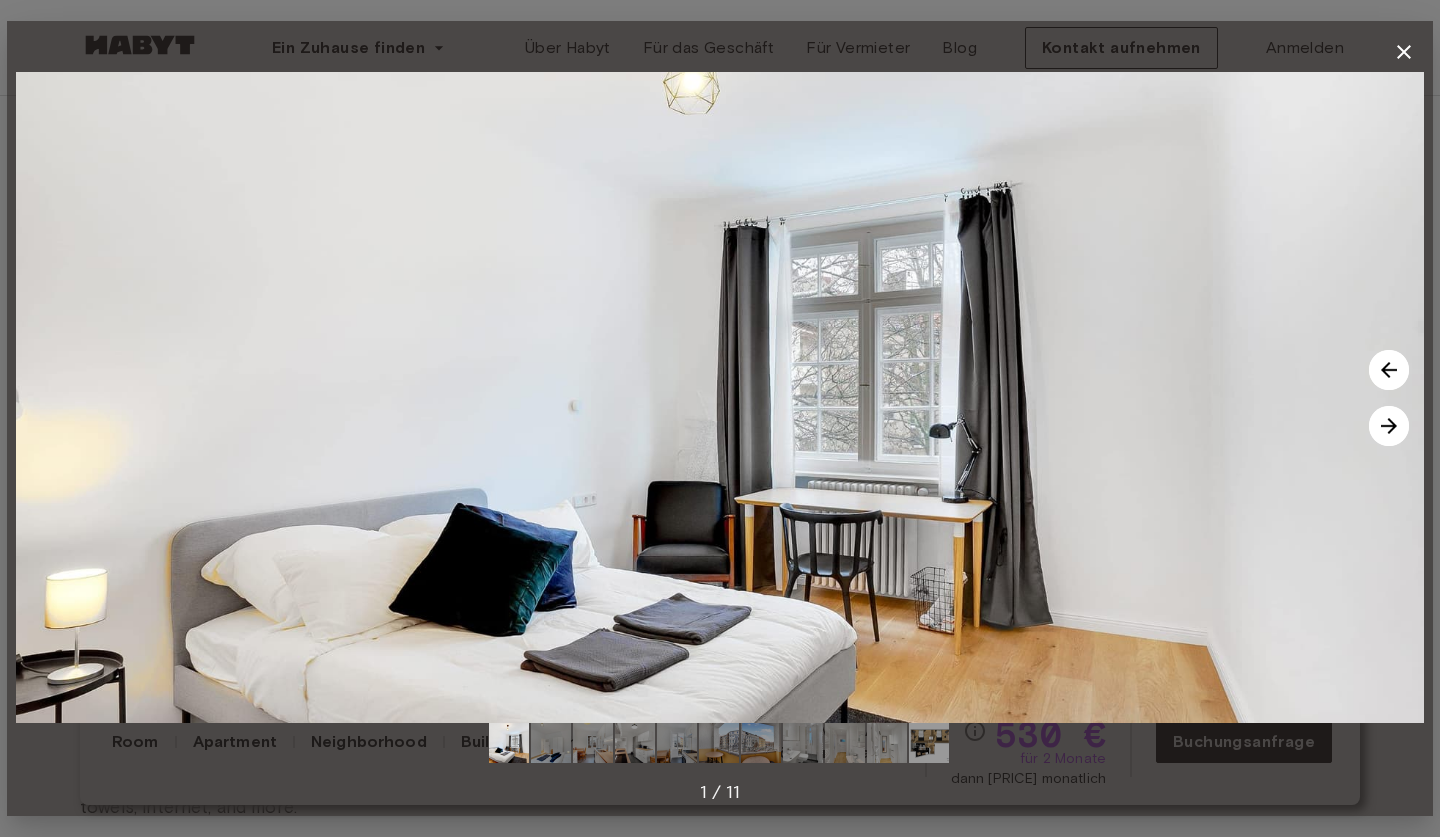 click at bounding box center [1389, 426] 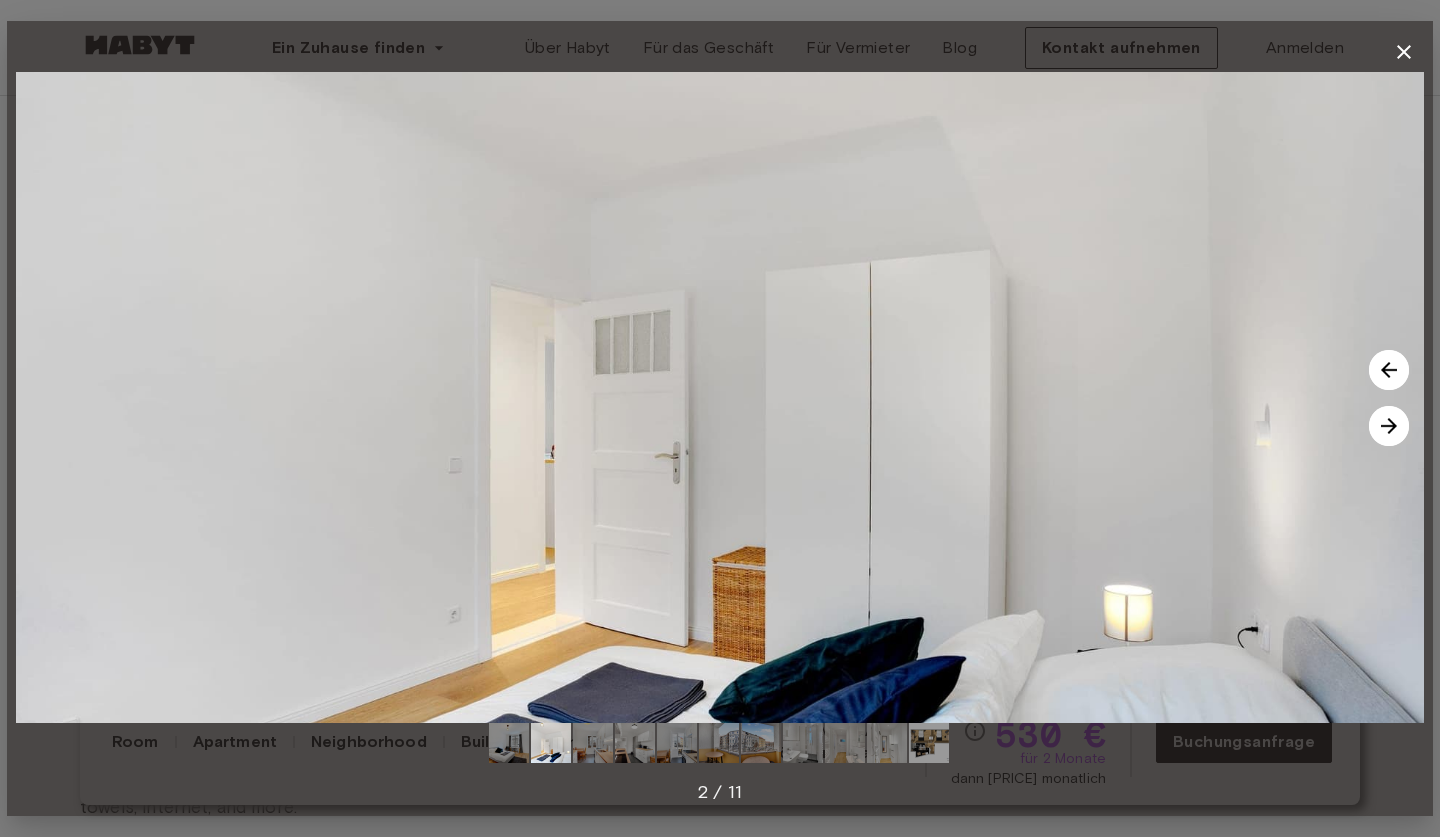 click at bounding box center (1389, 426) 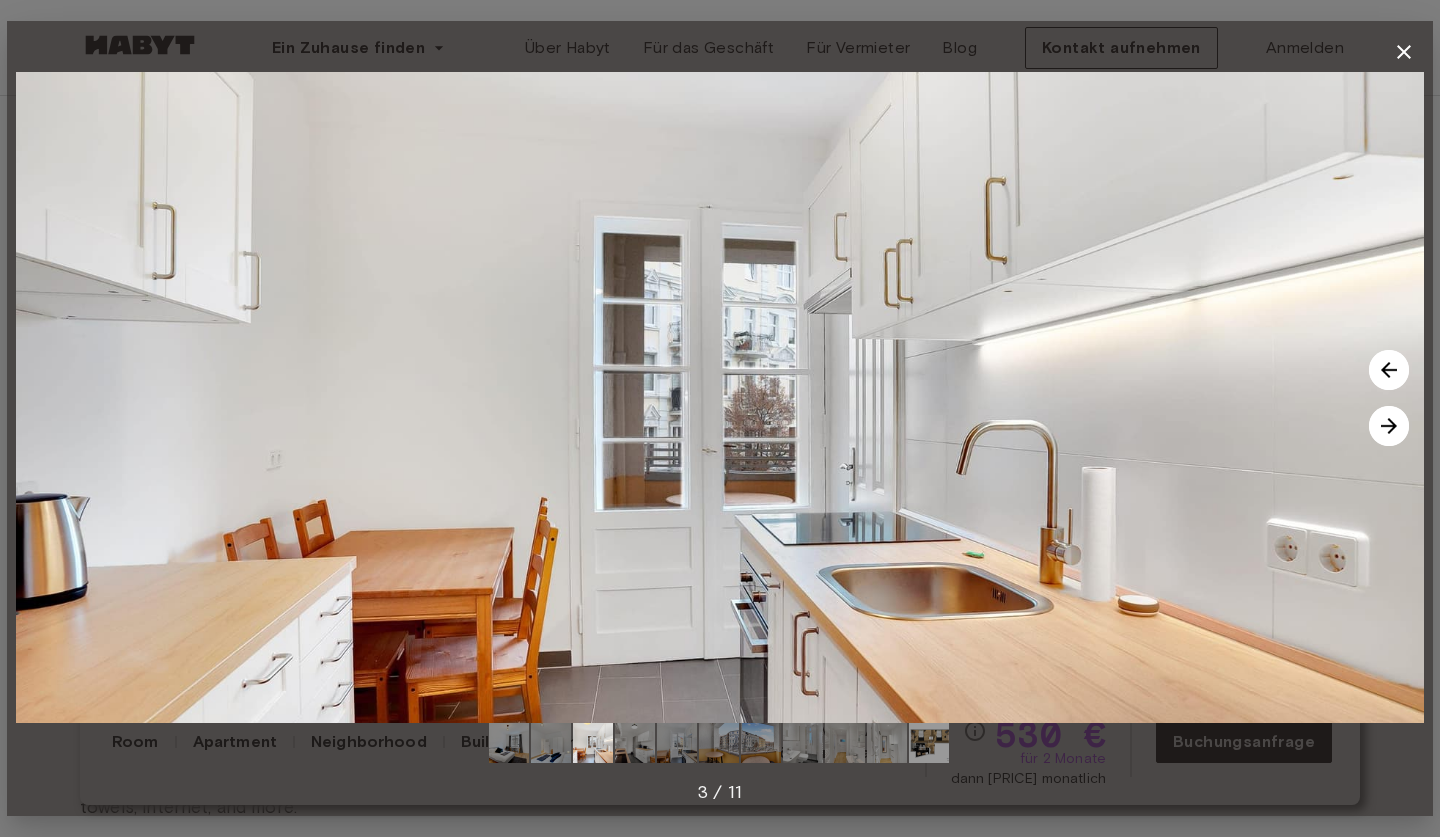click at bounding box center [1389, 426] 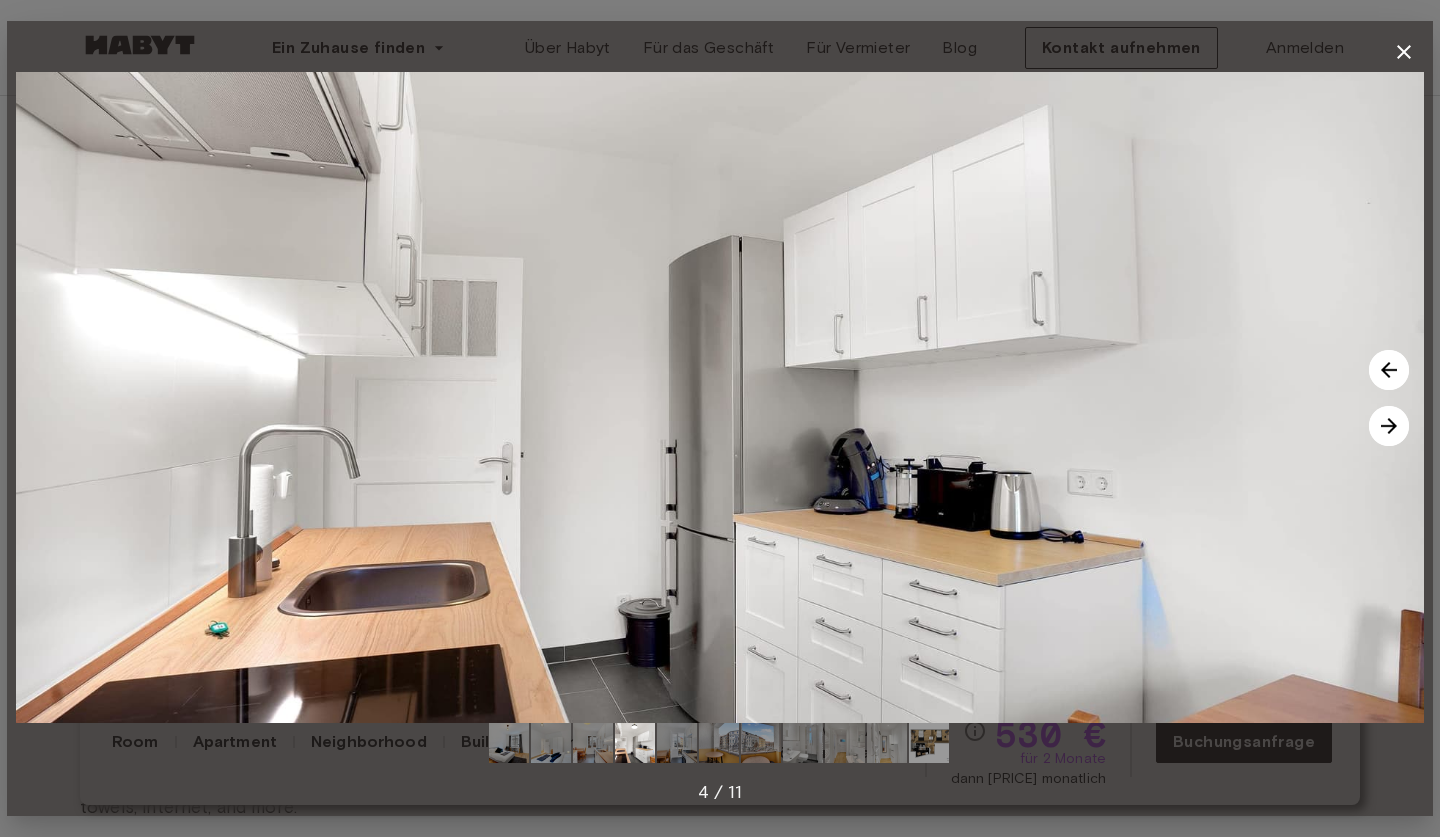 click at bounding box center (1389, 426) 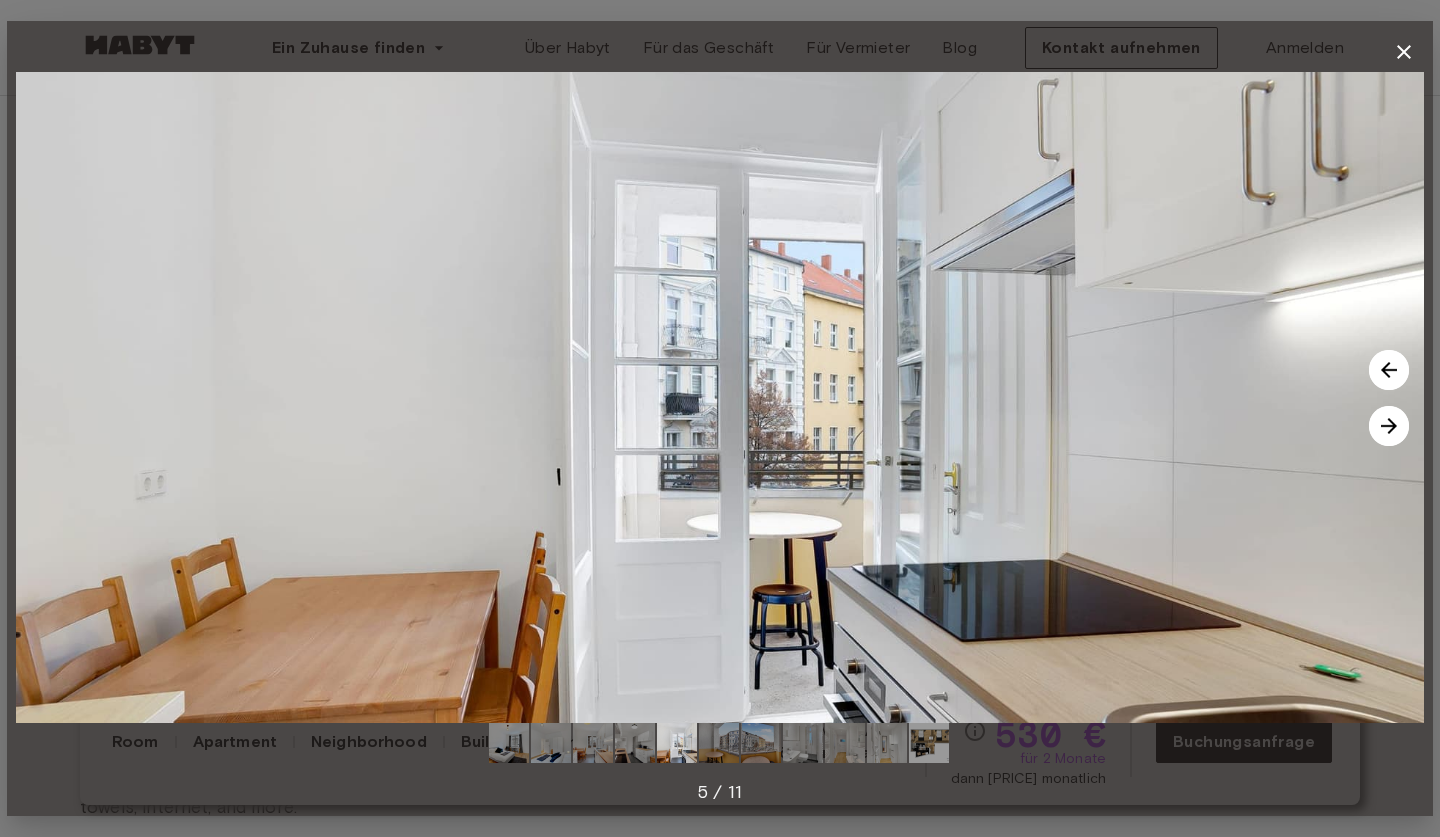 click at bounding box center [1389, 426] 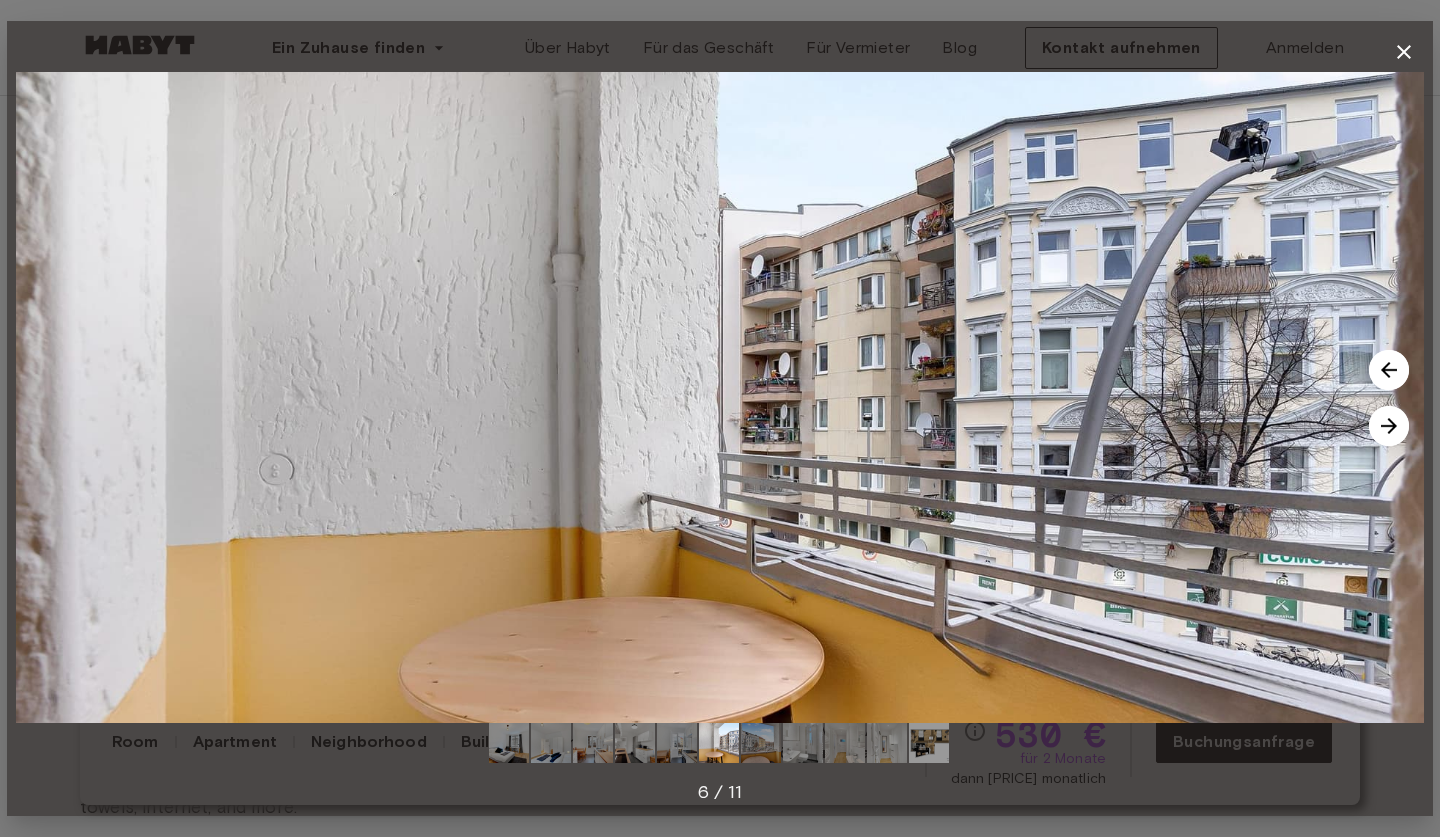 click at bounding box center [1389, 426] 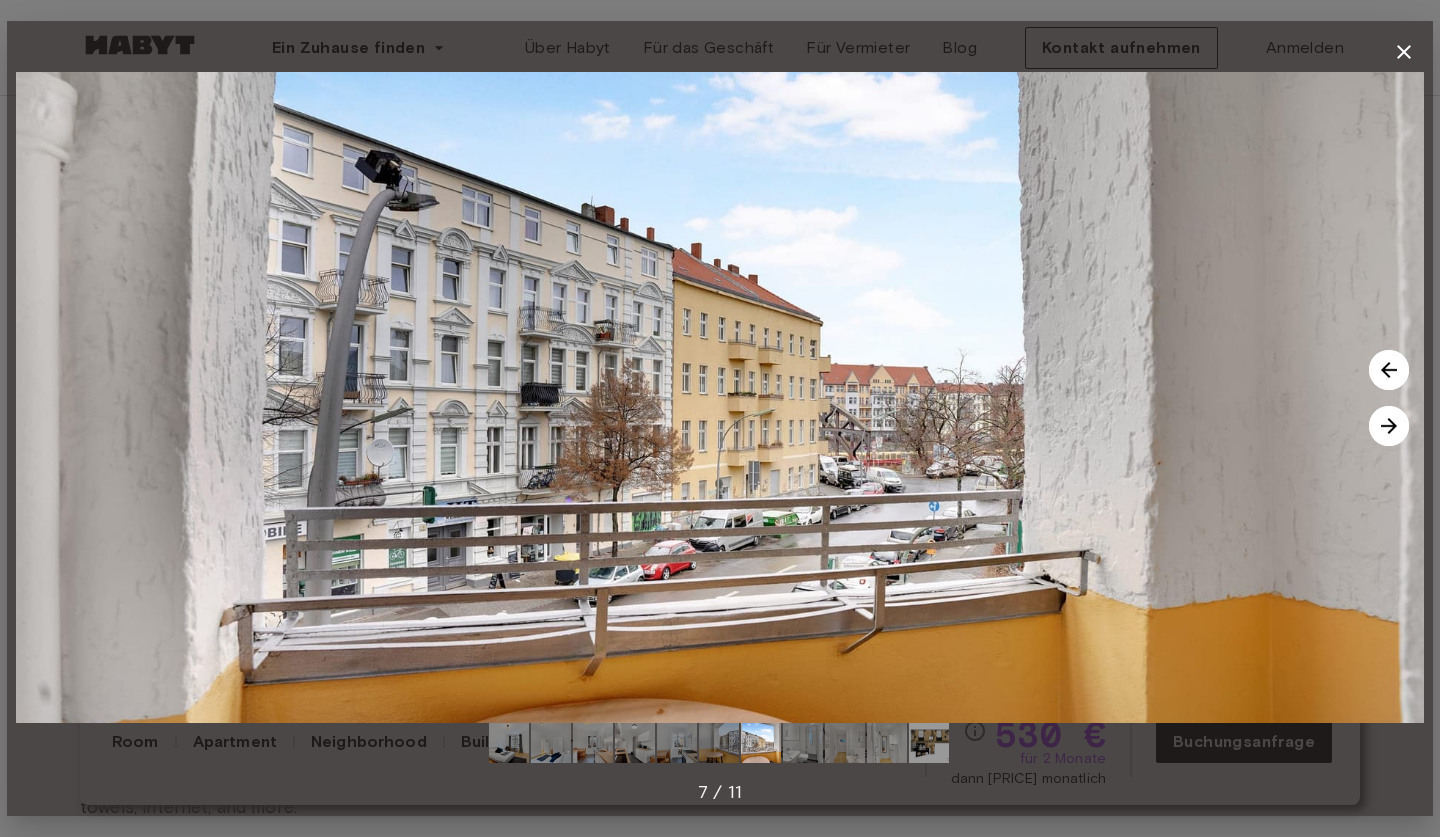 click at bounding box center (1389, 426) 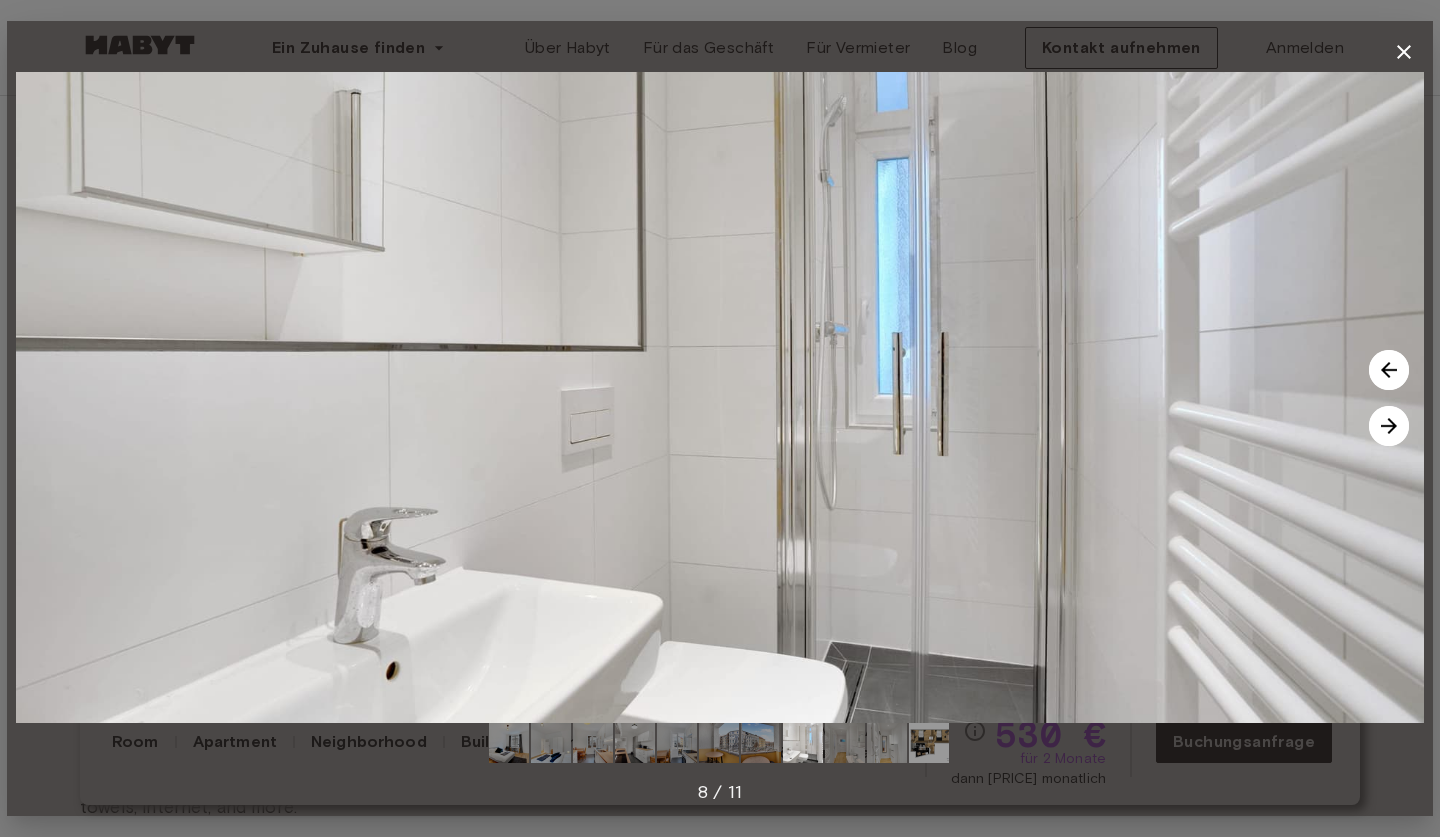 click at bounding box center (1389, 426) 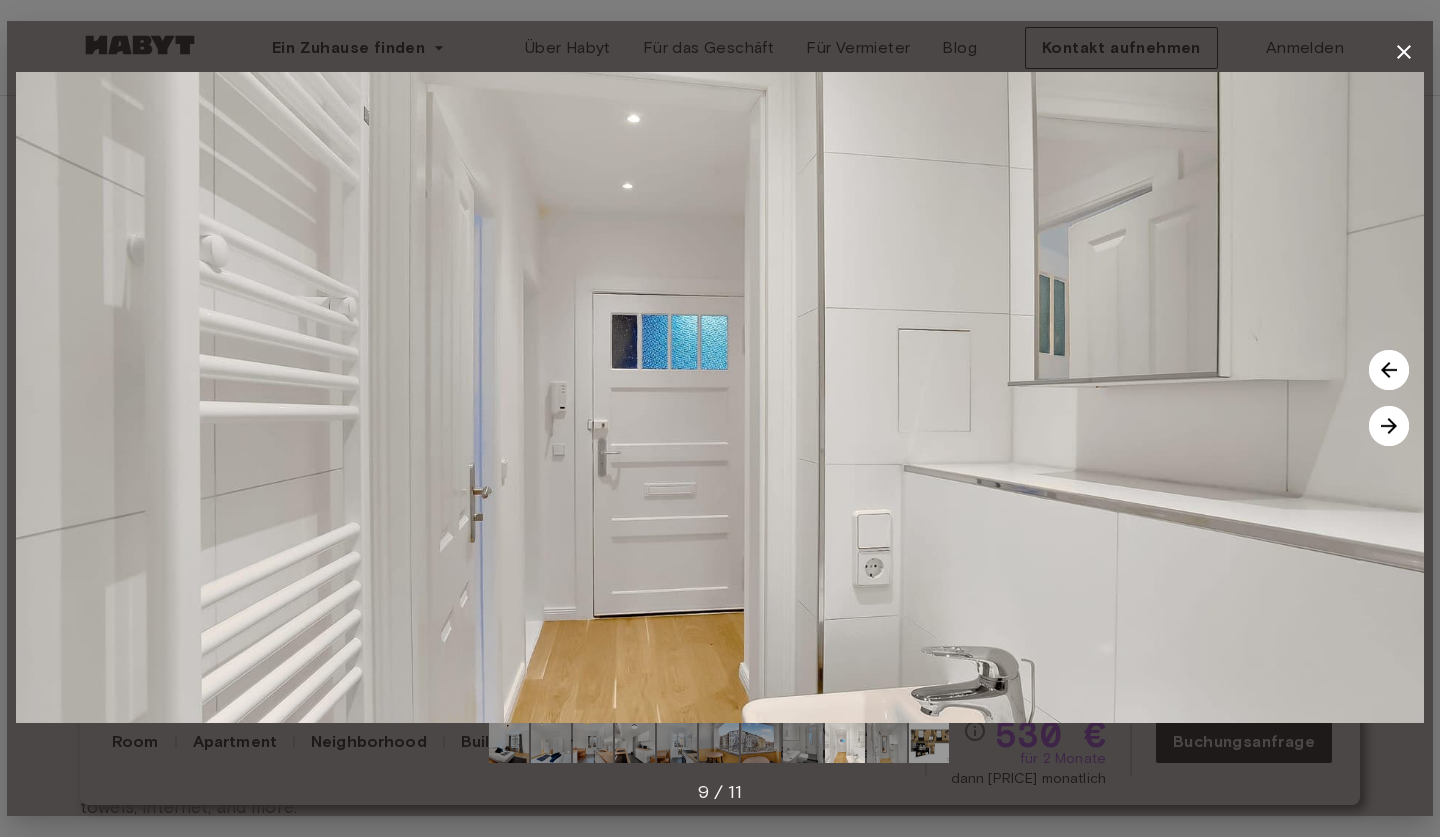 click at bounding box center (1389, 426) 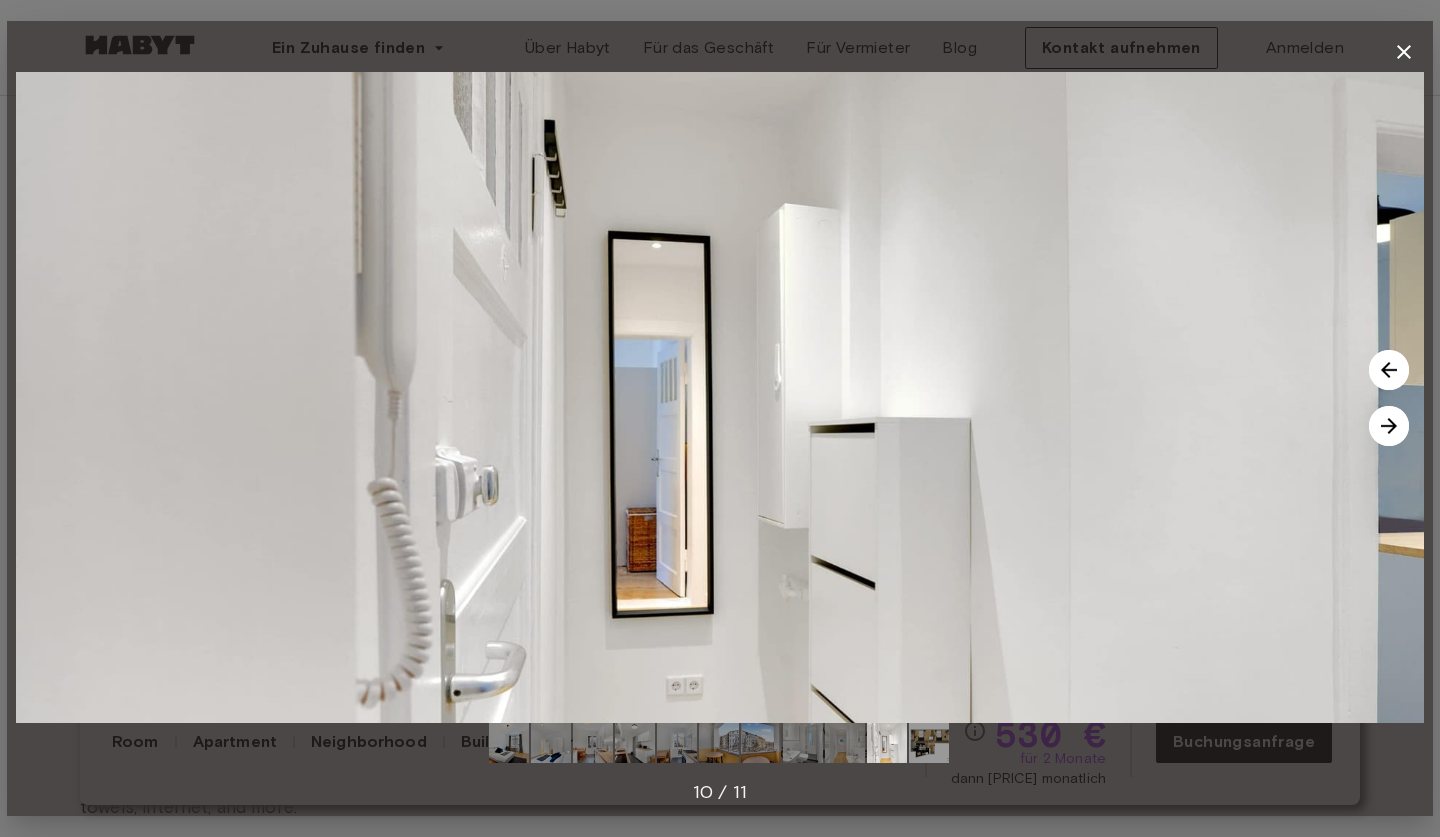 click at bounding box center (1389, 426) 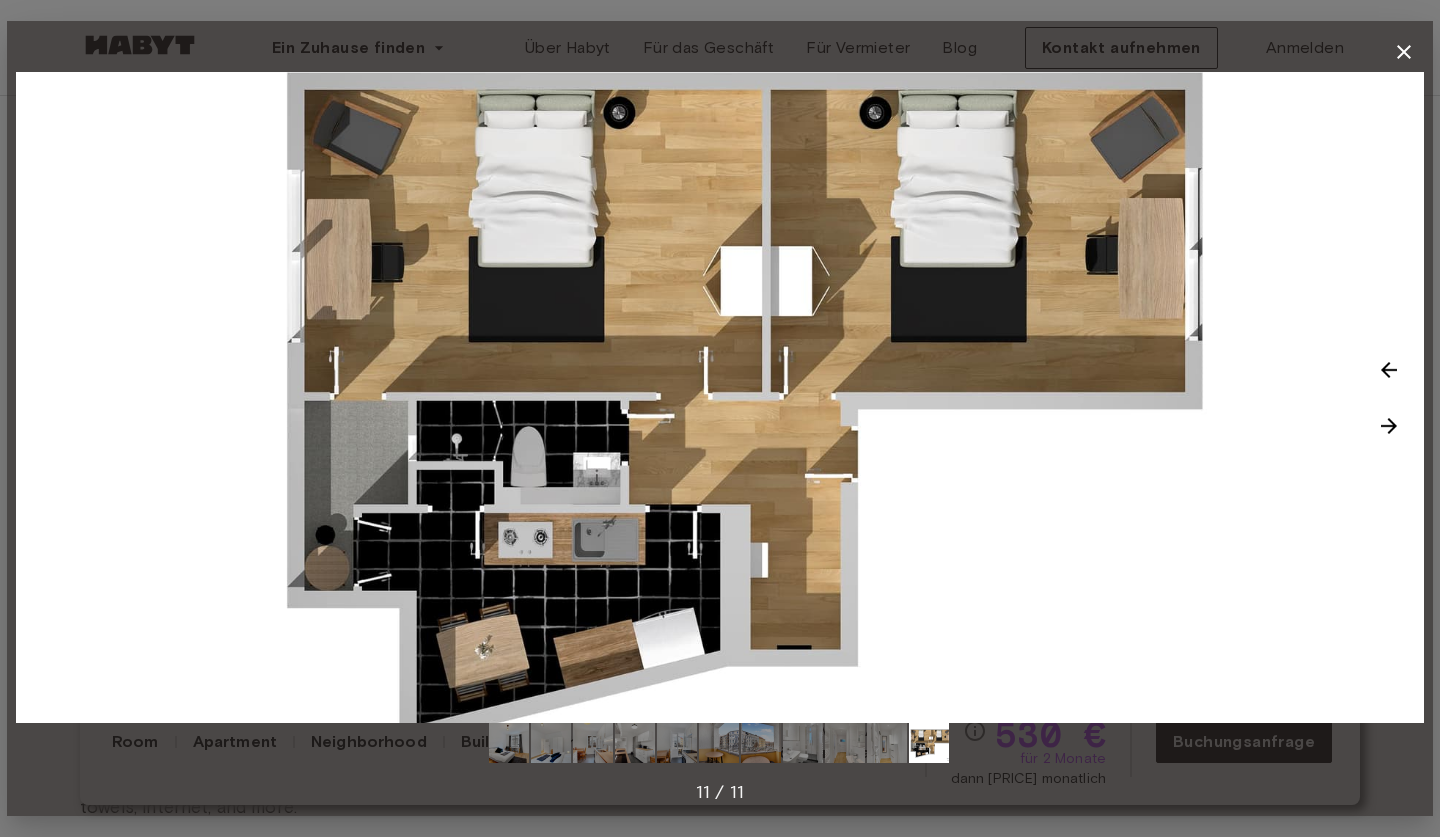 click at bounding box center (1389, 426) 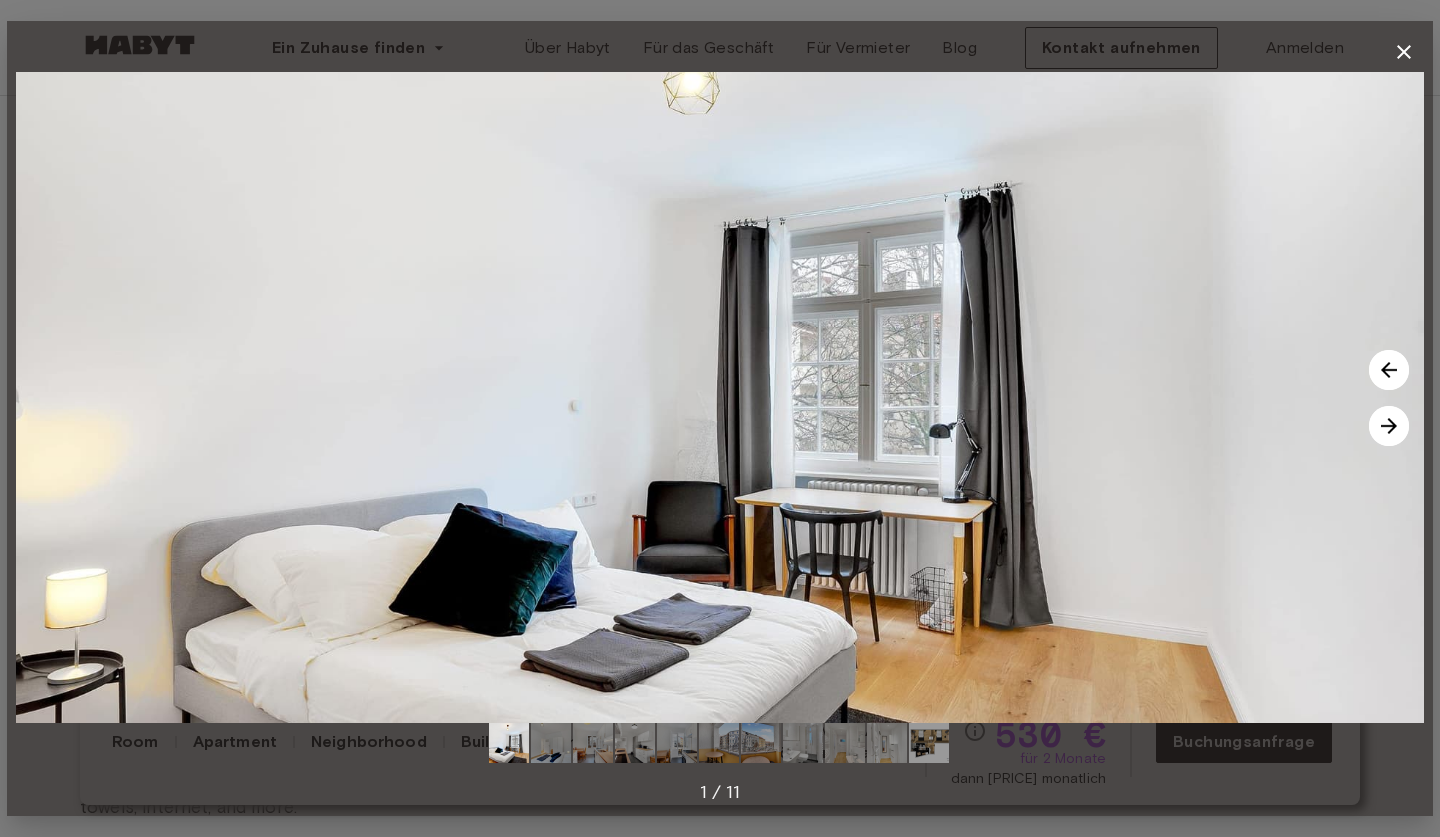 click at bounding box center [1389, 426] 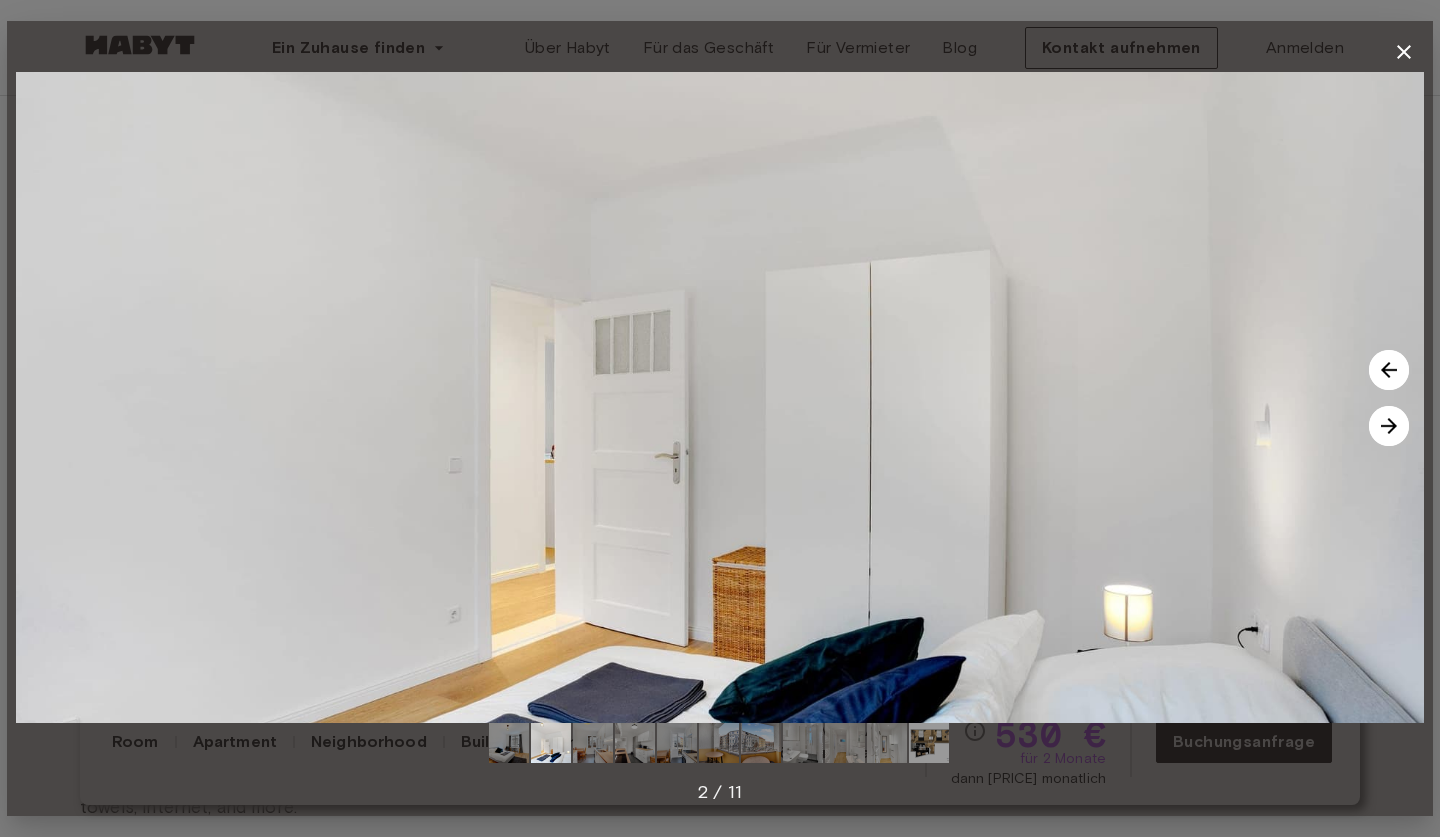 click 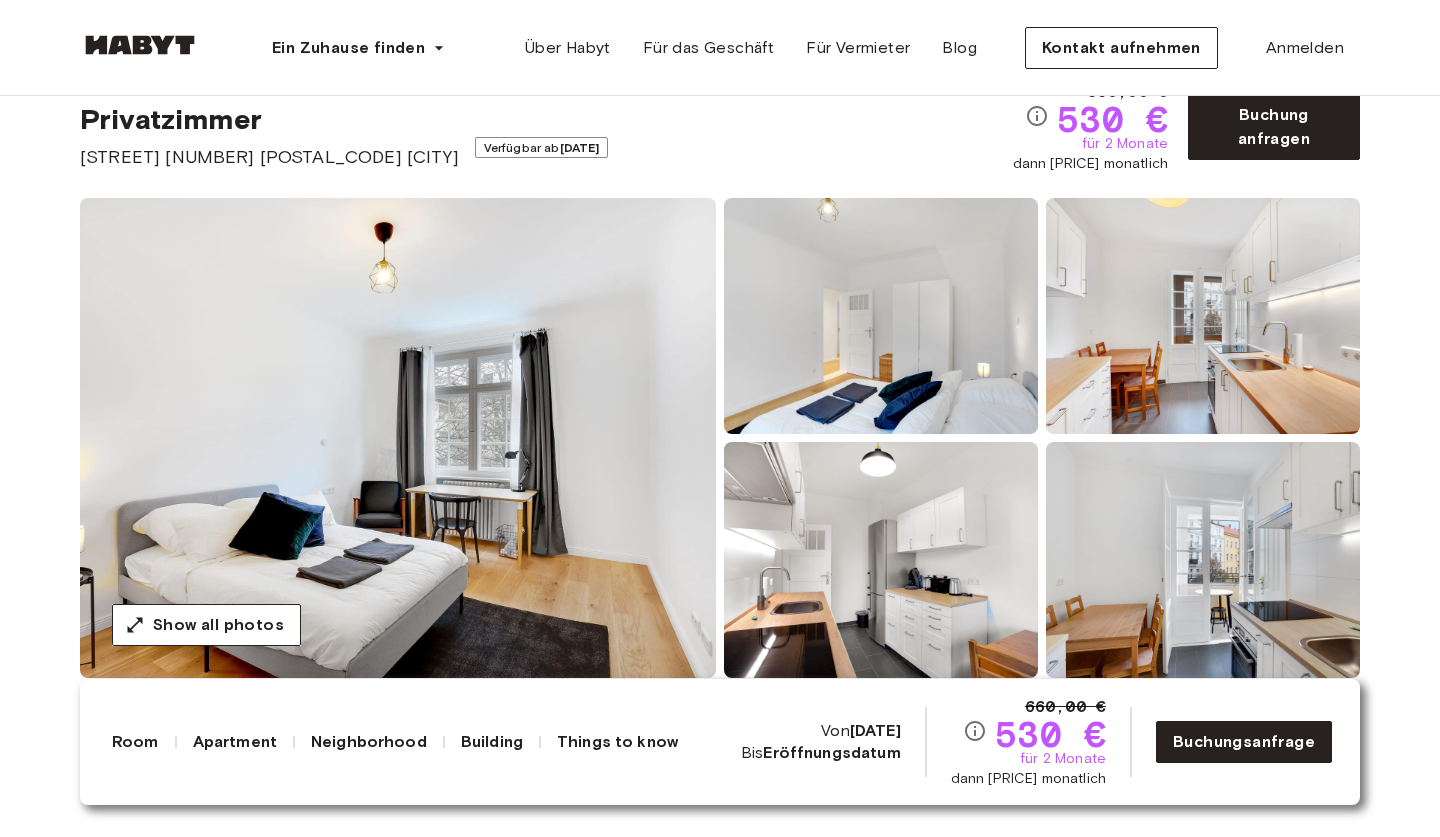 scroll, scrollTop: 77, scrollLeft: 0, axis: vertical 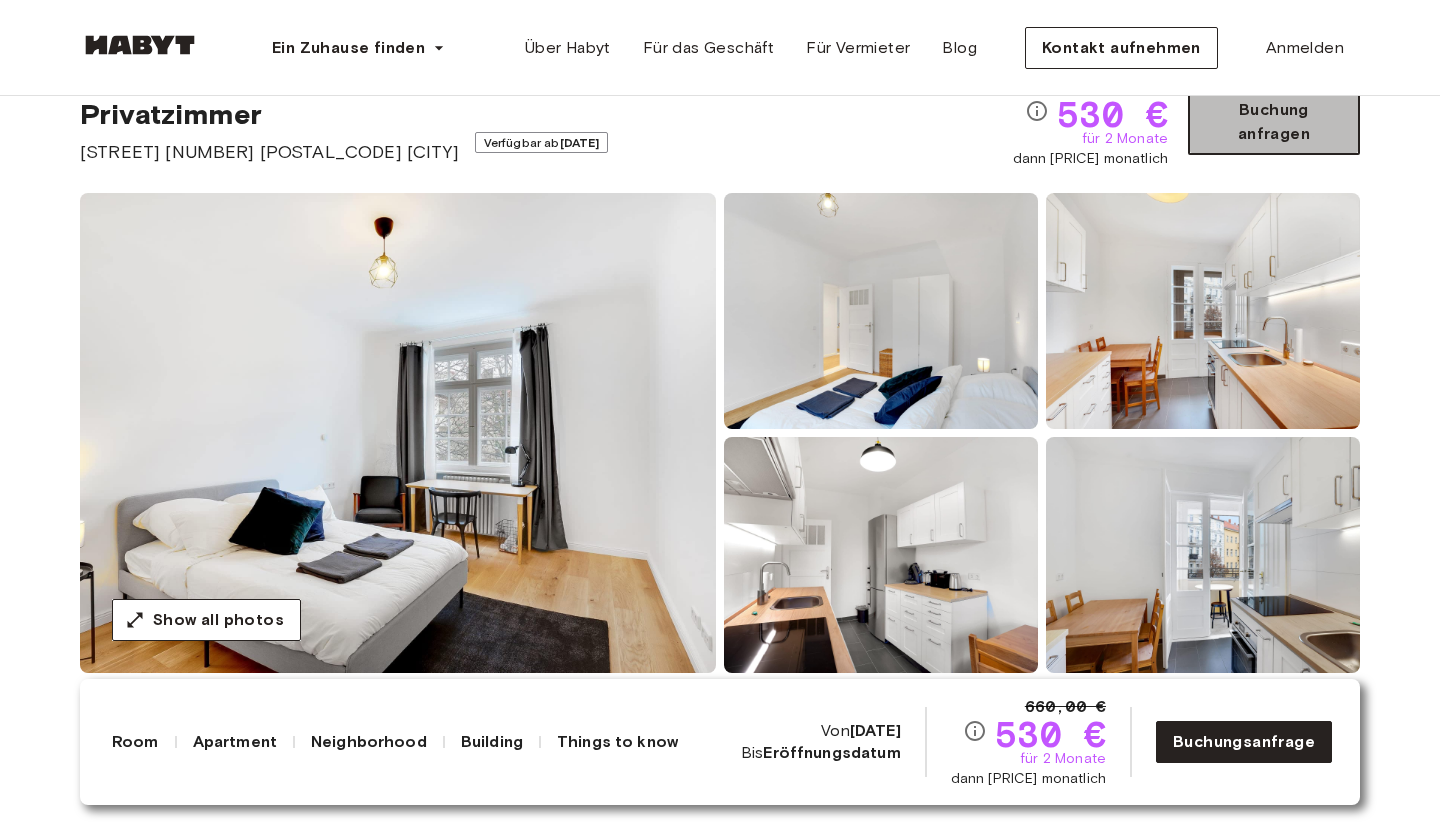 click on "Buchung anfragen" at bounding box center (1274, 122) 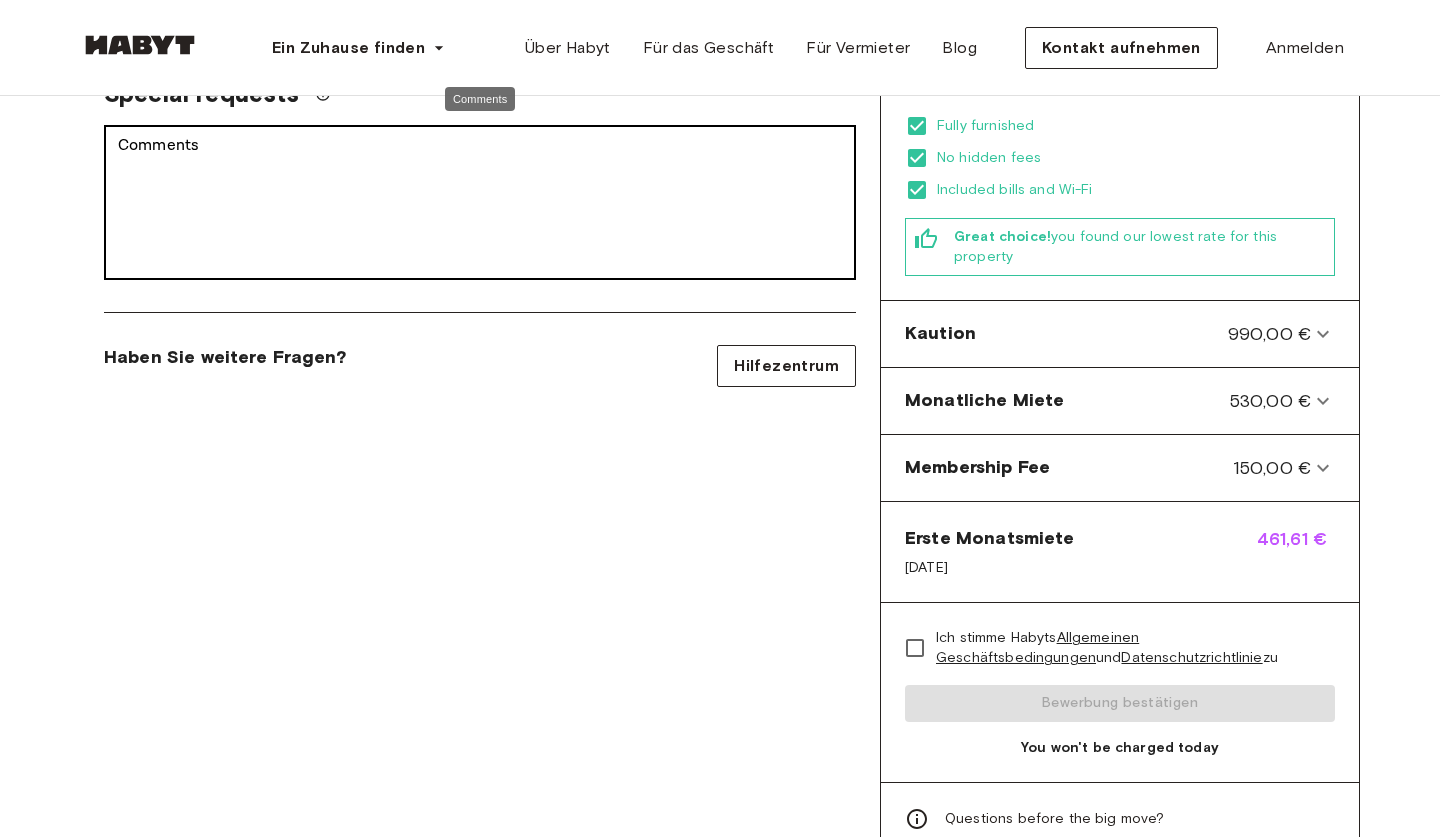 scroll, scrollTop: 585, scrollLeft: 0, axis: vertical 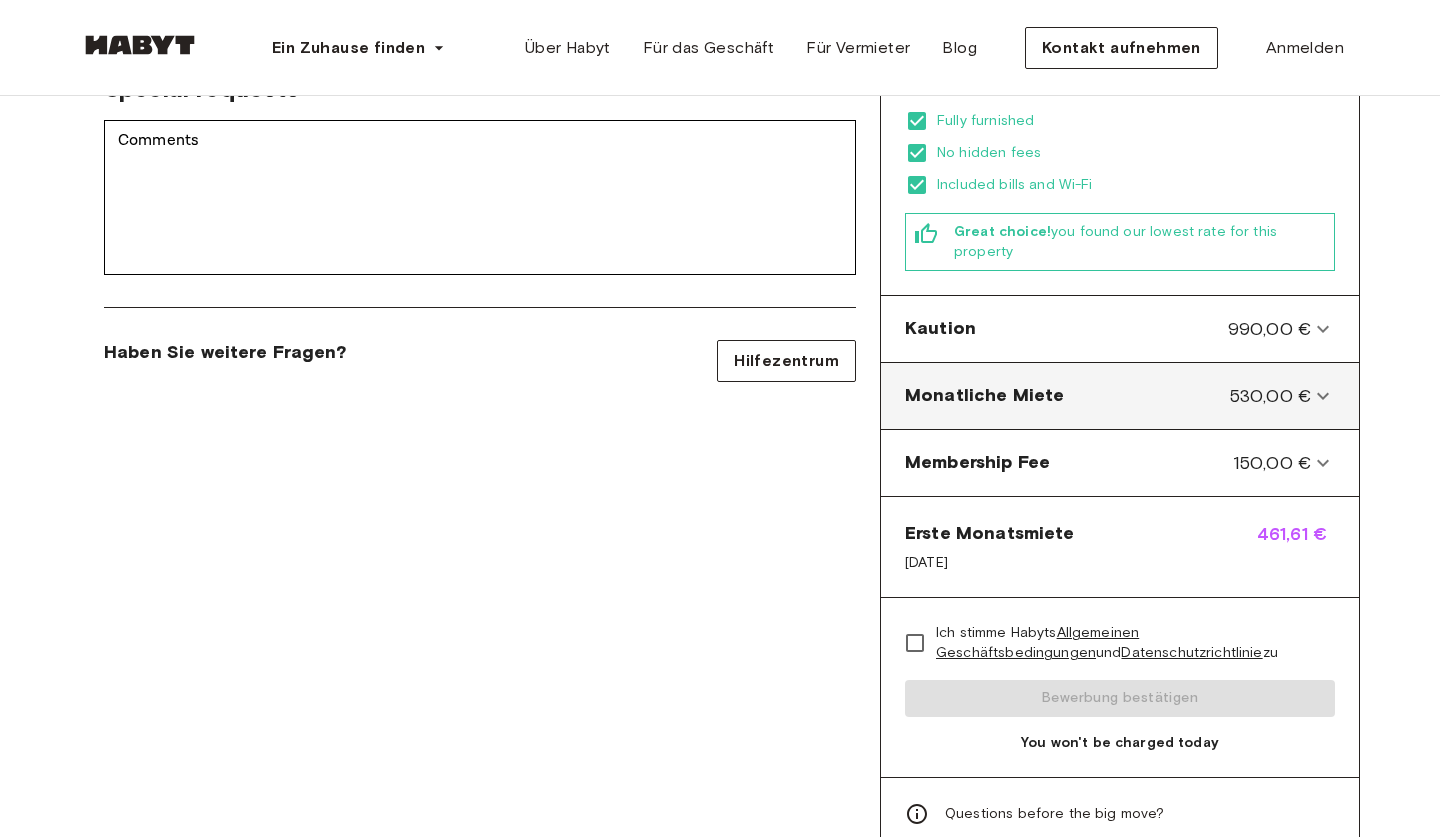 click 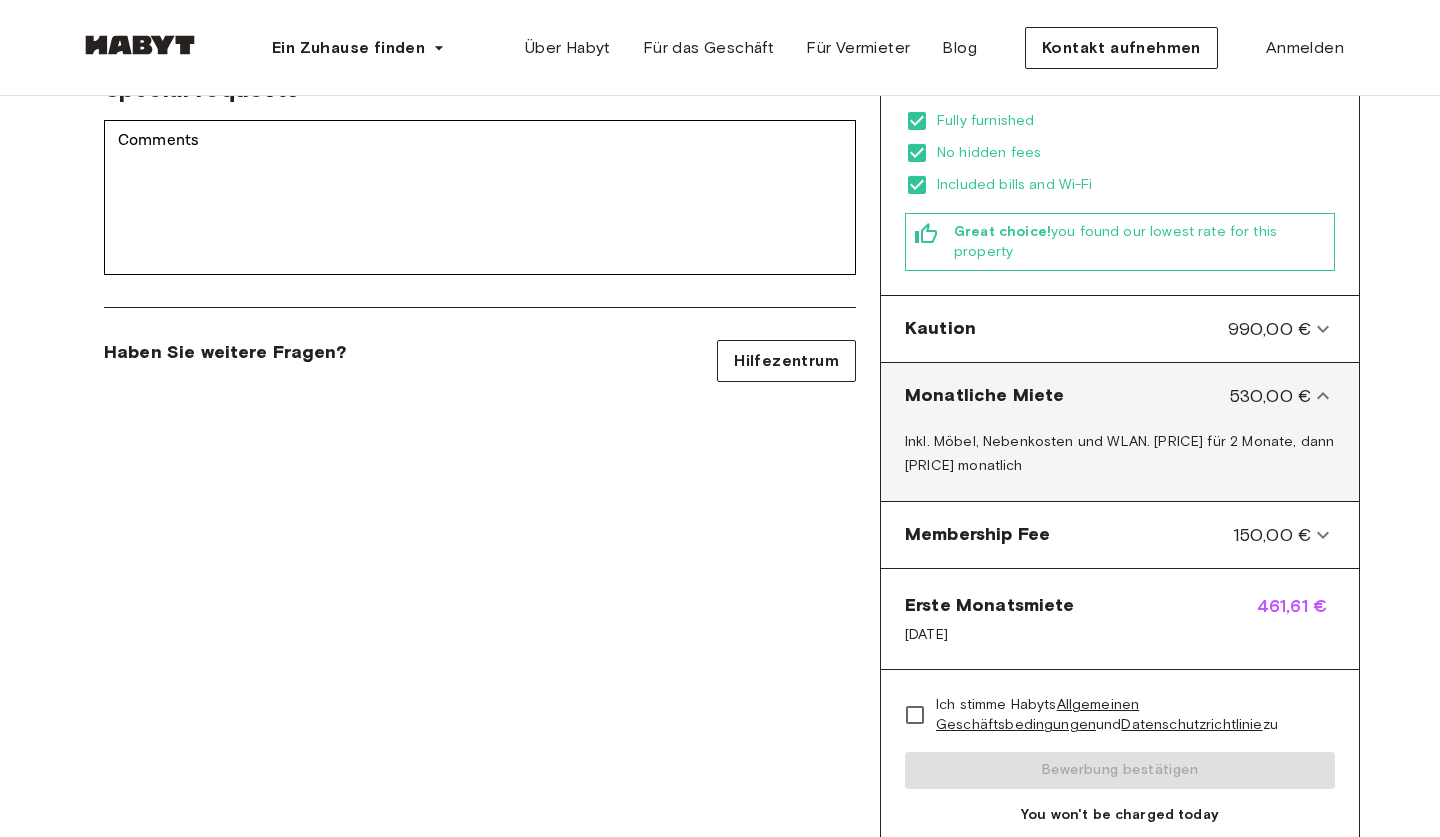 click 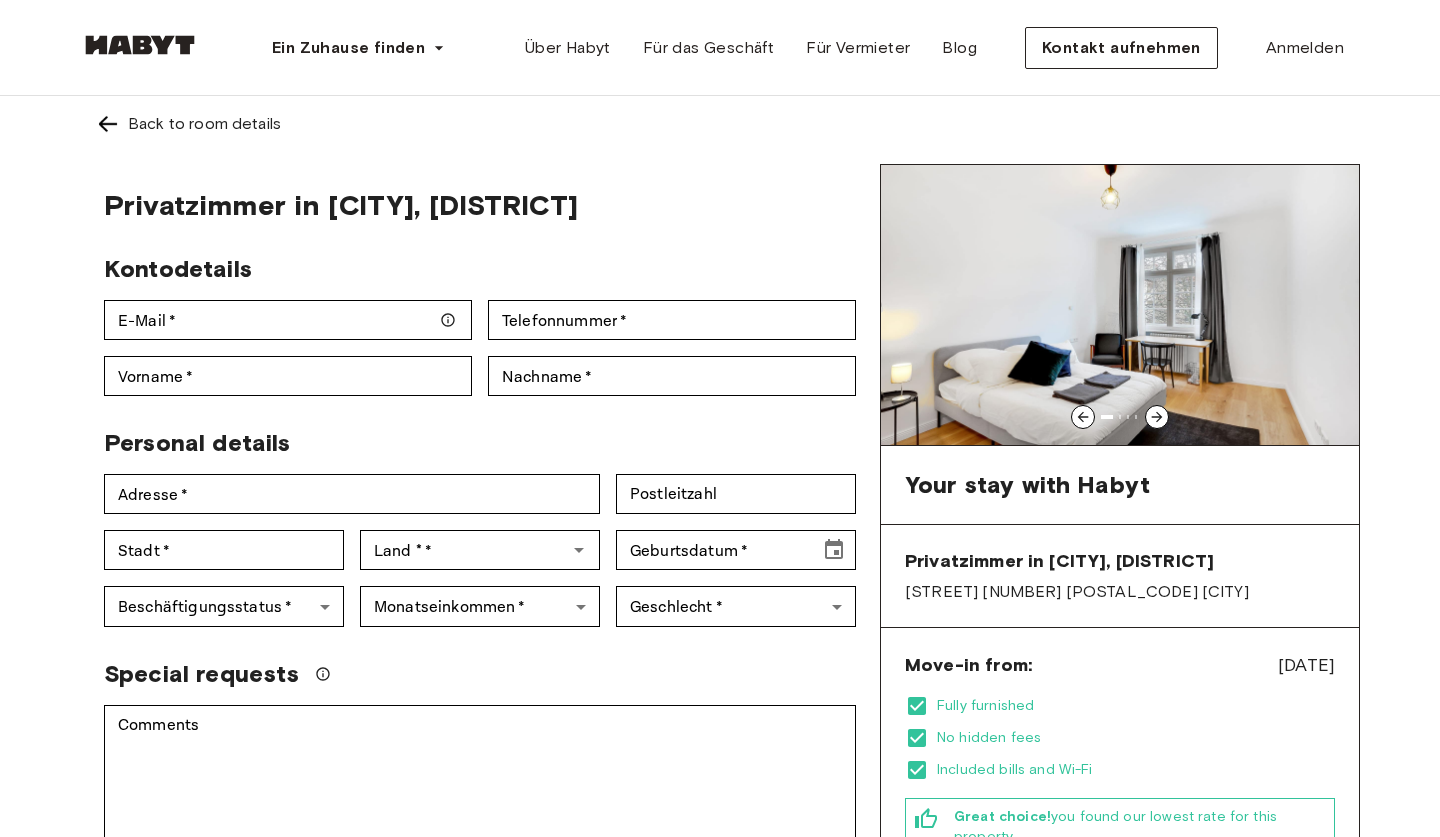 scroll, scrollTop: 0, scrollLeft: 0, axis: both 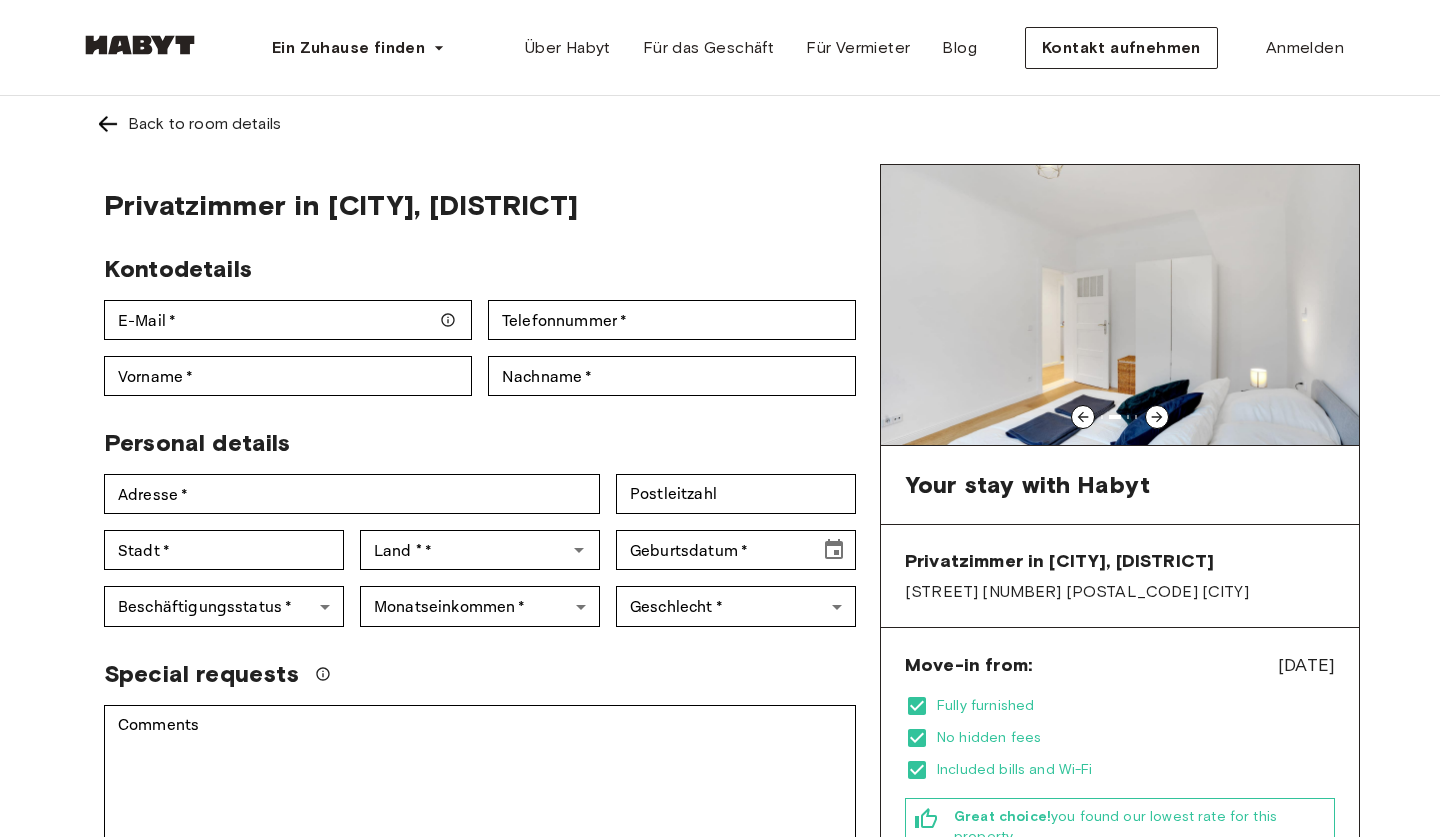 click 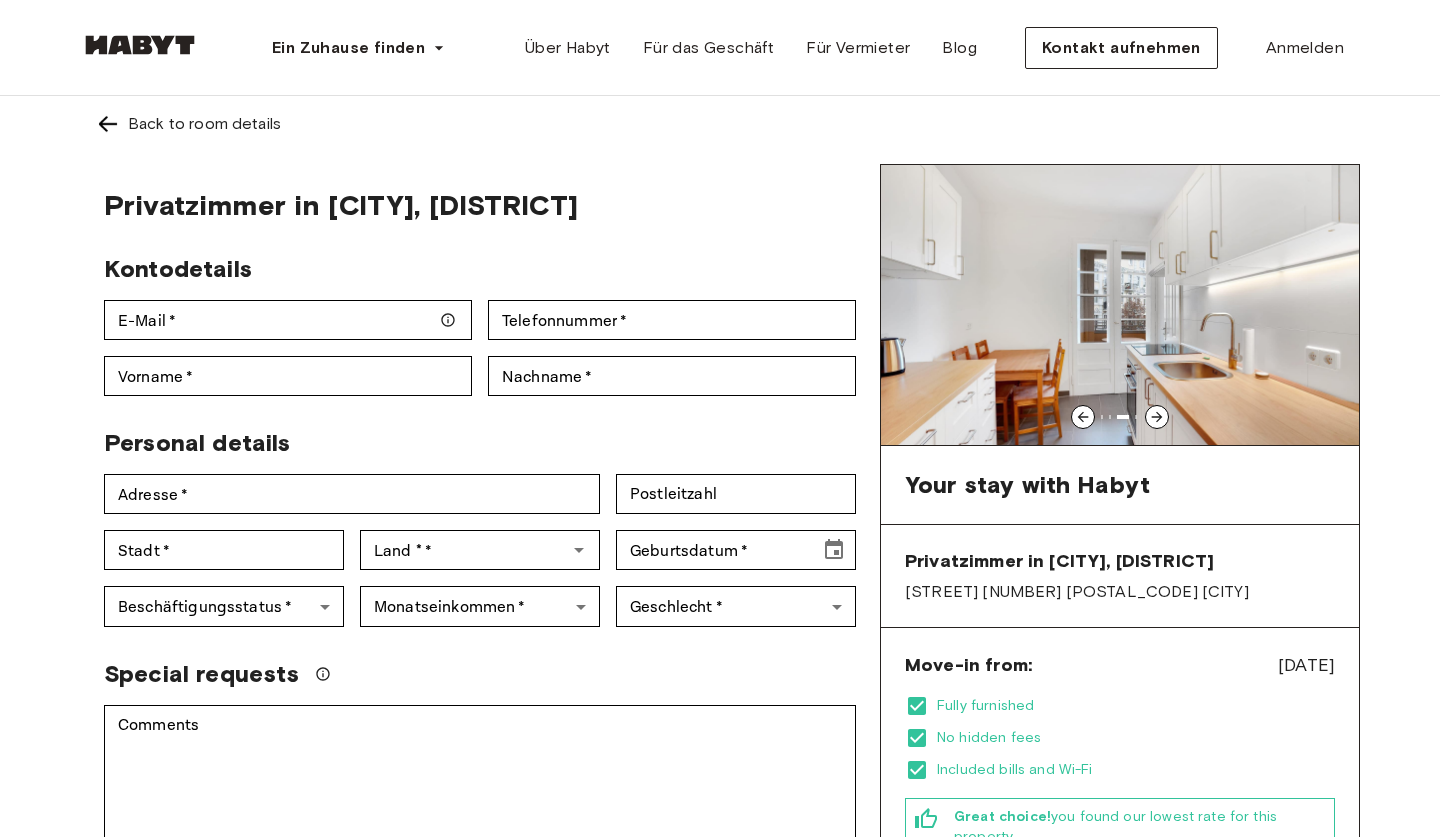 click 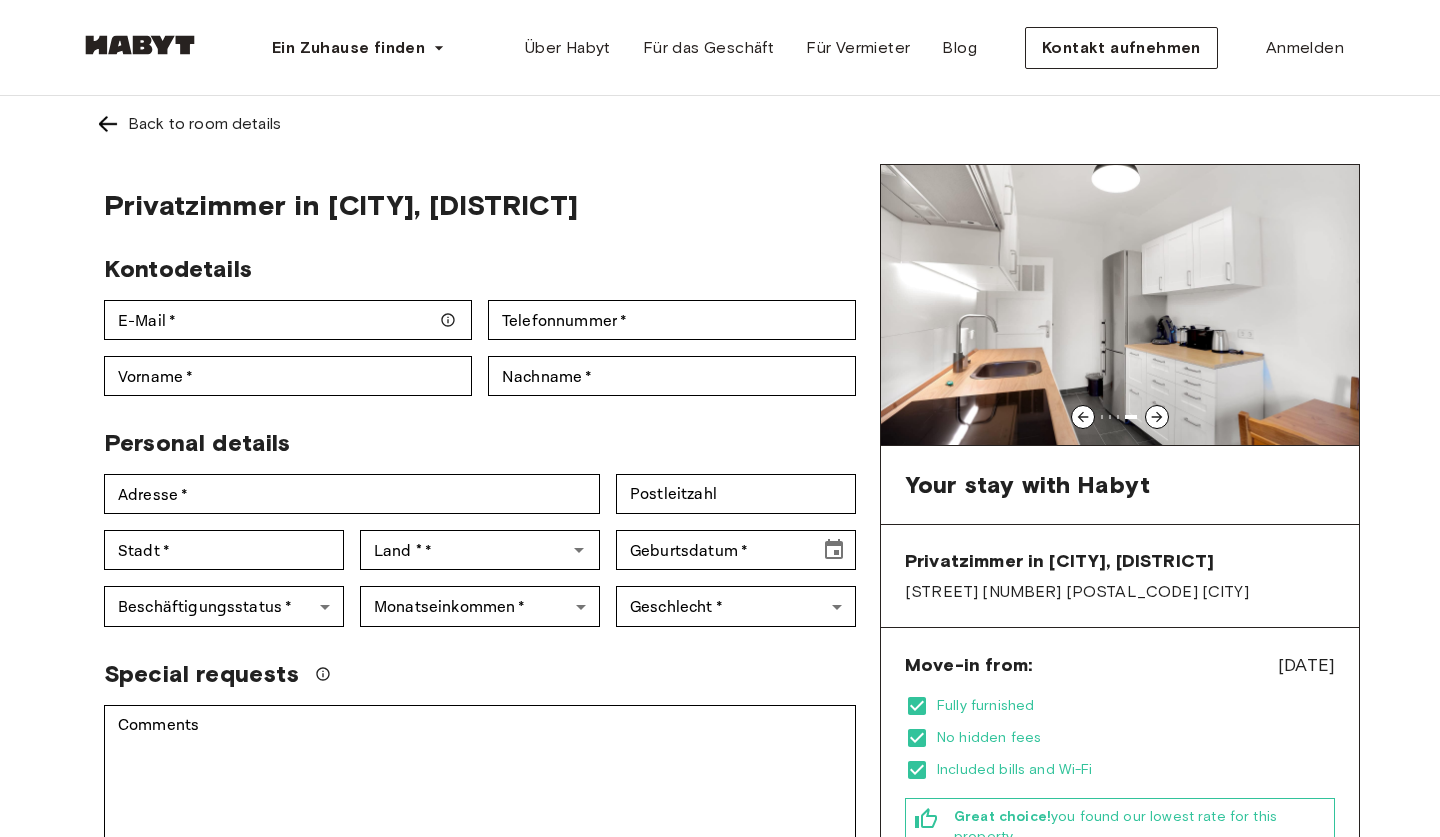 click 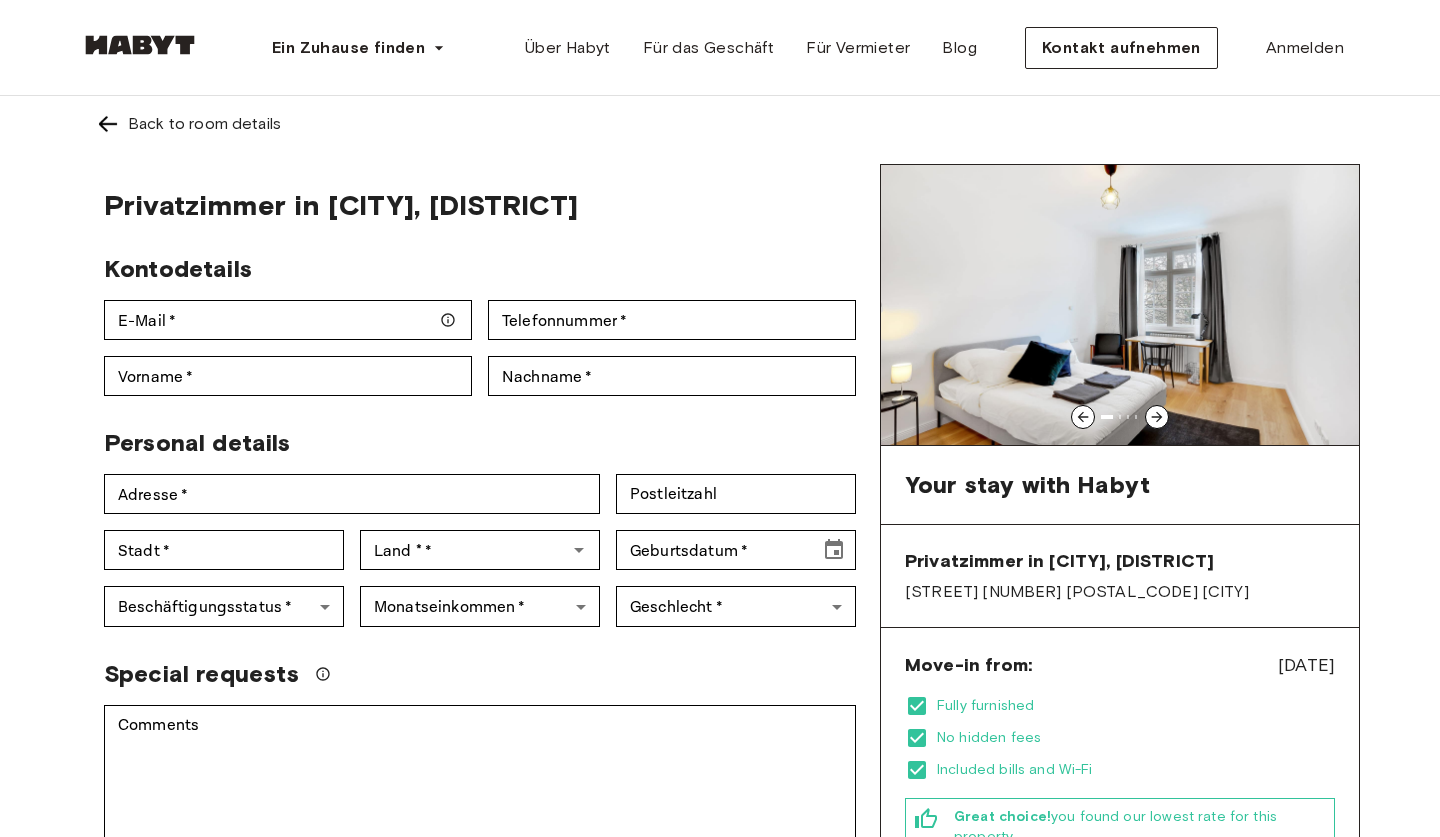 click 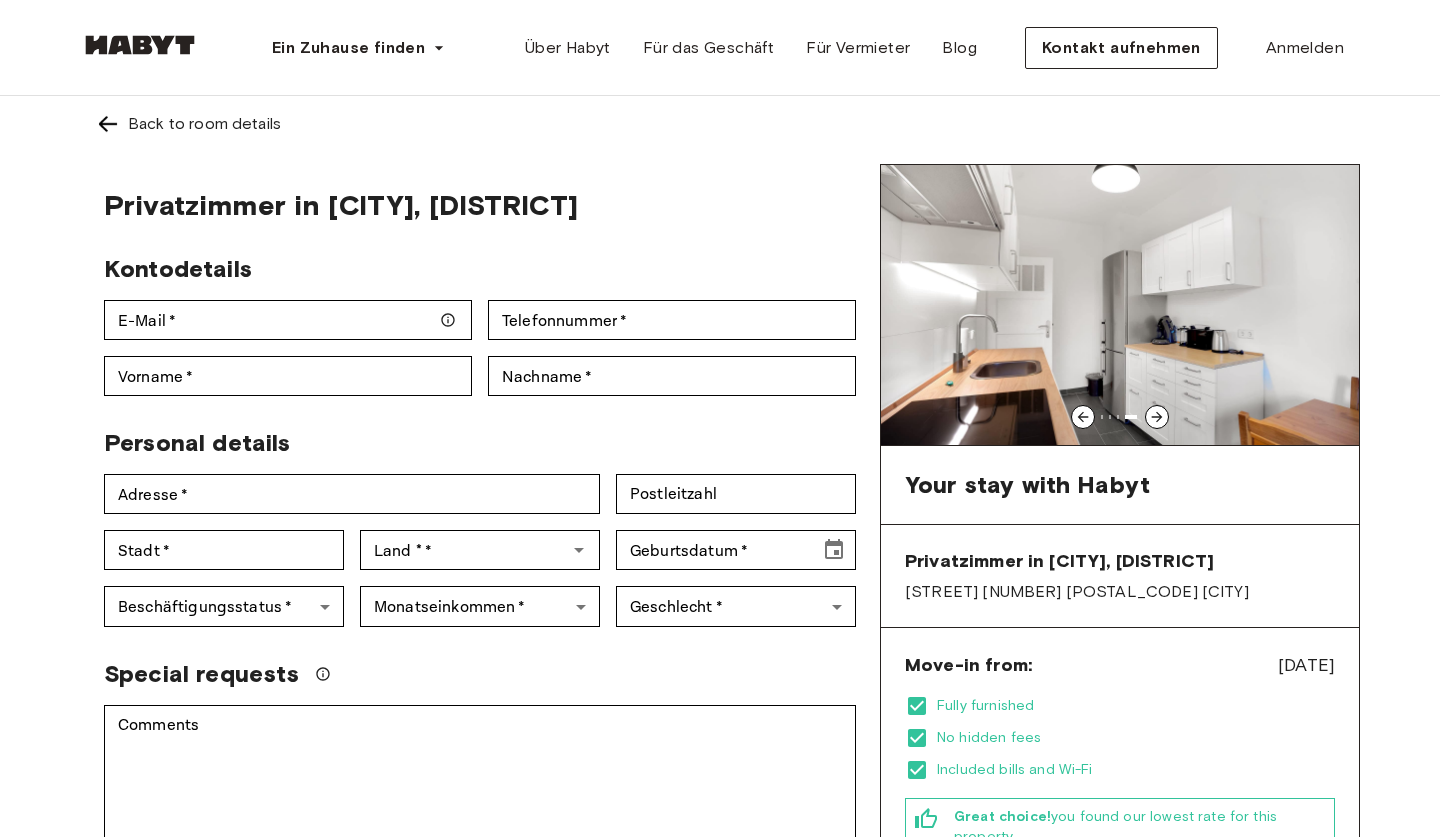 click 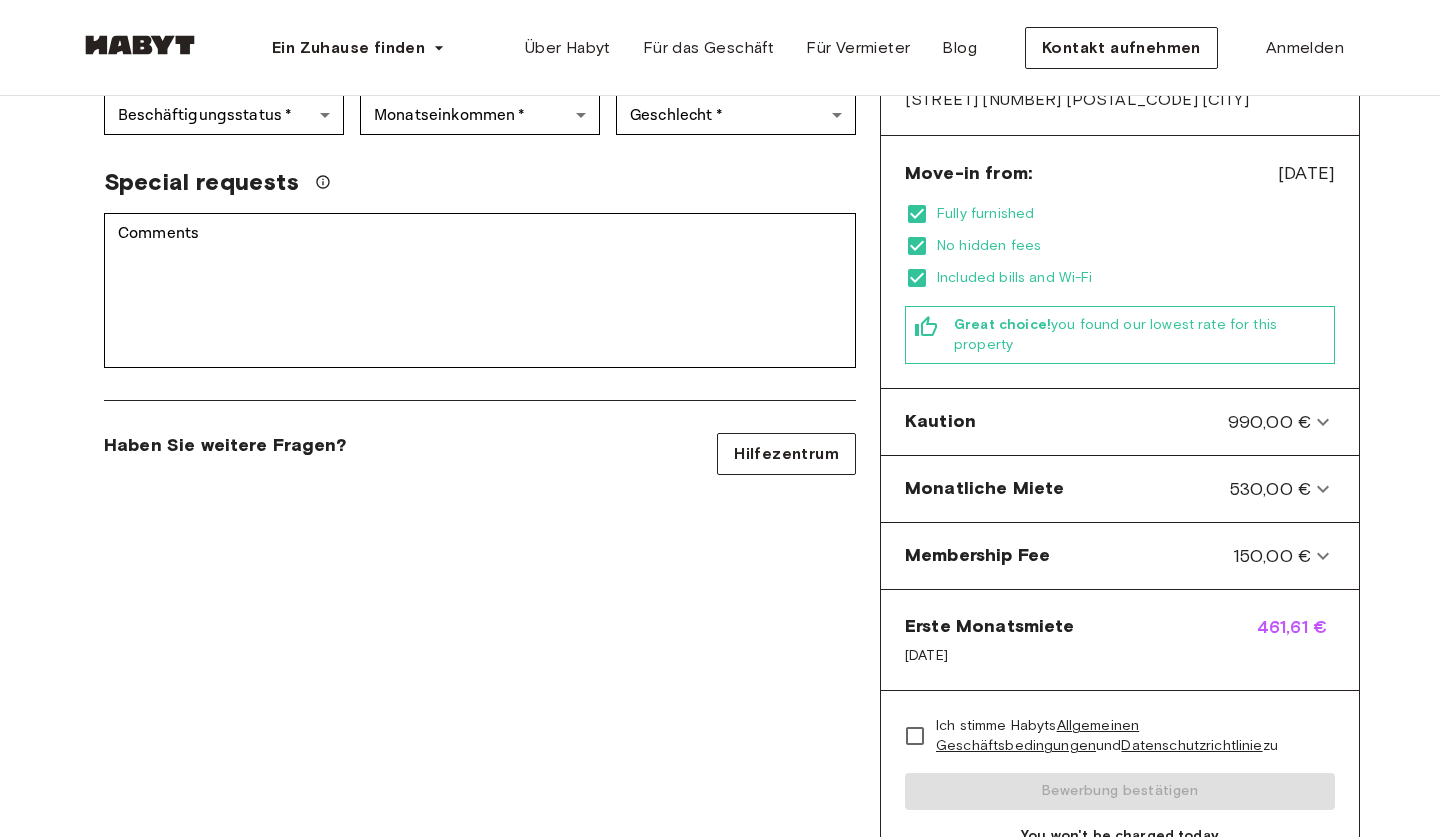 scroll, scrollTop: 490, scrollLeft: 0, axis: vertical 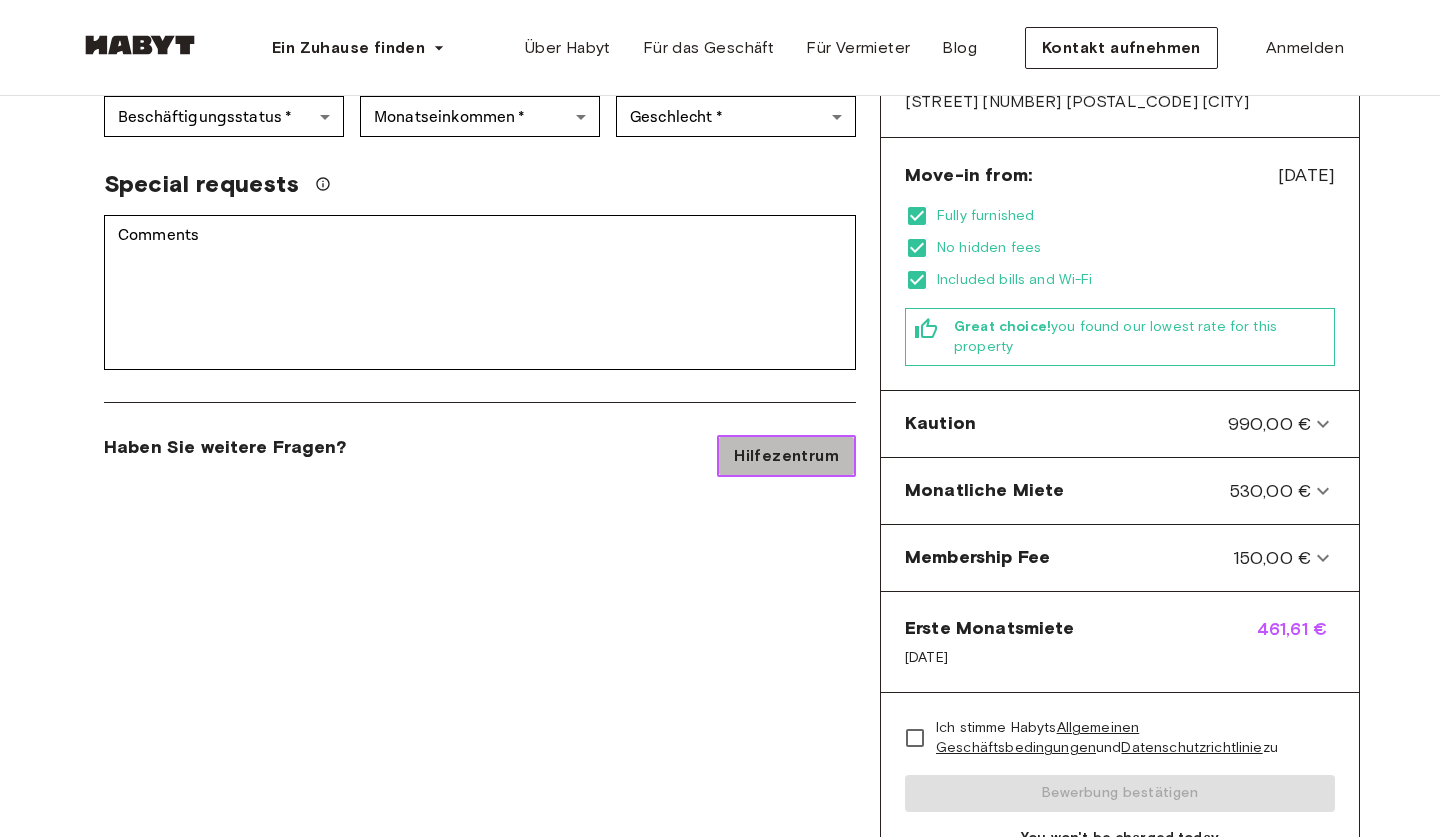 click on "Hilfezentrum" at bounding box center [786, 456] 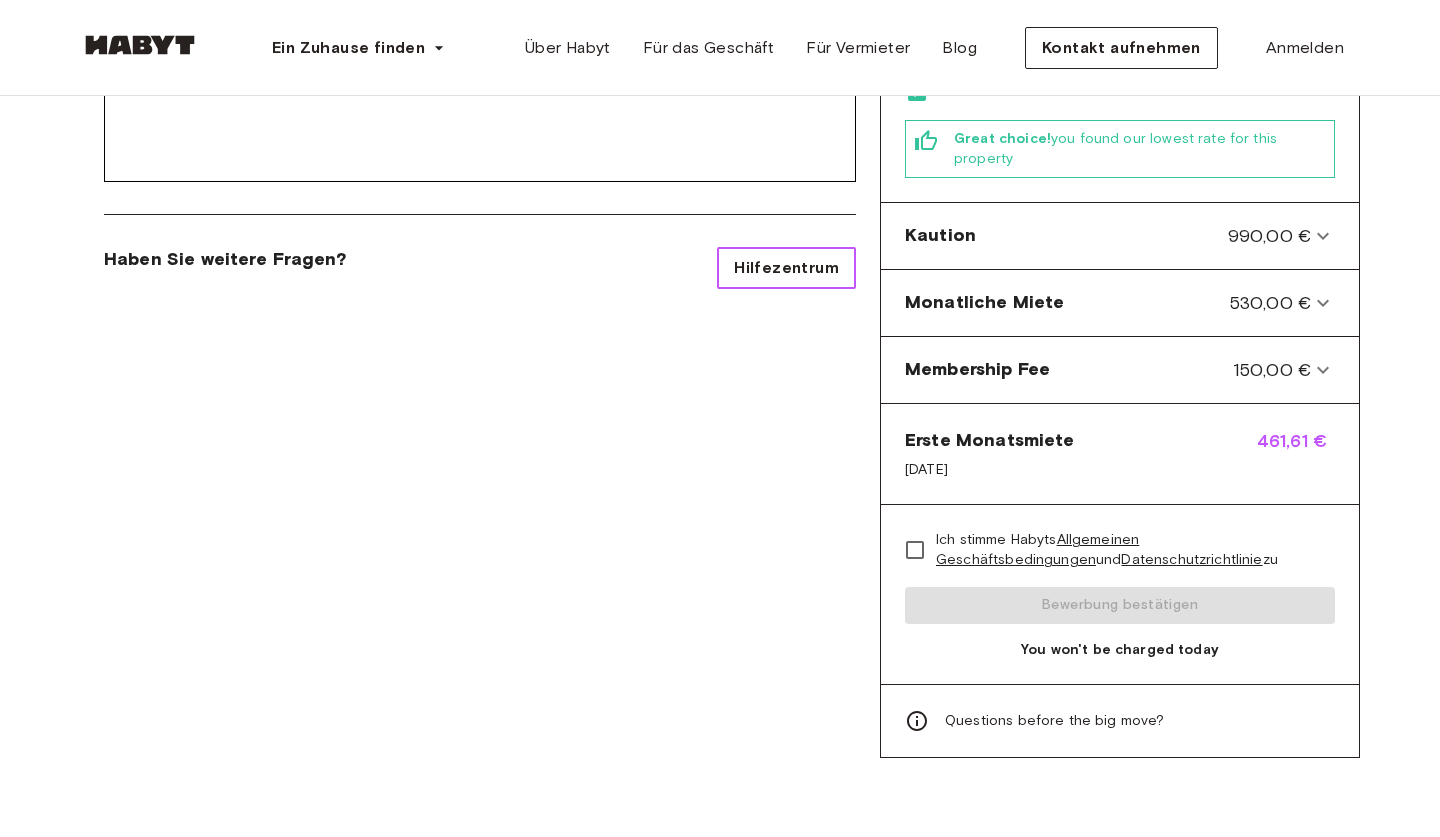 scroll, scrollTop: 680, scrollLeft: 0, axis: vertical 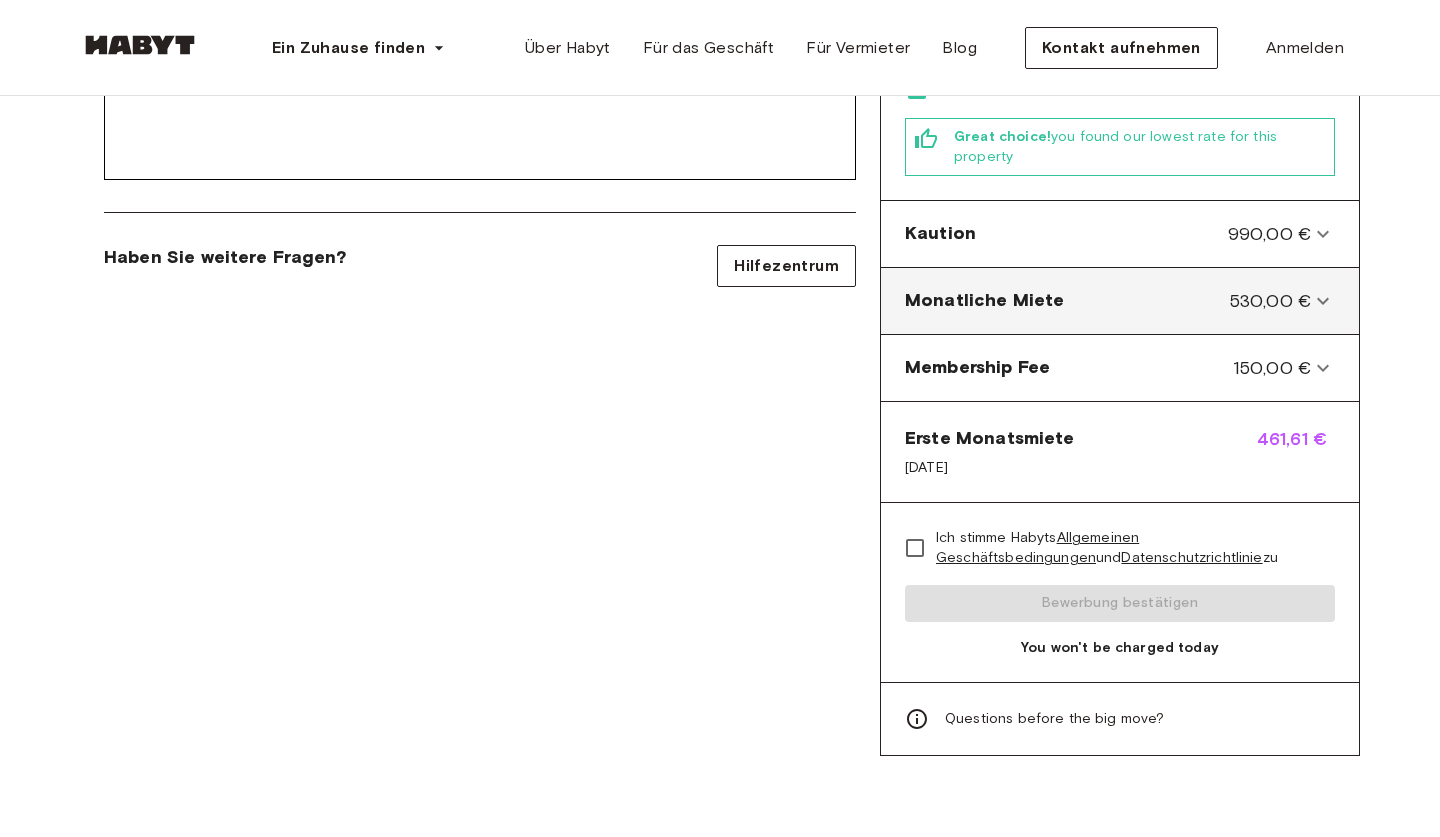 click 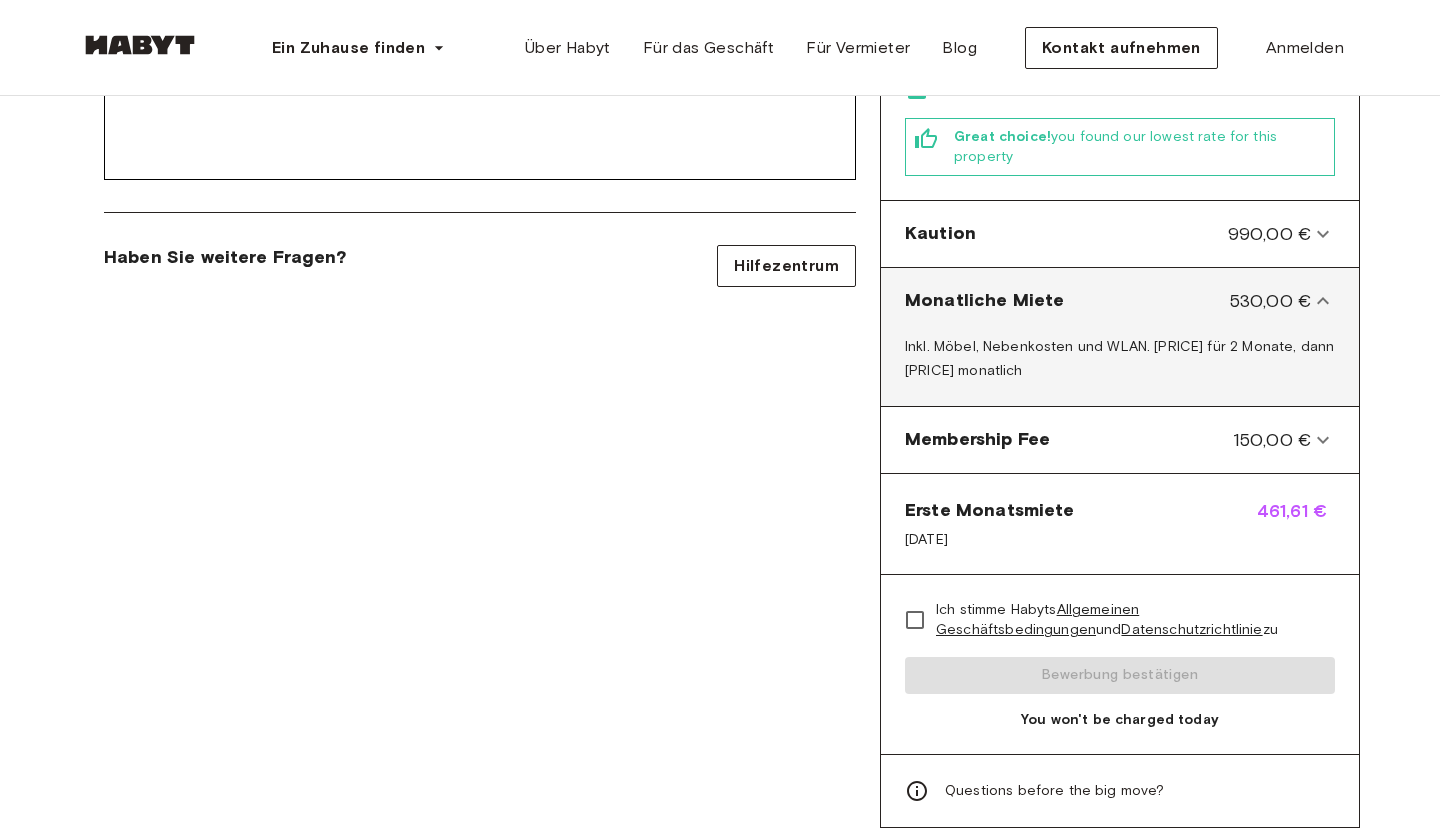 click 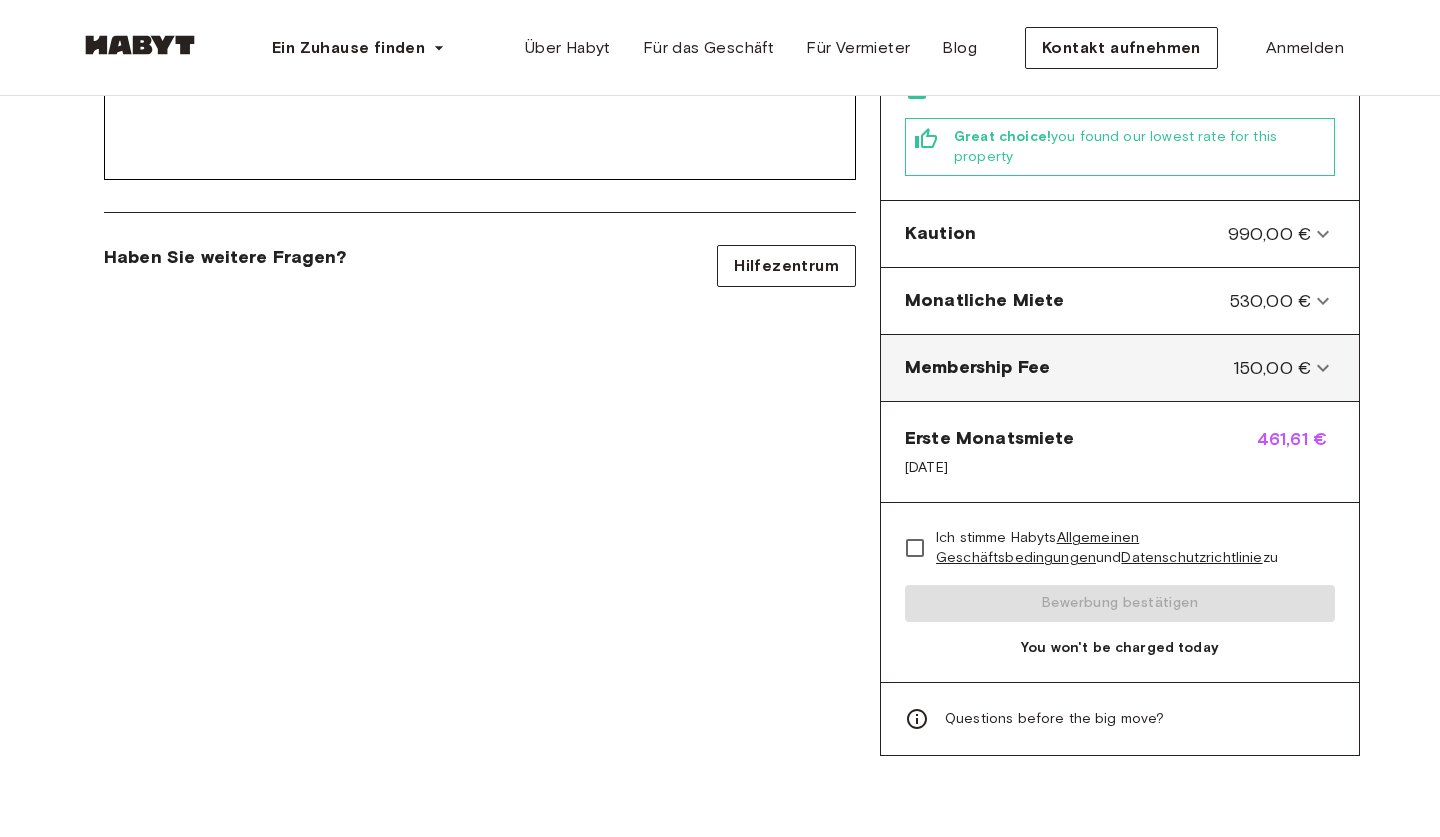 click 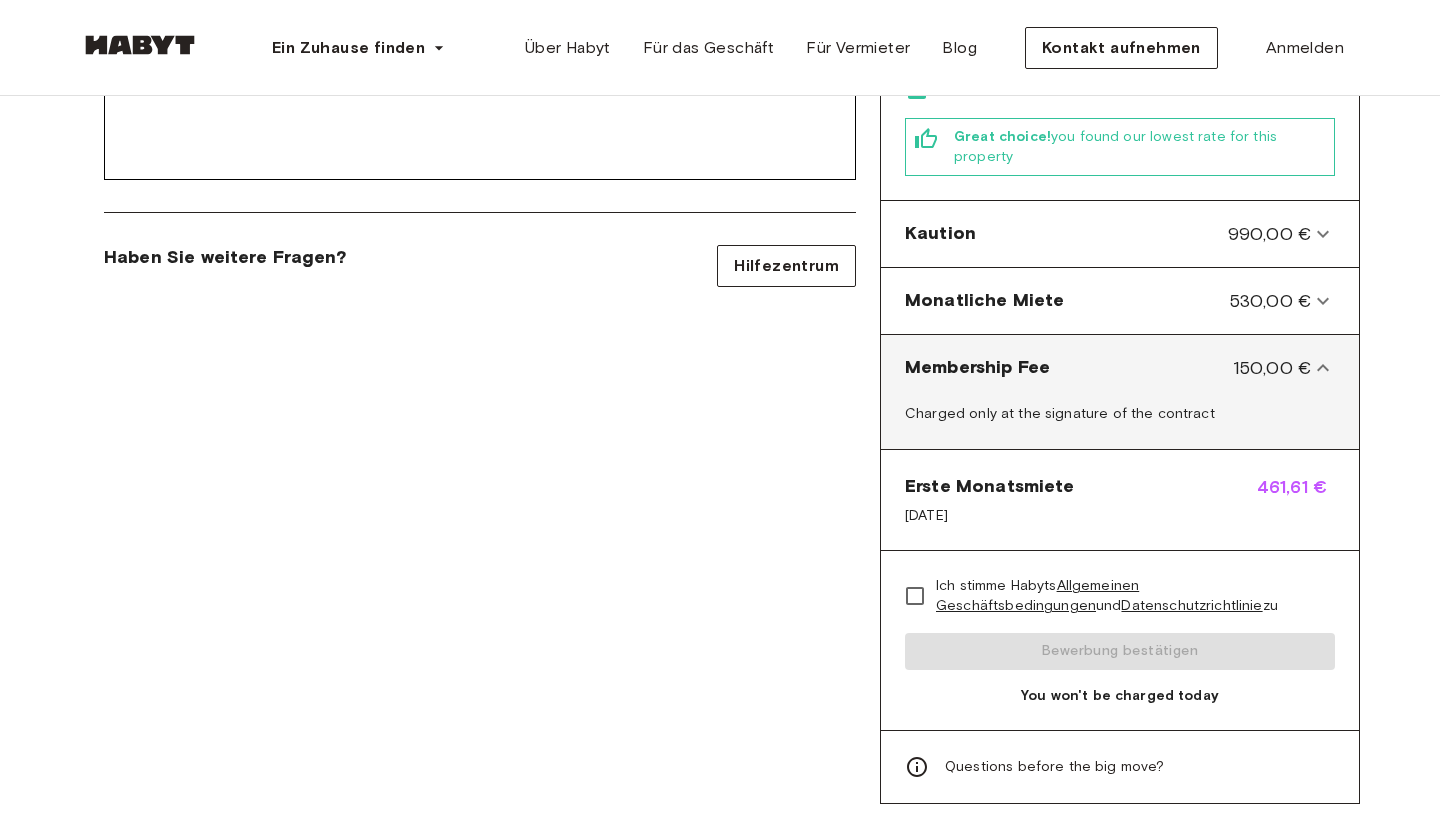 click 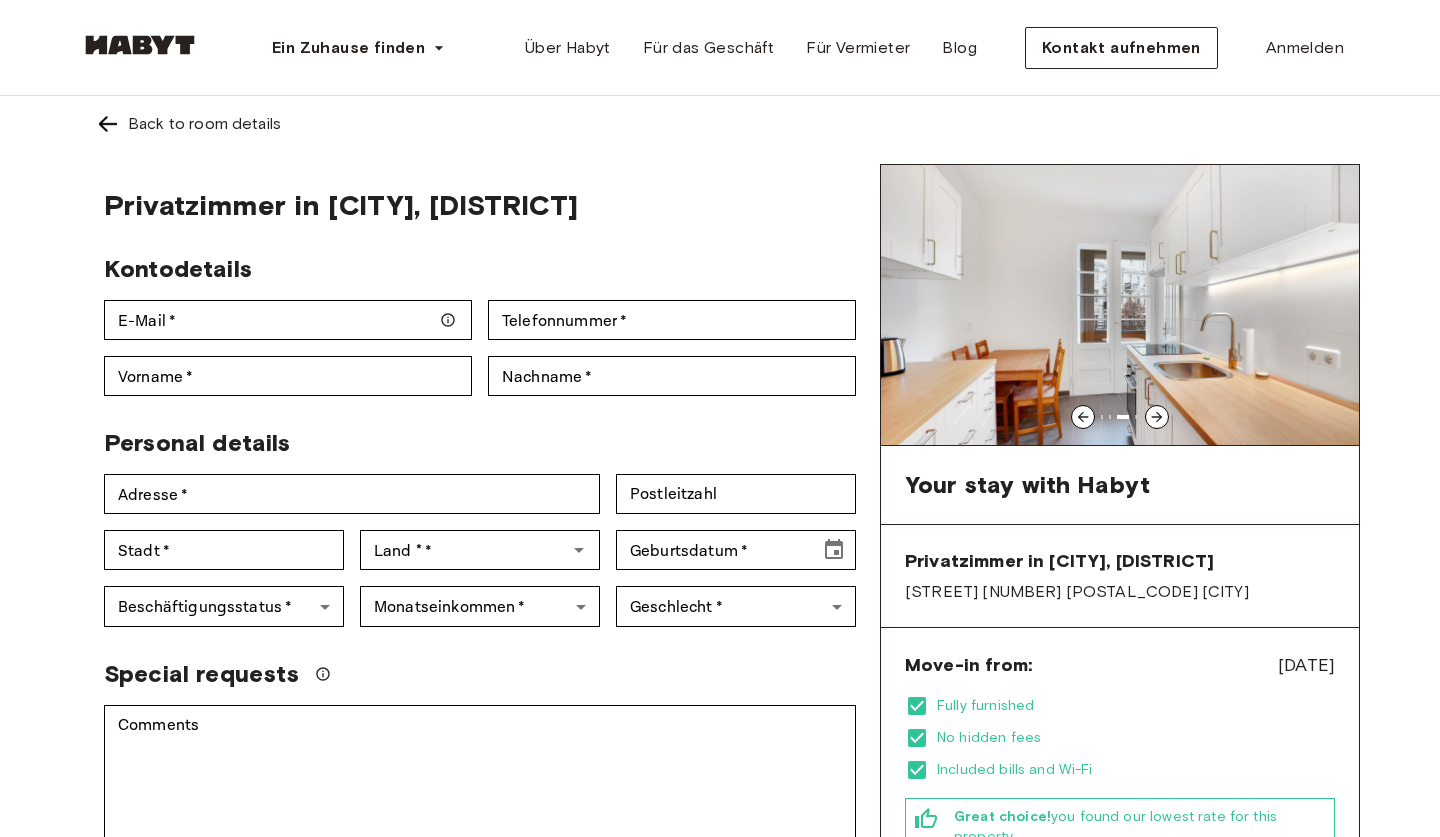 scroll, scrollTop: 0, scrollLeft: 0, axis: both 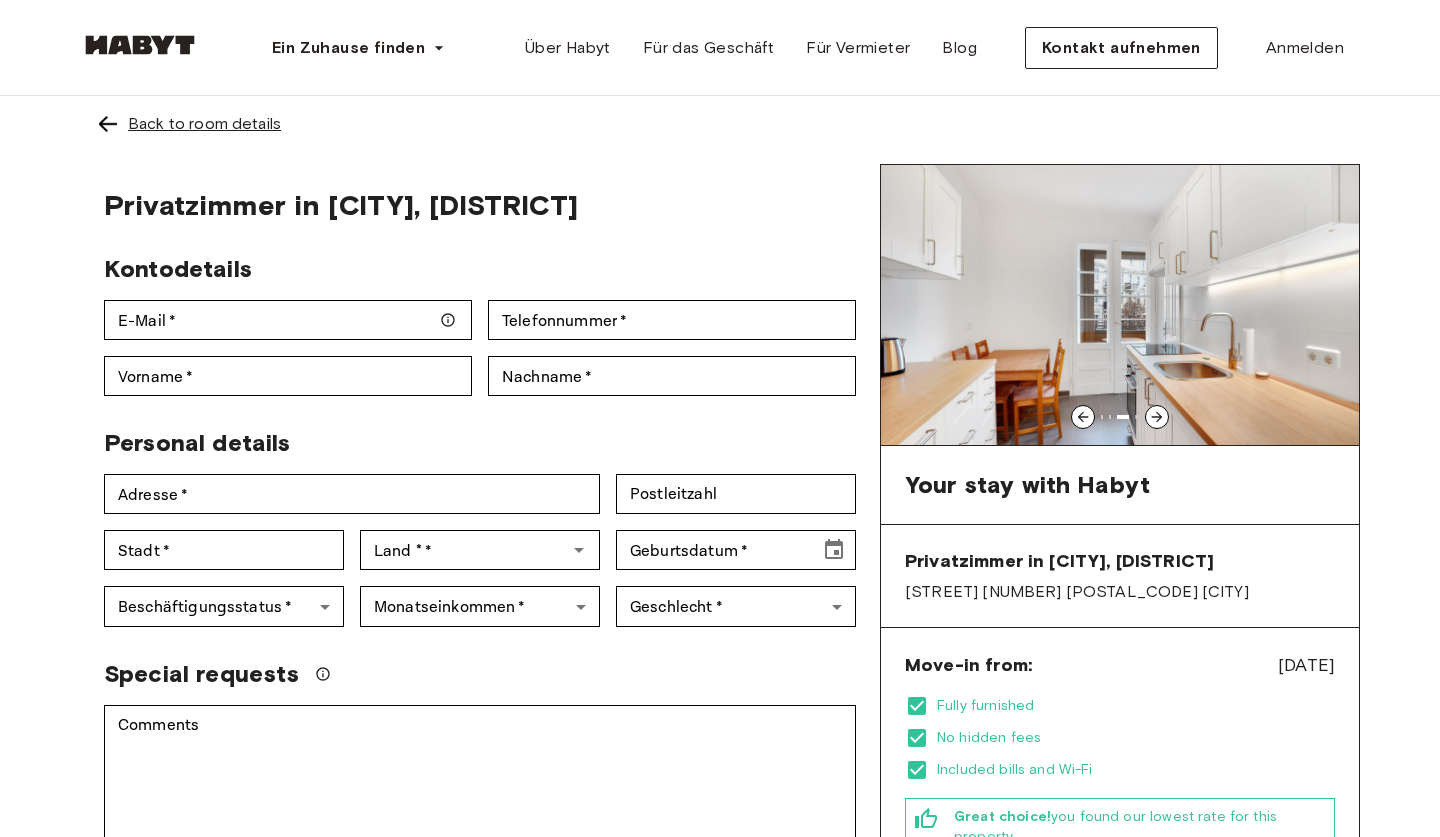 click on "Back to room details" at bounding box center [204, 124] 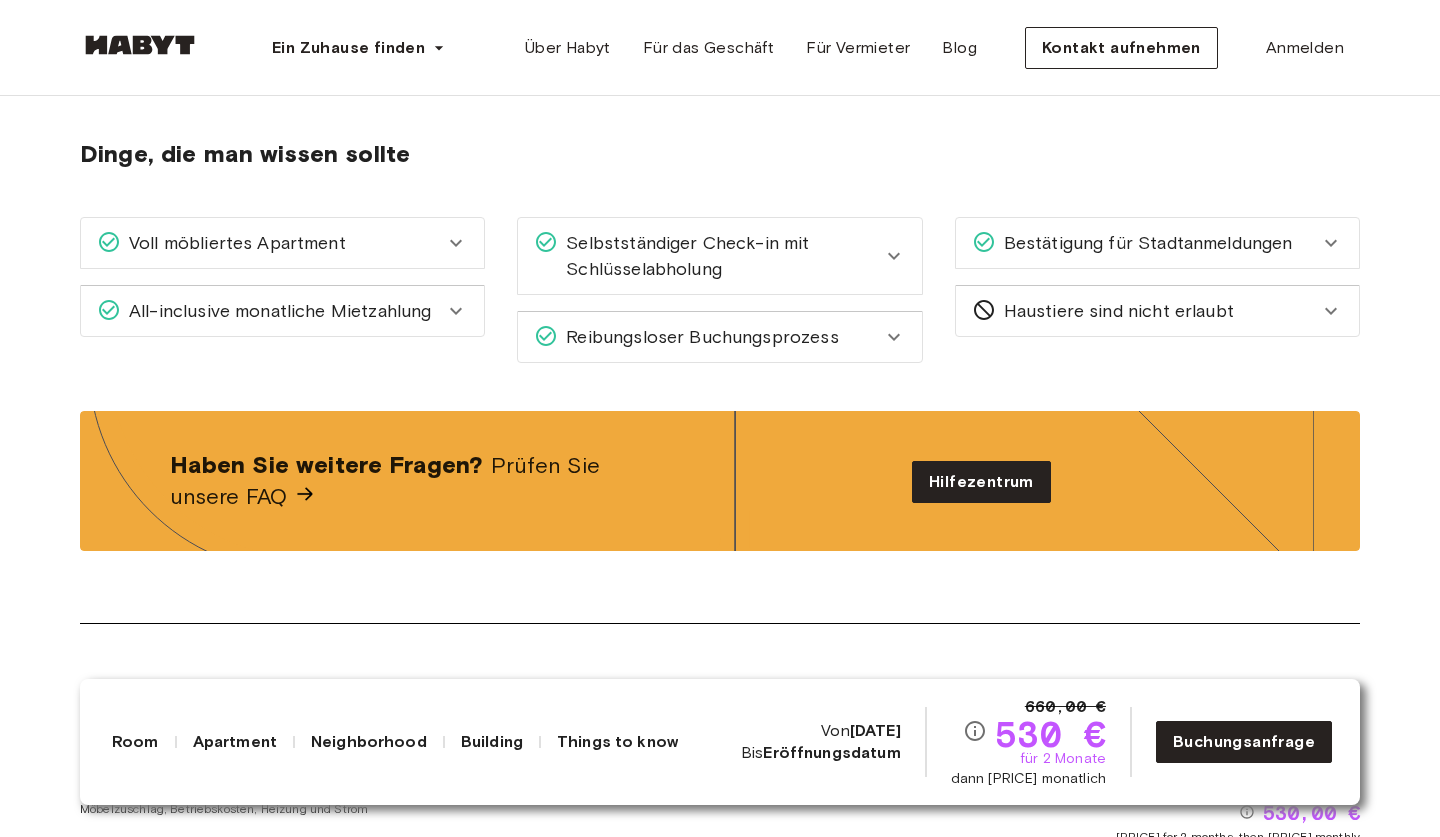 scroll, scrollTop: 2792, scrollLeft: 0, axis: vertical 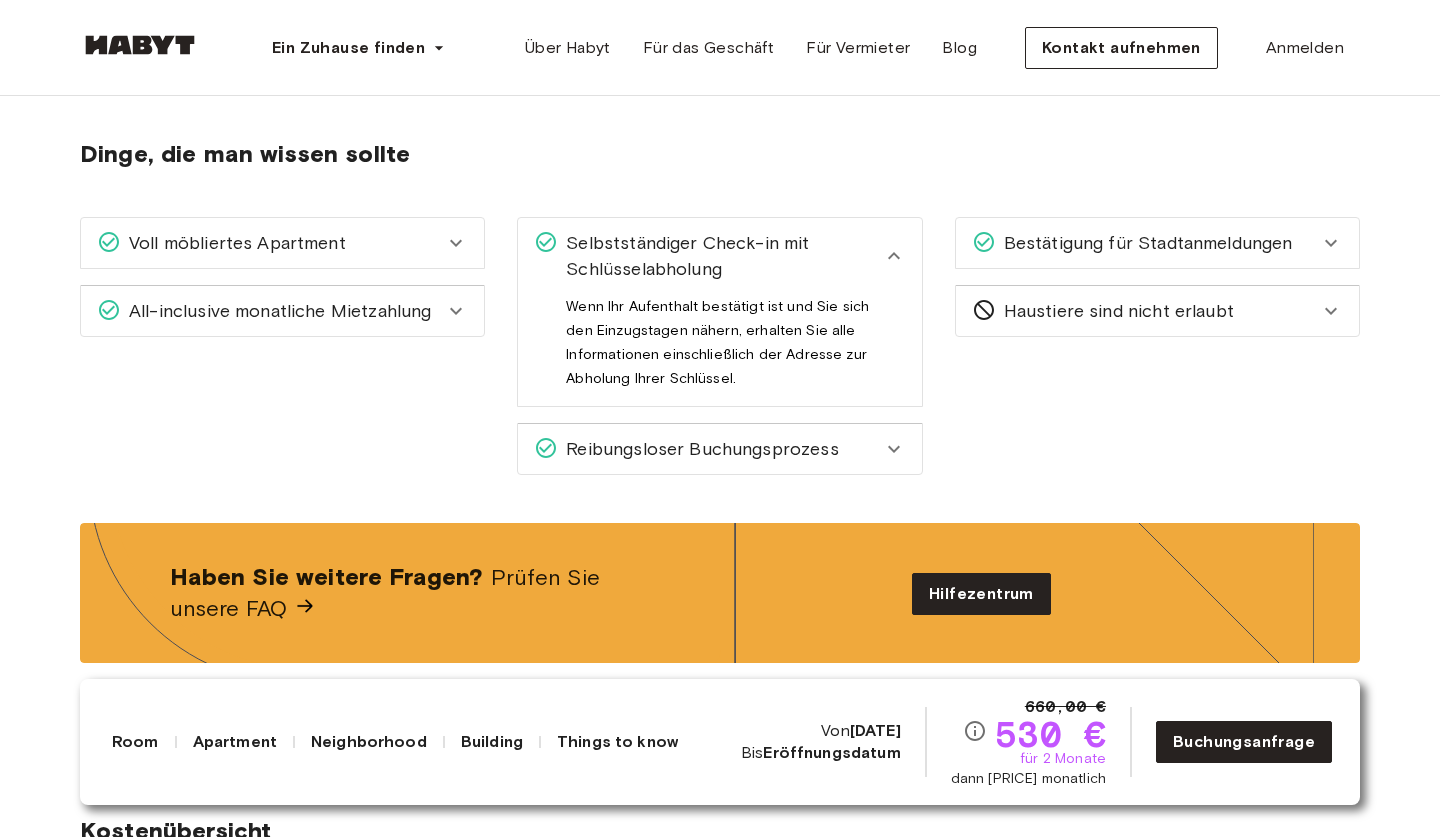 click 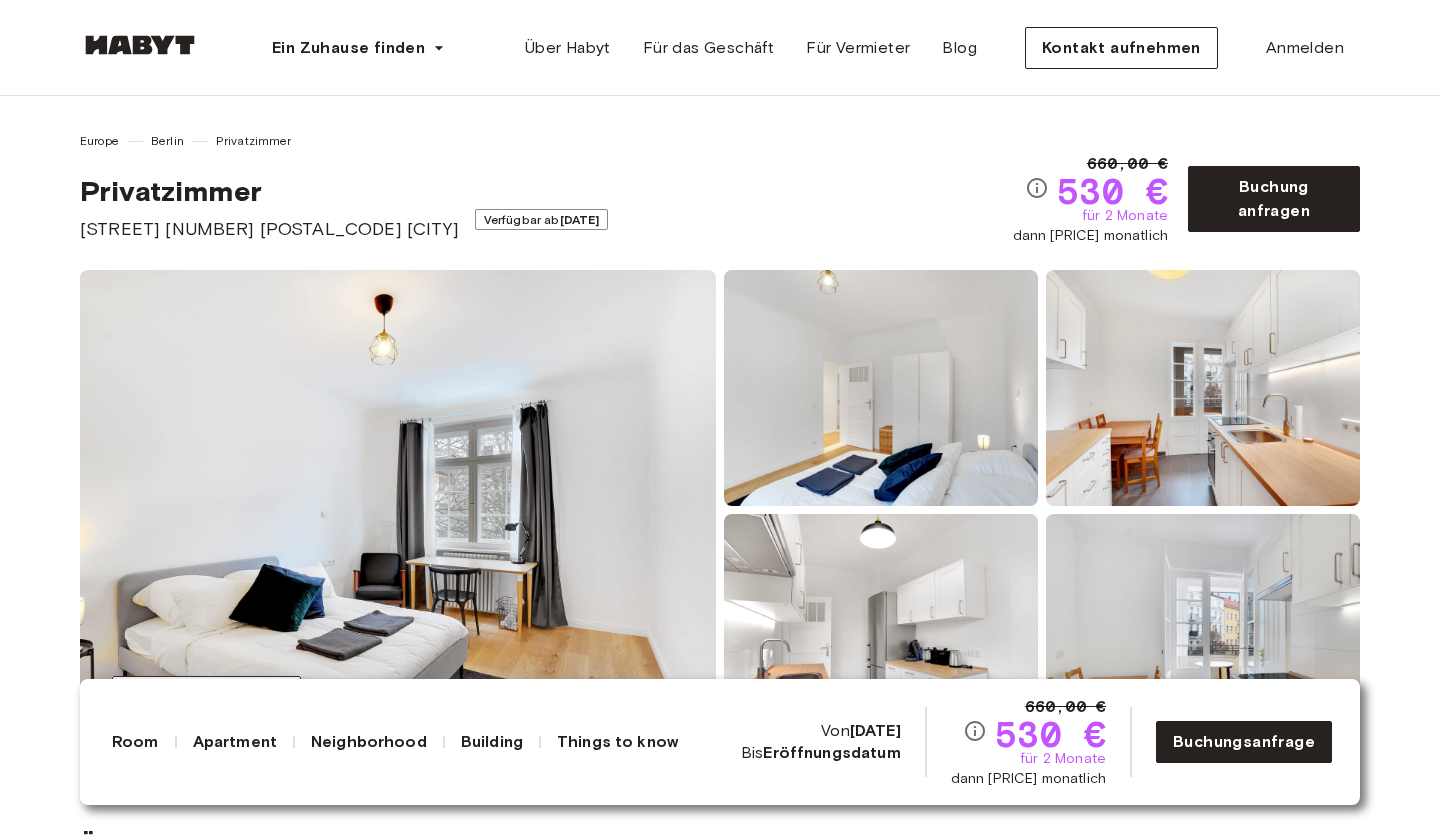 scroll, scrollTop: 0, scrollLeft: 0, axis: both 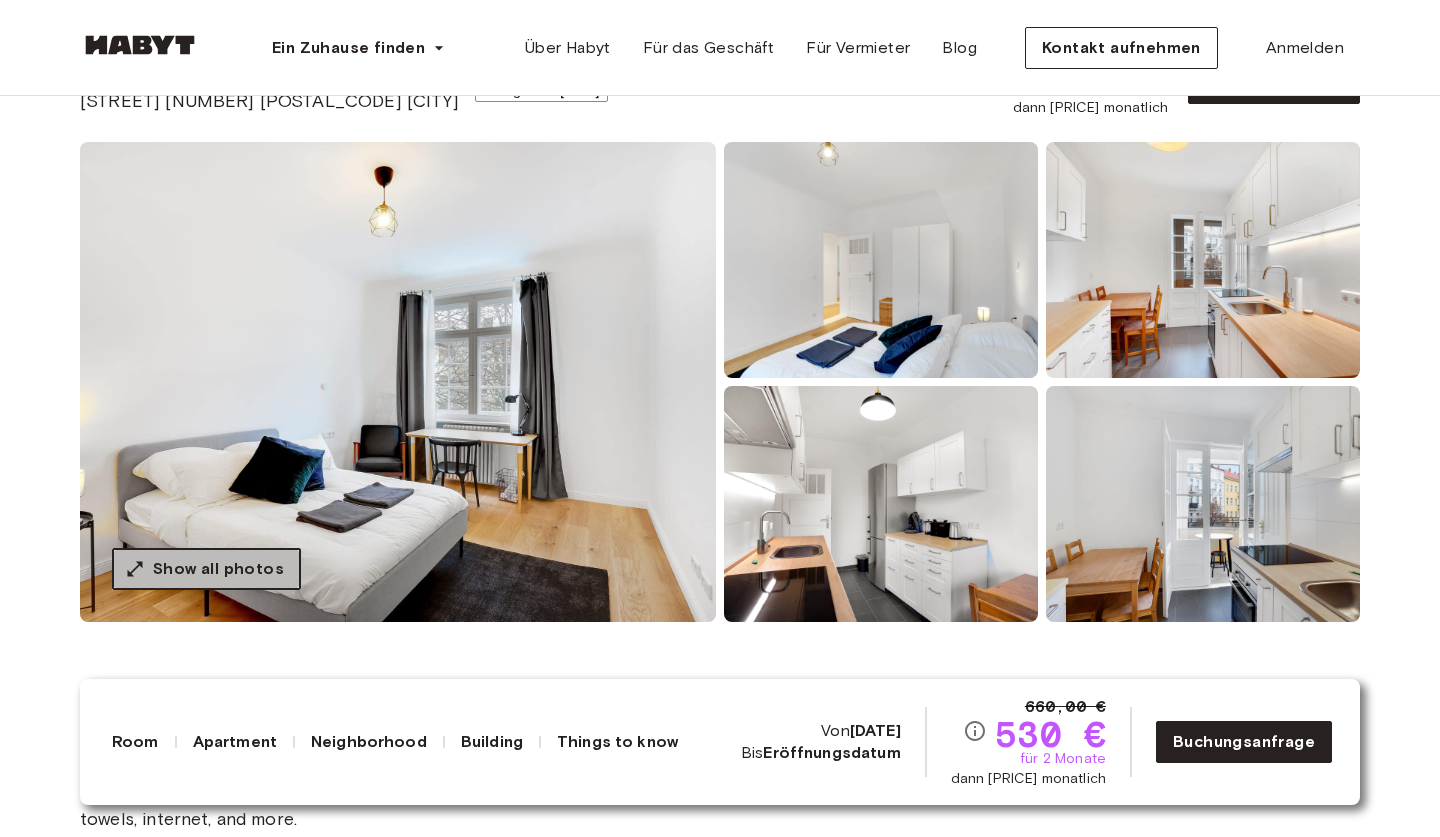 click on "Show all photos" at bounding box center (206, 569) 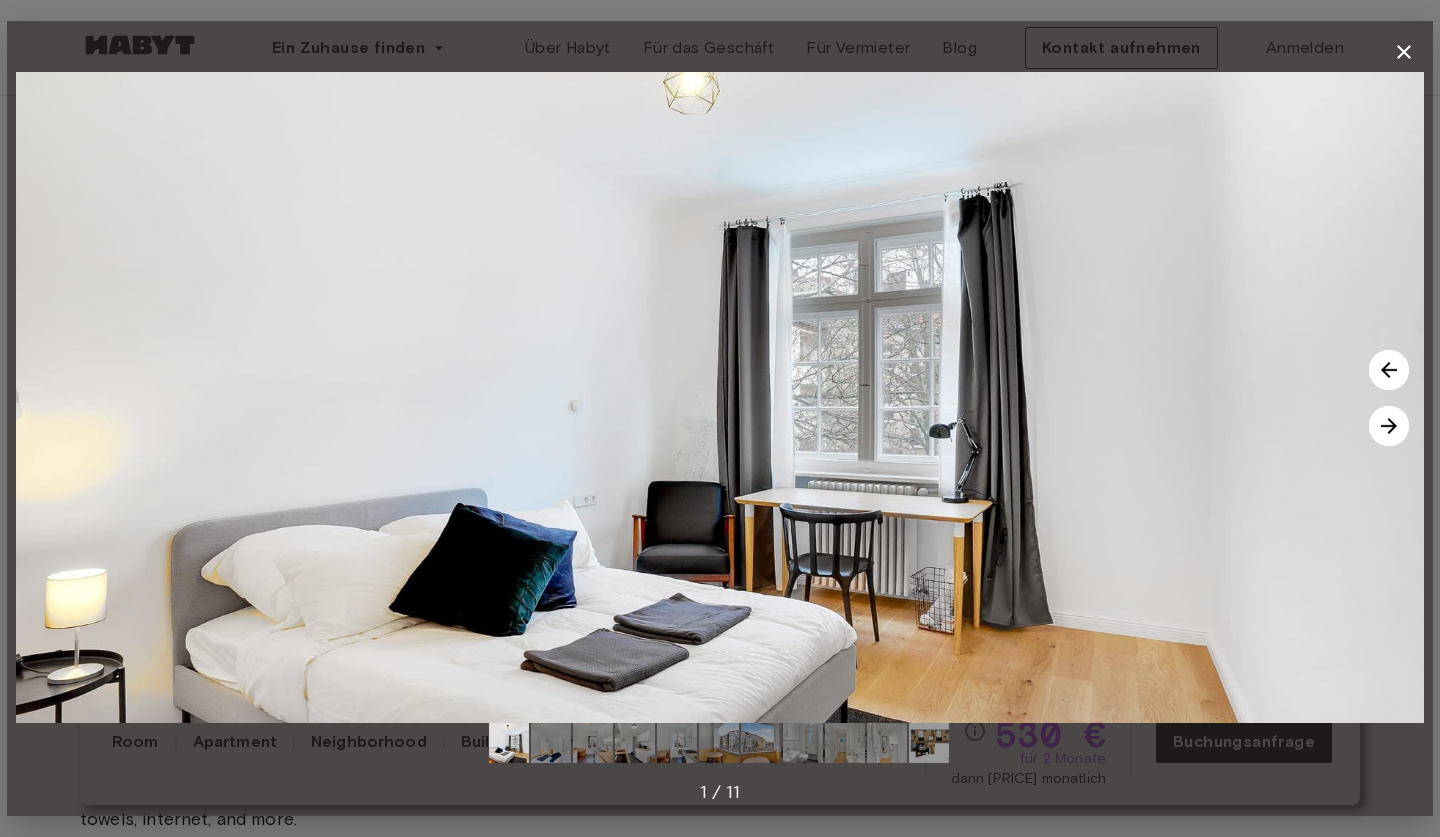 click at bounding box center (1389, 426) 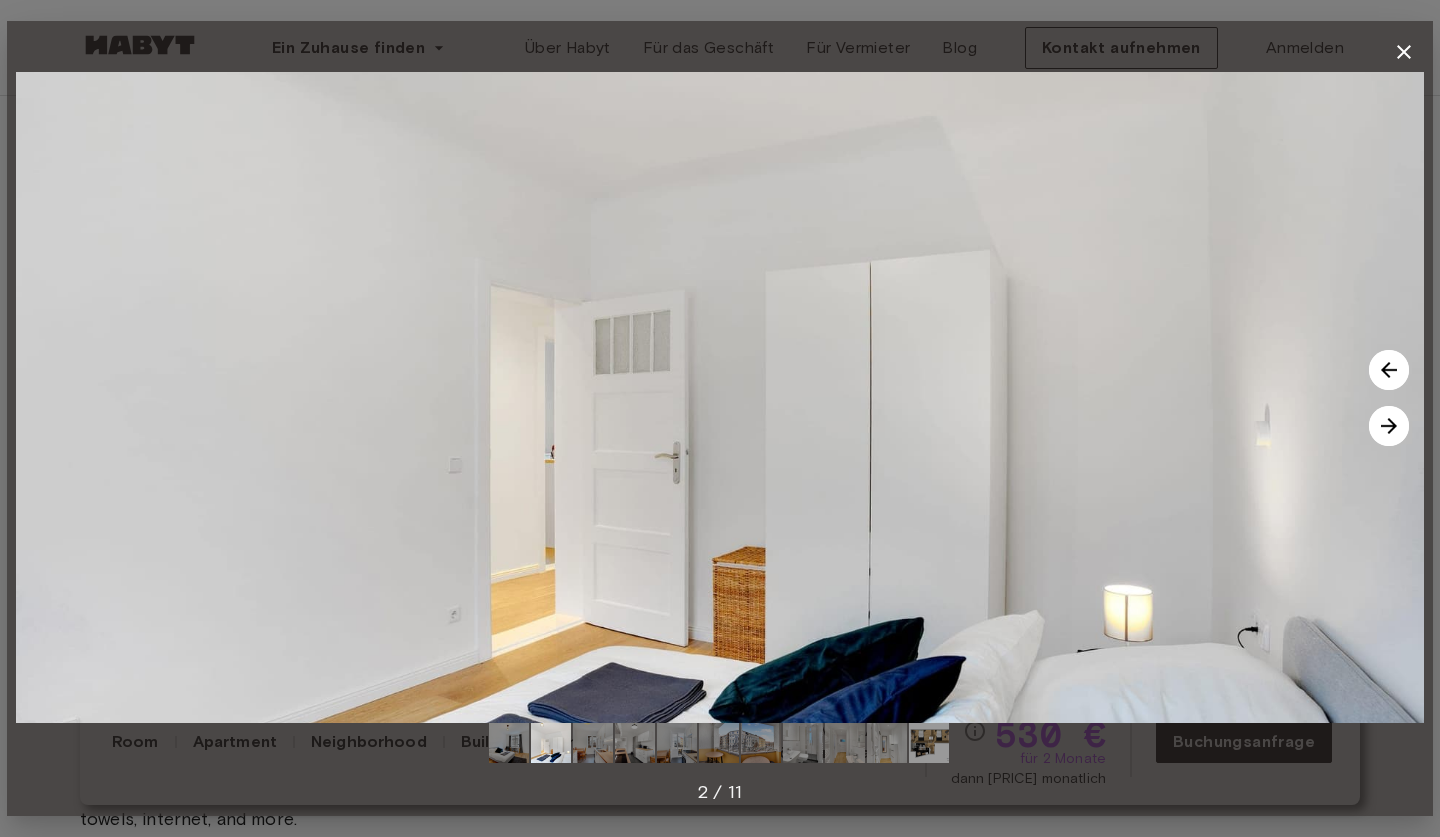 click at bounding box center (1389, 426) 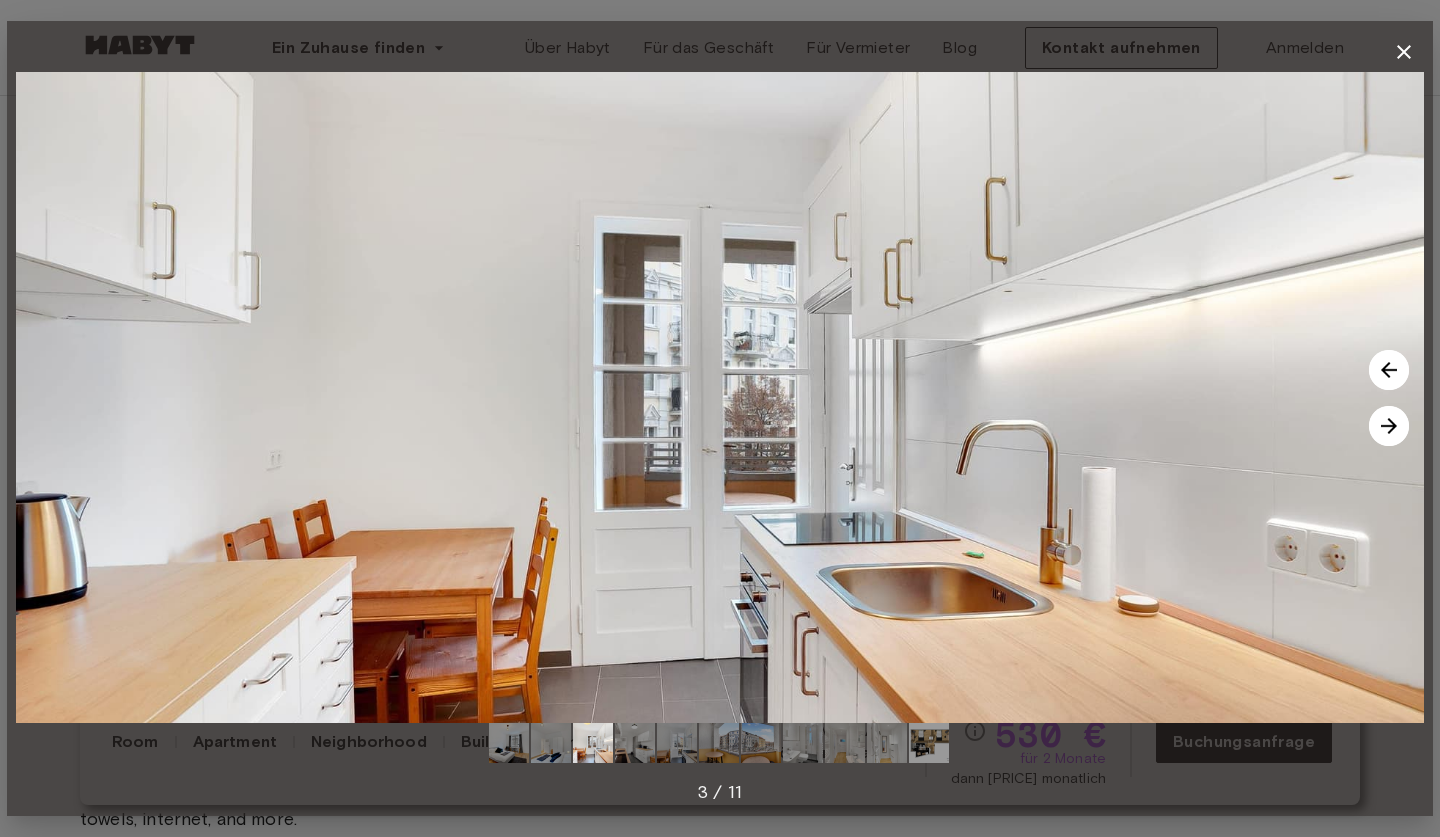 click at bounding box center [1389, 426] 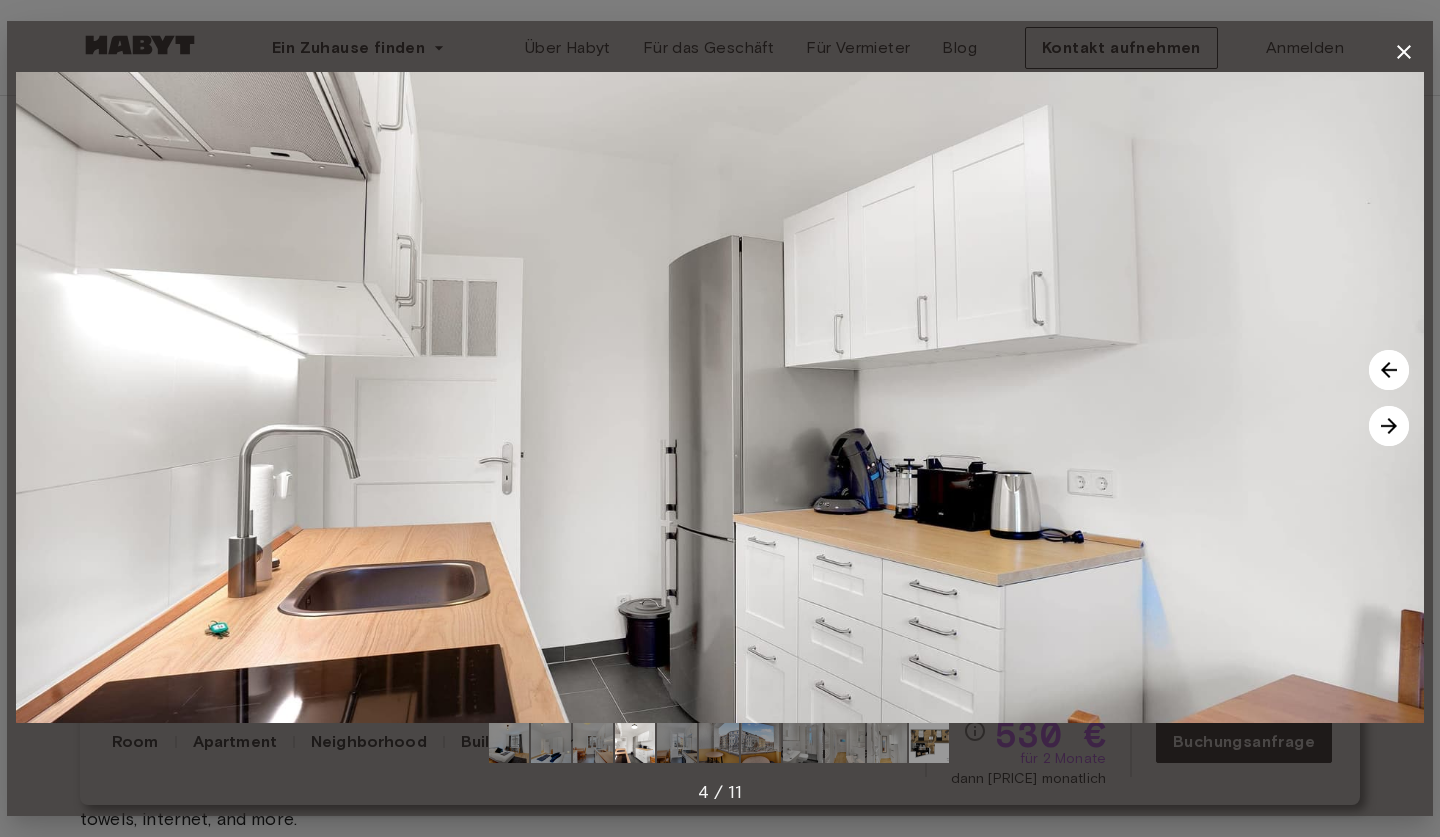 click at bounding box center (1389, 426) 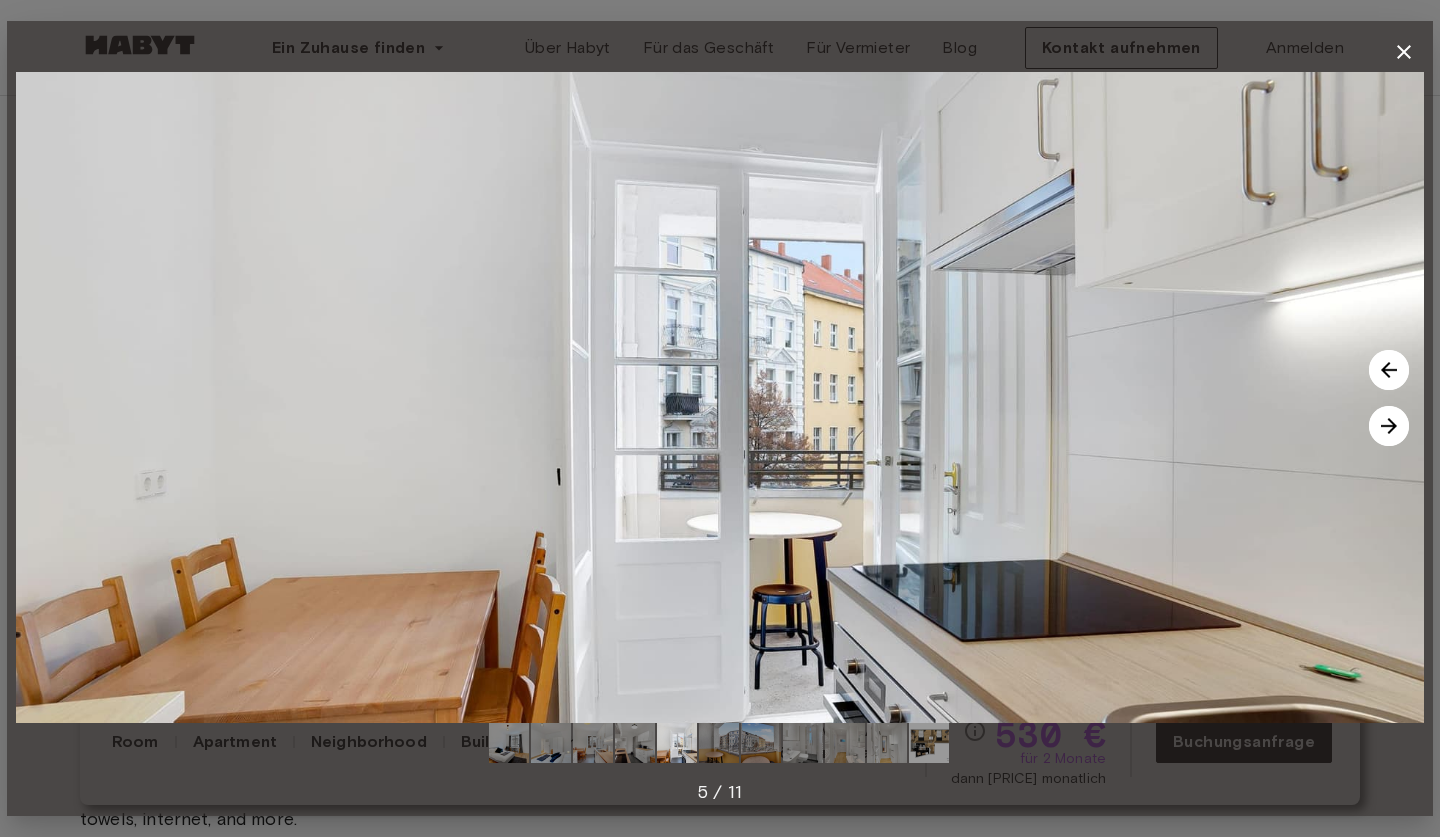 click at bounding box center [1389, 426] 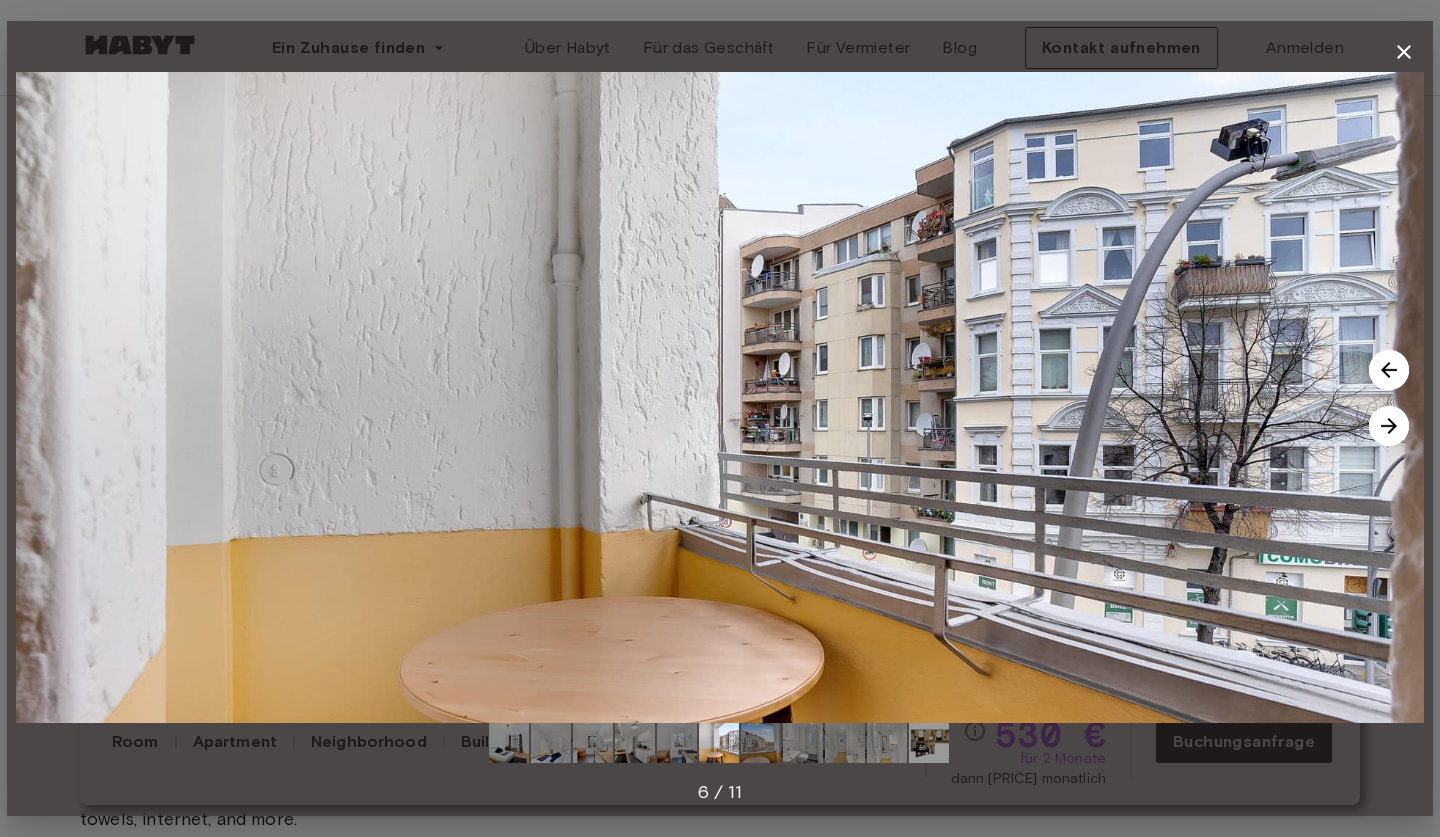 click at bounding box center (1389, 426) 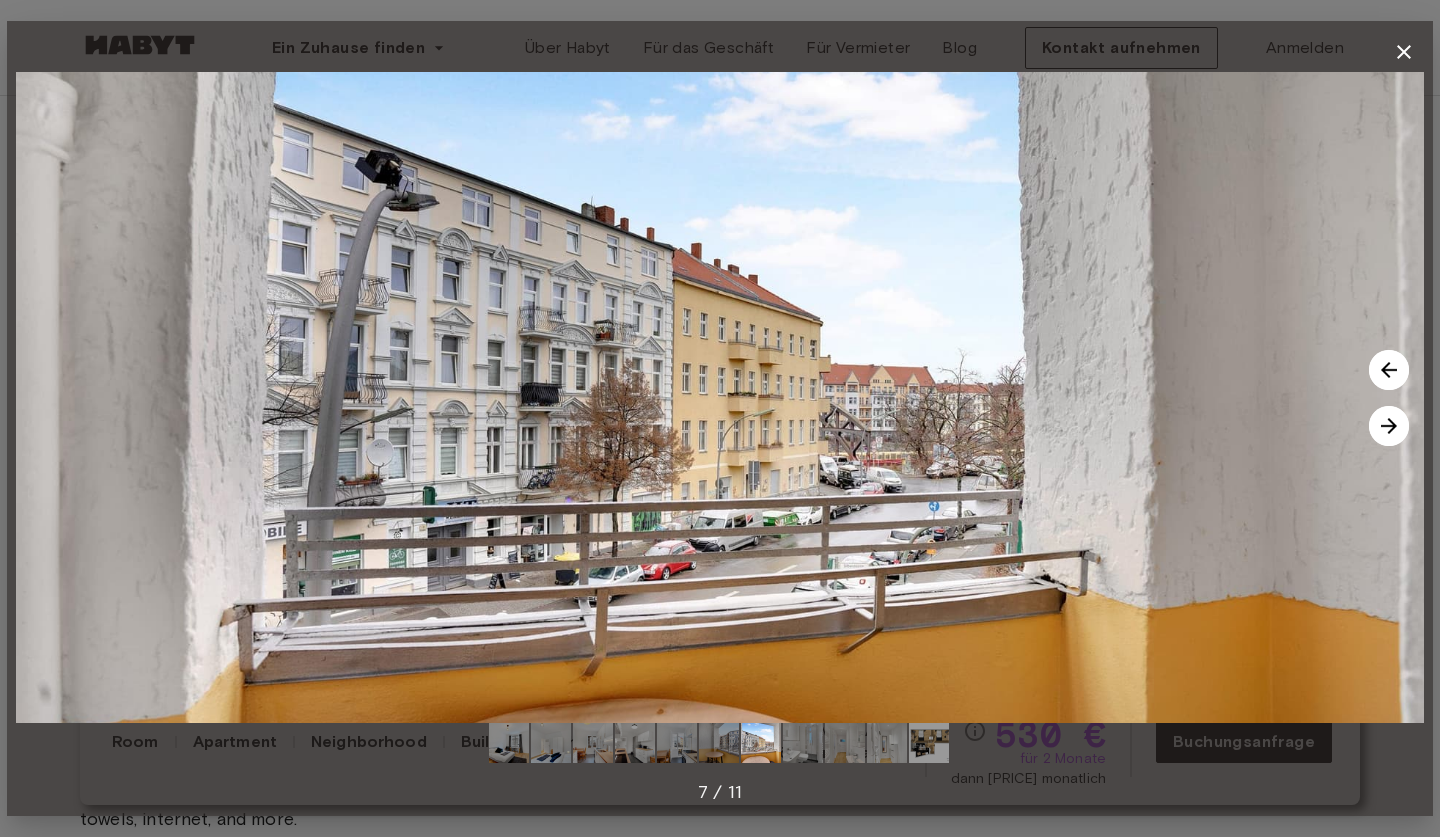 click at bounding box center (1389, 426) 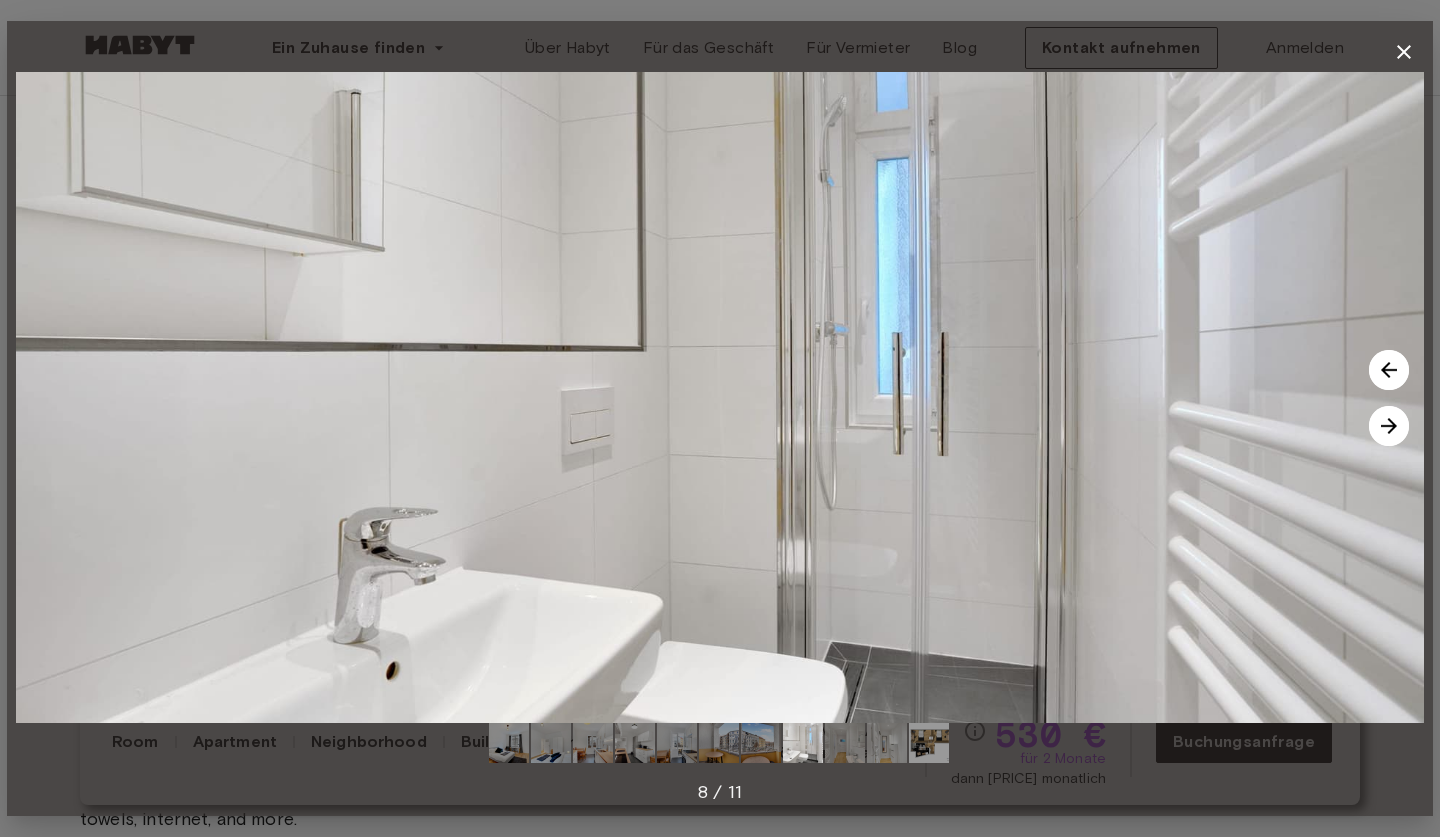click at bounding box center [1389, 426] 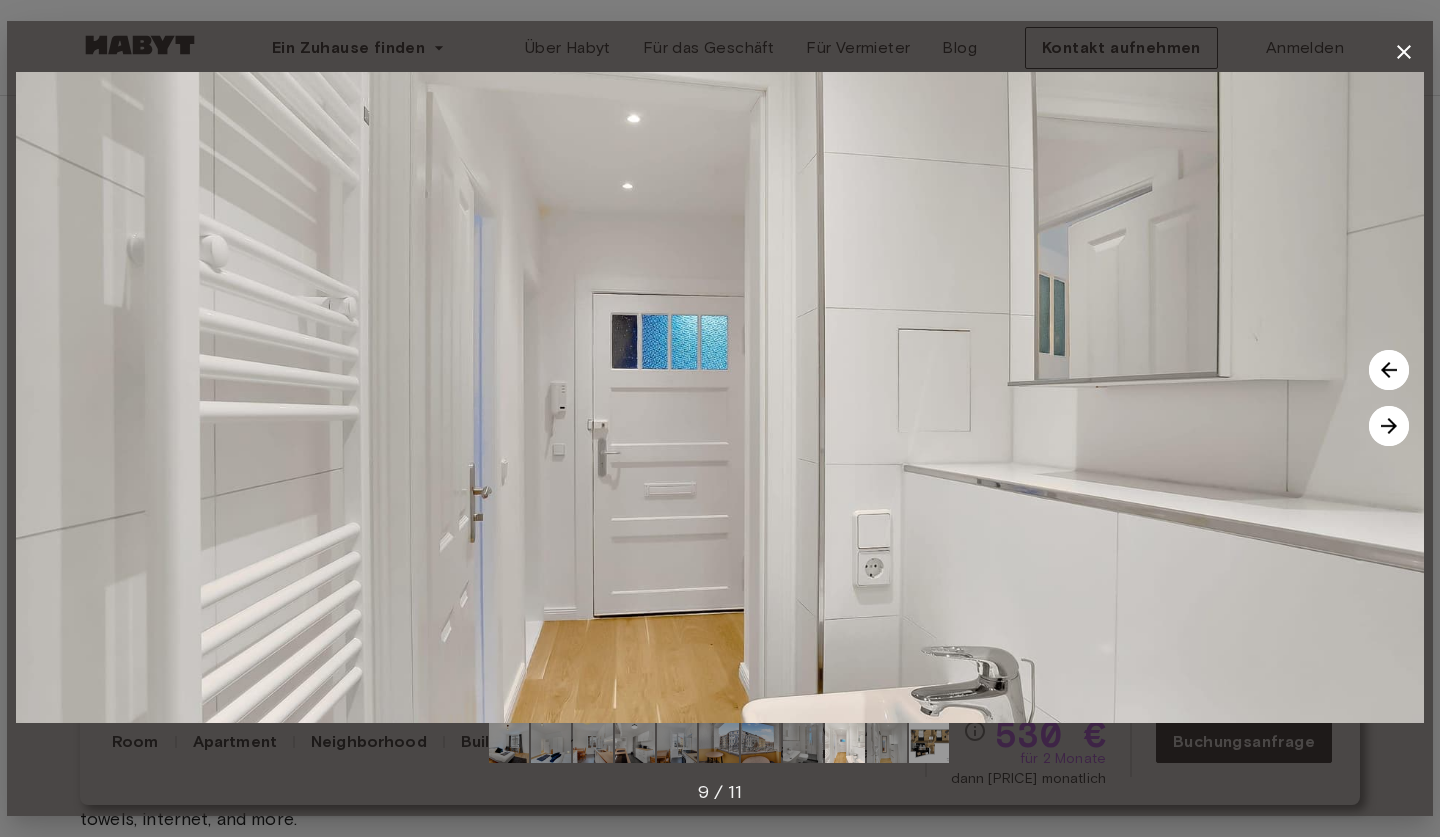 click at bounding box center (1389, 426) 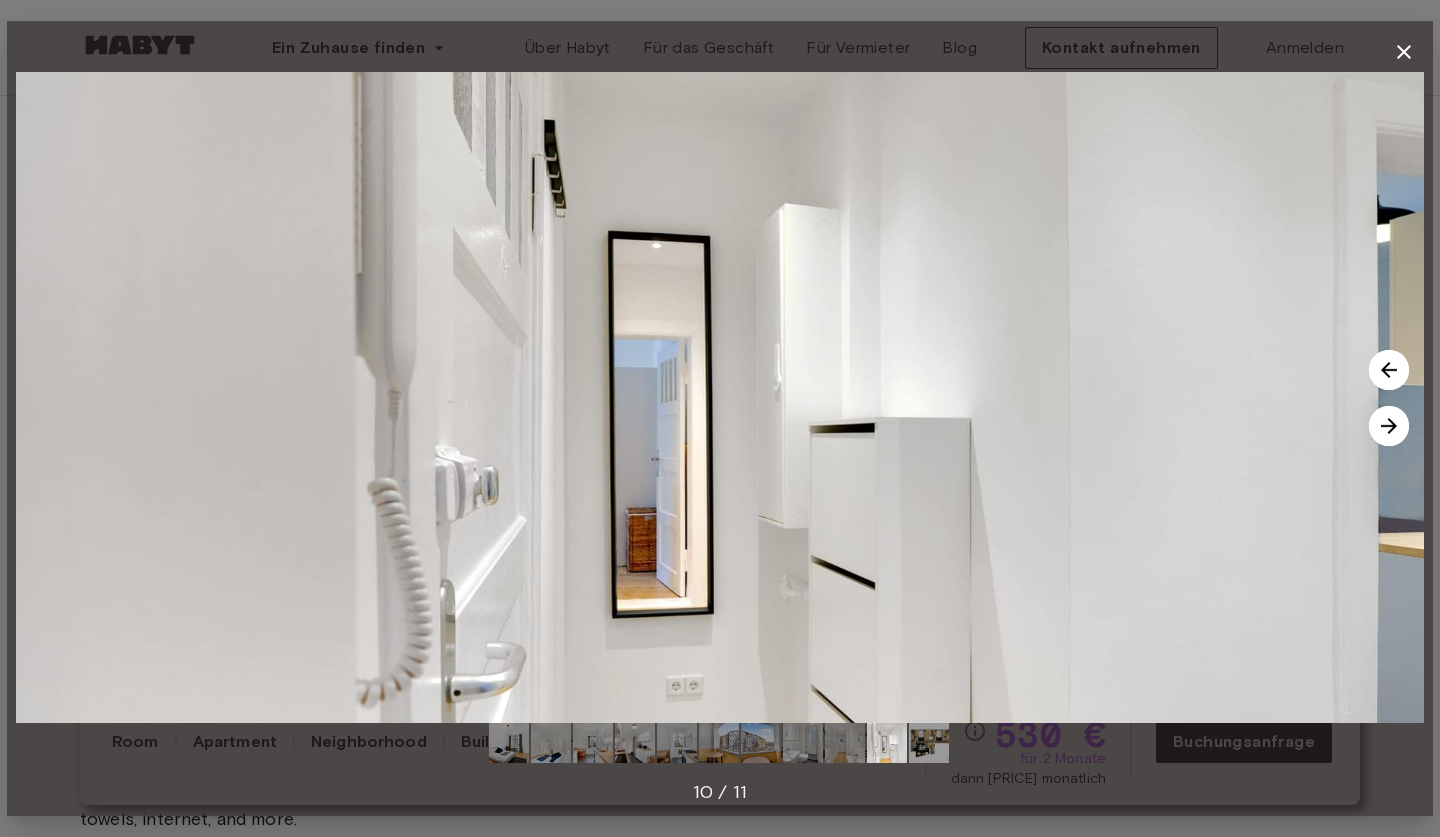 click at bounding box center (1389, 426) 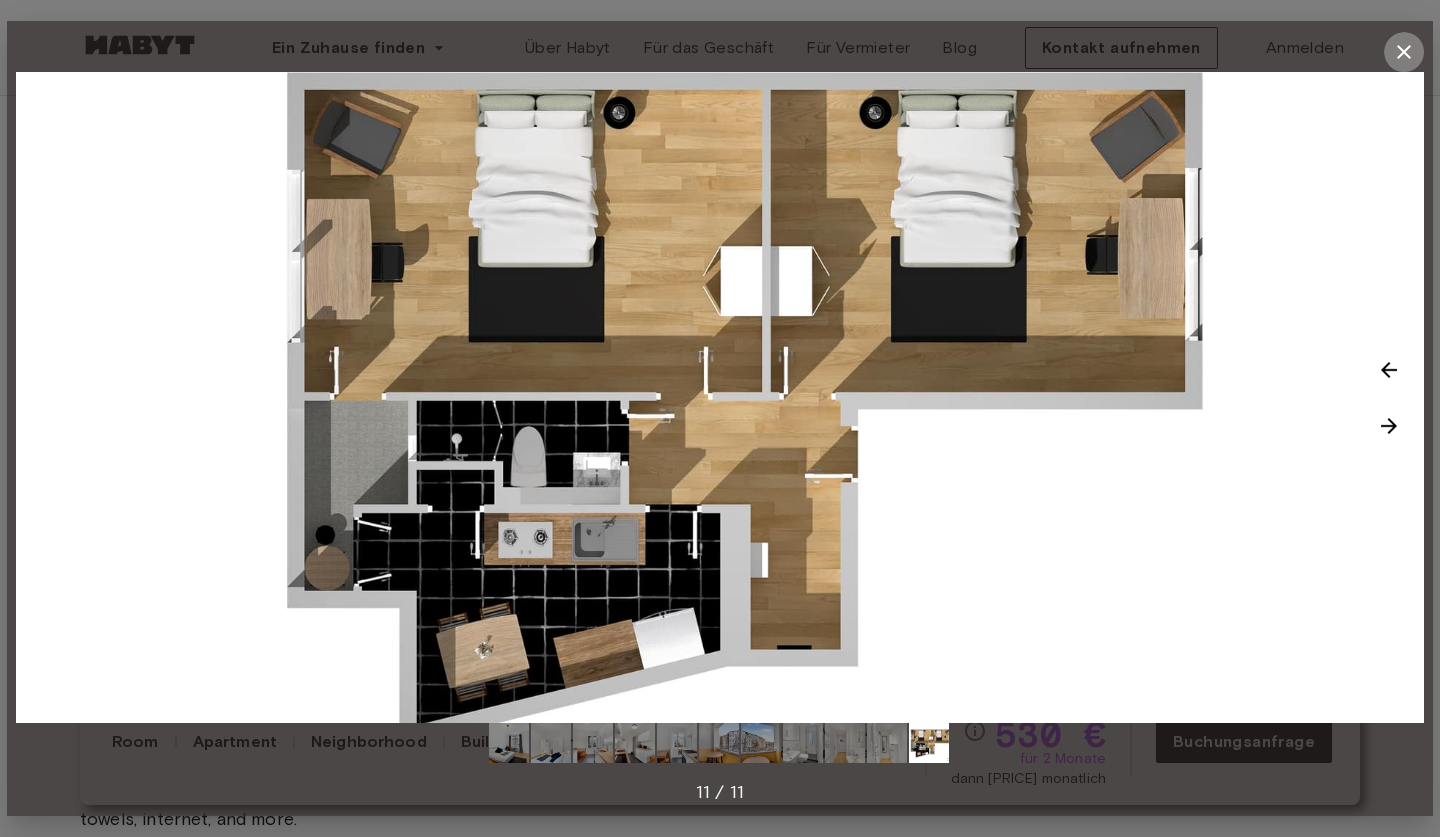 click 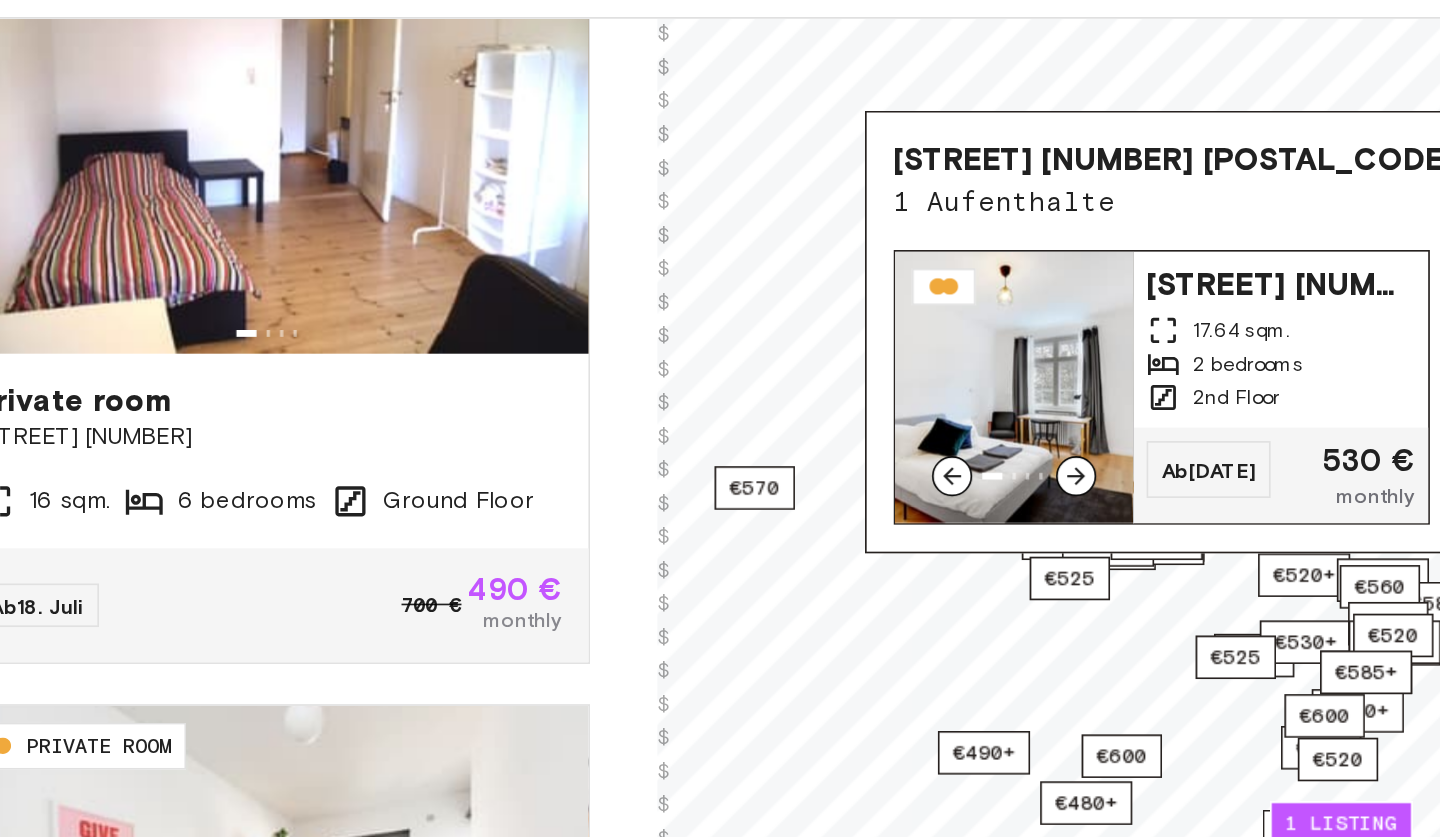scroll, scrollTop: 306, scrollLeft: 472, axis: both 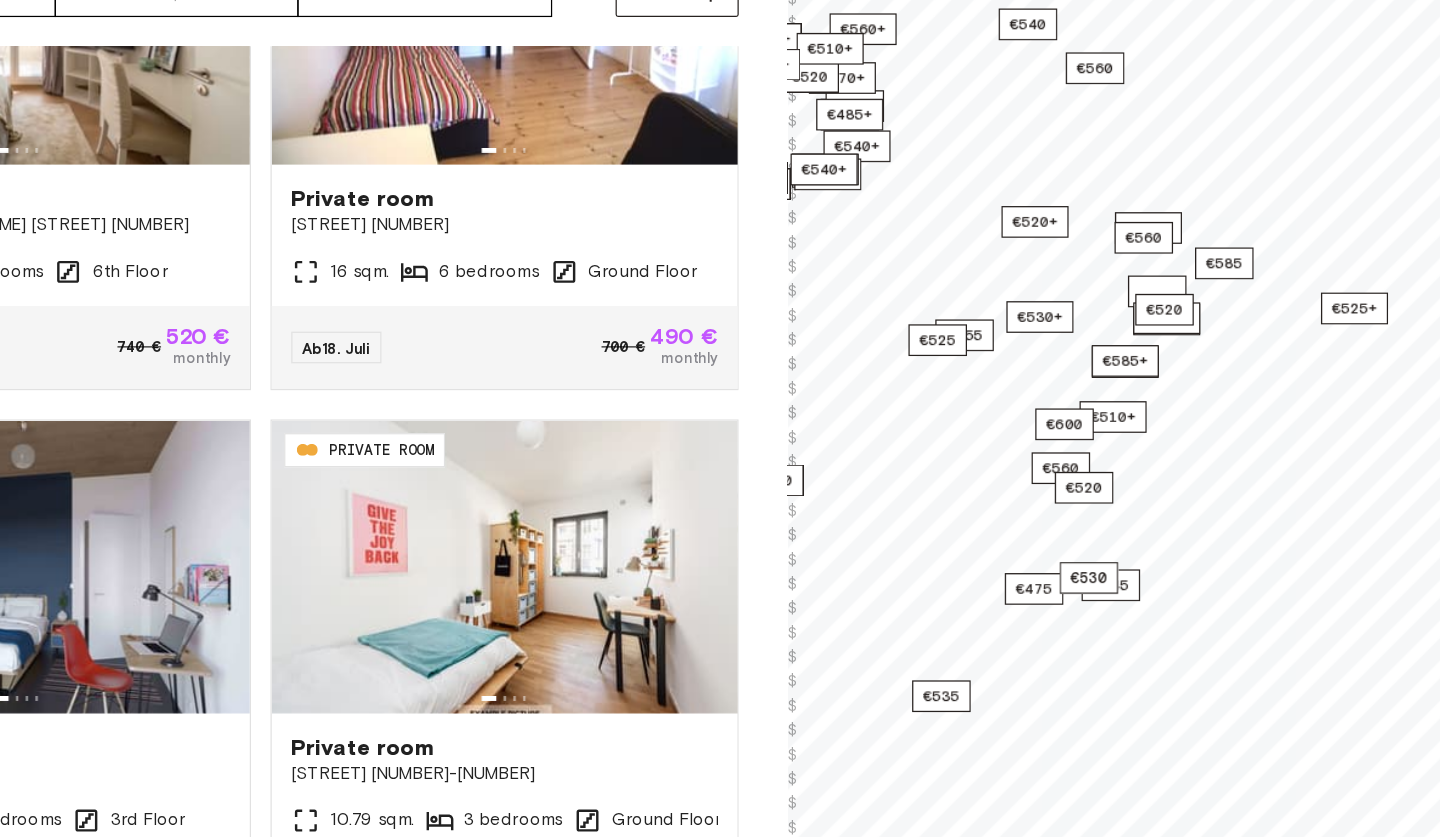 click on "€520+ 4 listings €505+ €525+ €525+ €595 €485 €520+ €540+ €510+ €545 €530+ €555 €560+ €510+ €520+ €560 €480+ €455+ €525 €485+ €525+ €470+ €520 €475 €510+ €510+ €585 €540 €485+ €560 €530+ €560 €520+ €495+ €600 €540+ €580 €520 €525 €505+ €530 €485+ €520 €600 €535 €585+ €570" at bounding box center [1152, 96] 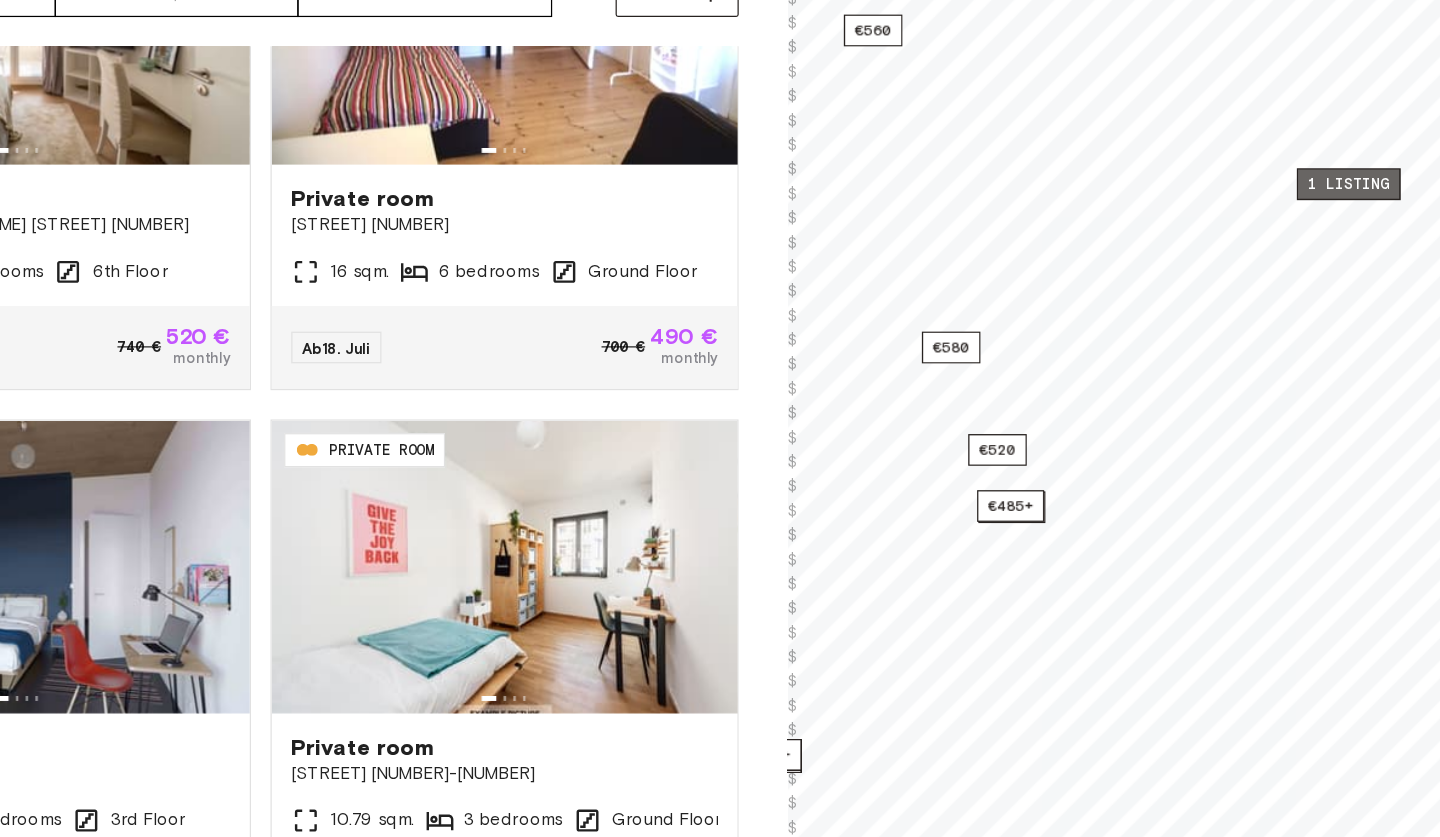 click on "1 listing" at bounding box center (1324, 278) 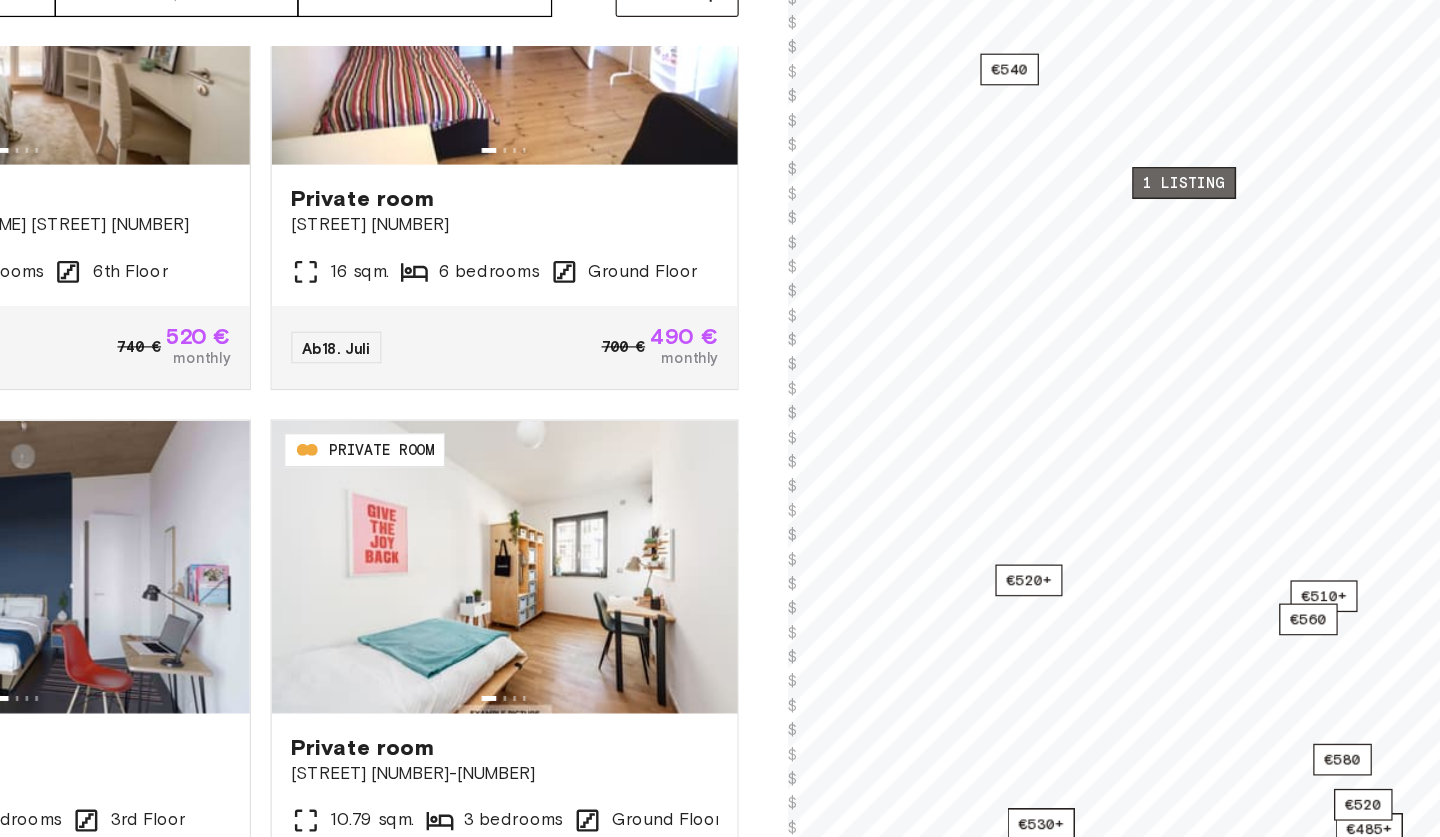 click on "1 listing" at bounding box center [1189, 277] 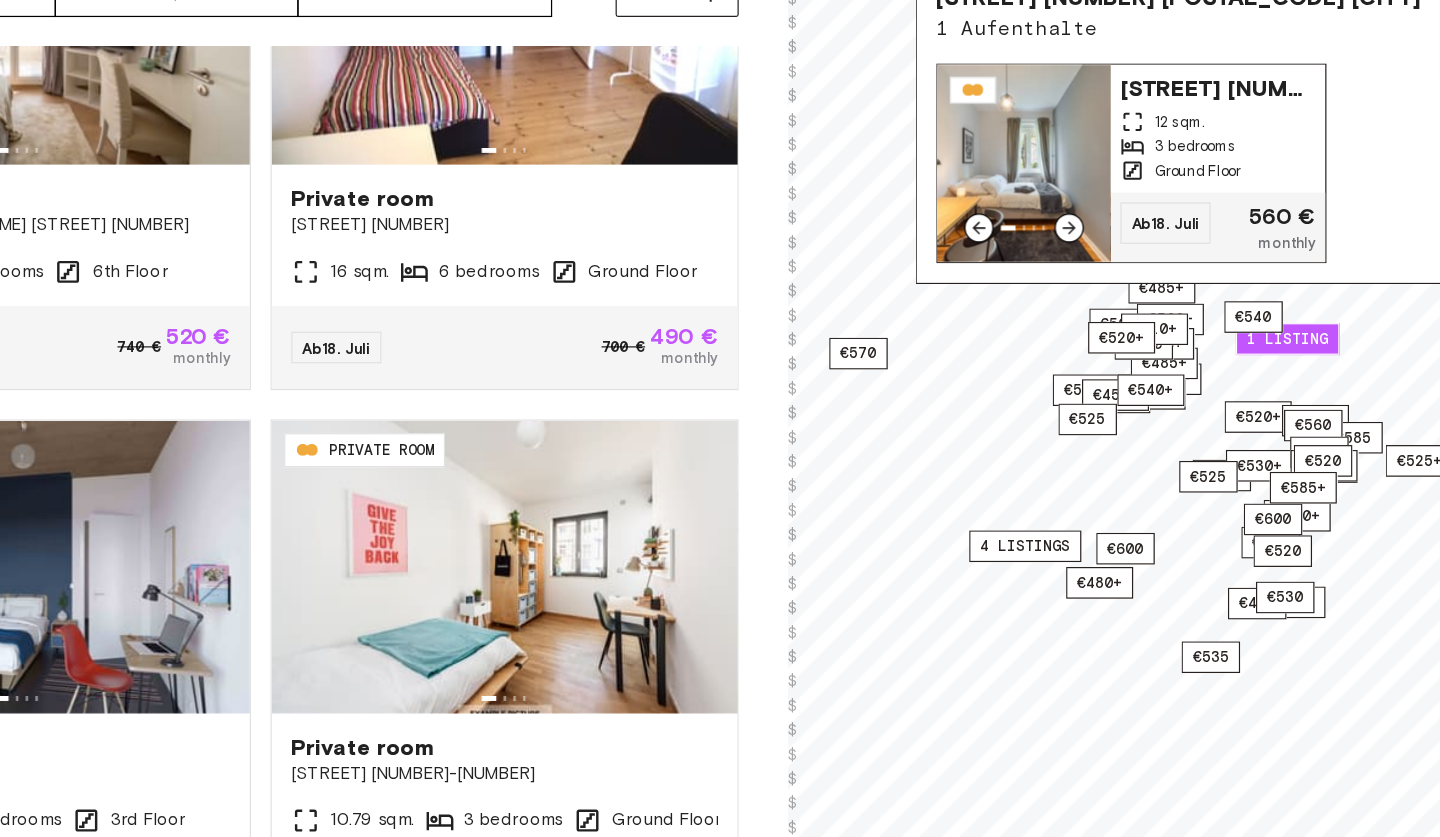 click on "[STREET] [NUMBER]
[POSTAL_CODE] [CITY]" at bounding box center (1217, 198) 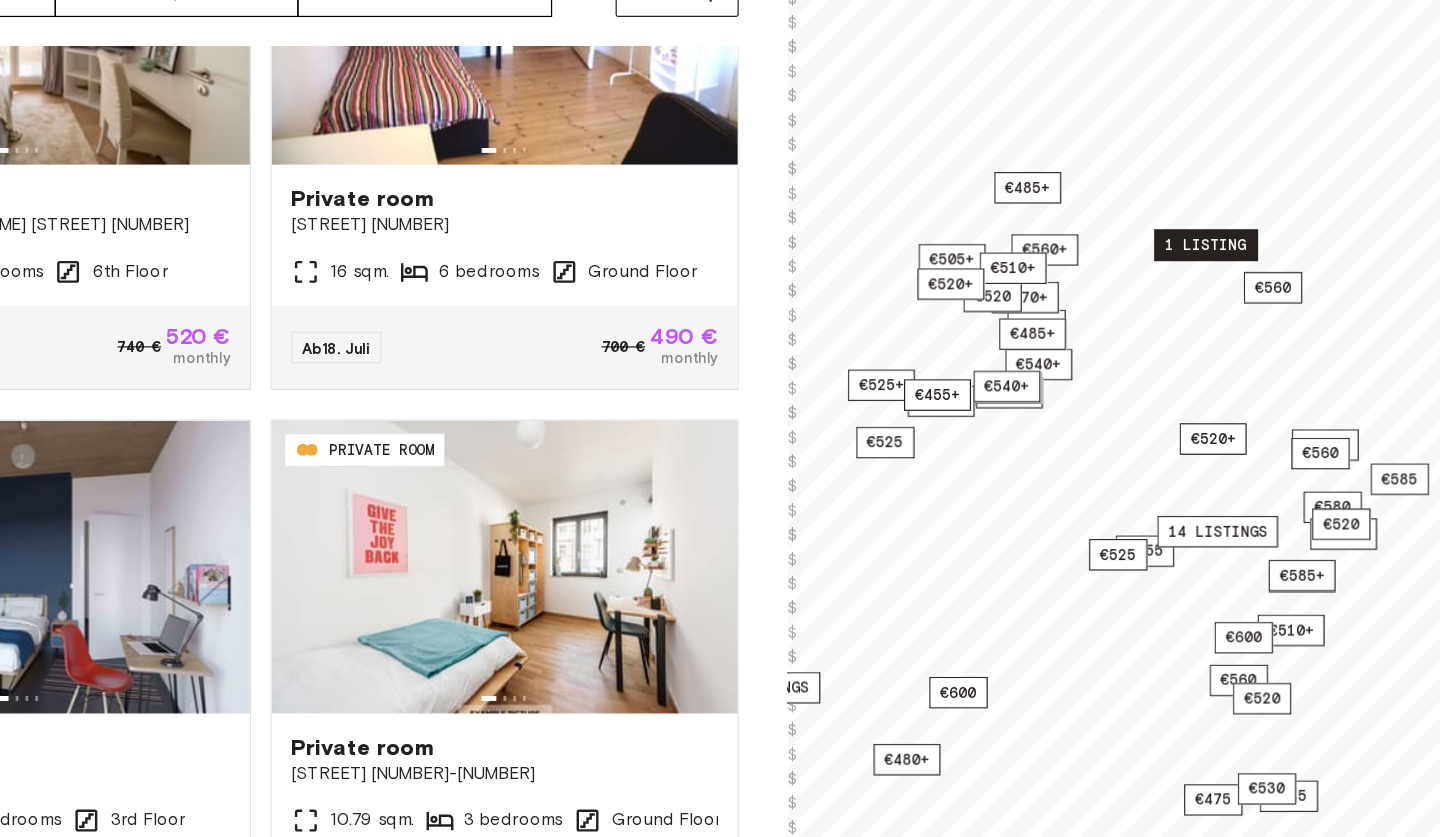 click on "1 listing" at bounding box center (1207, 328) 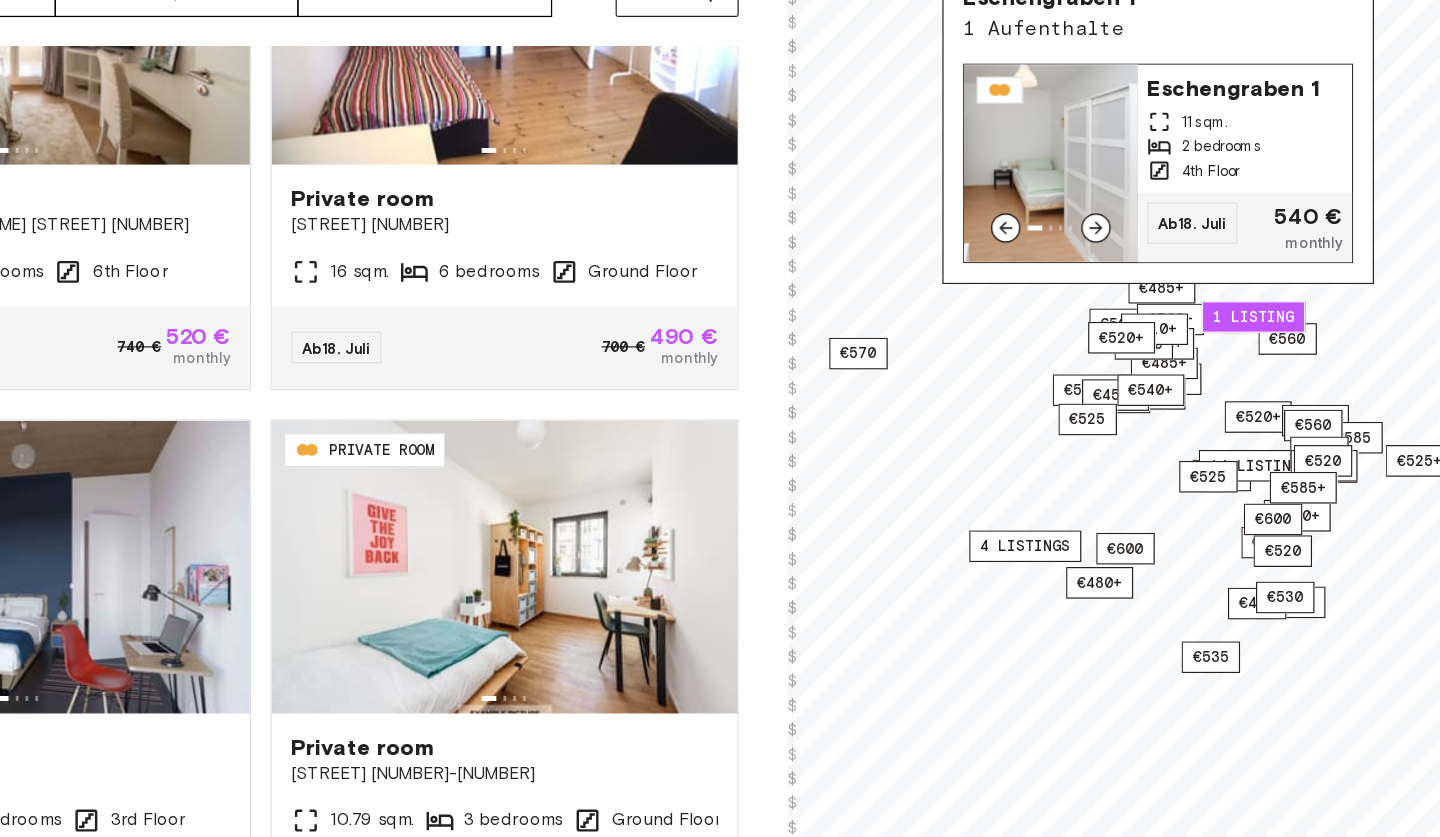 click on "Eschengraben 1" at bounding box center [1239, 198] 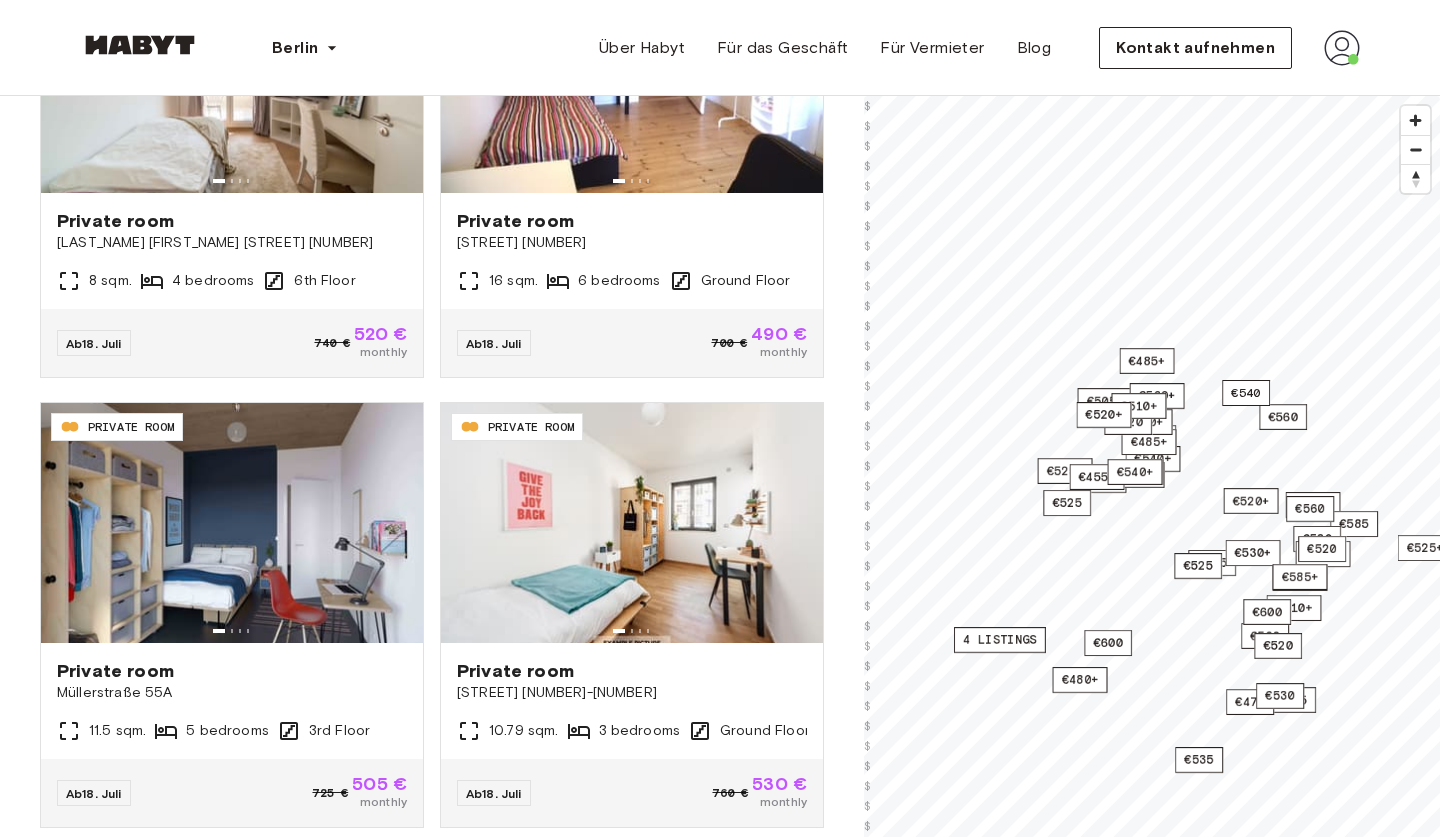 scroll, scrollTop: 179, scrollLeft: 0, axis: vertical 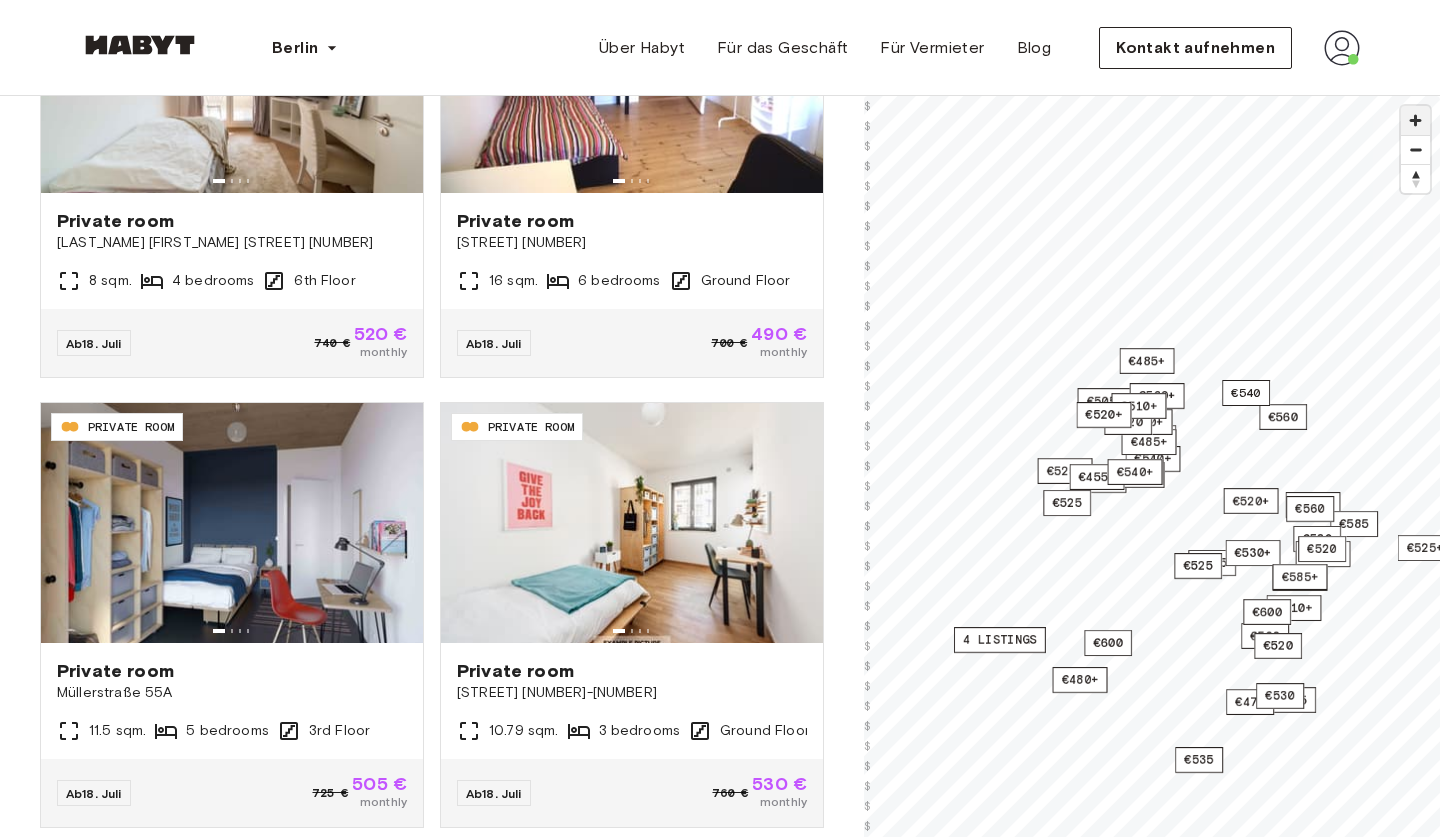 click at bounding box center (1415, 120) 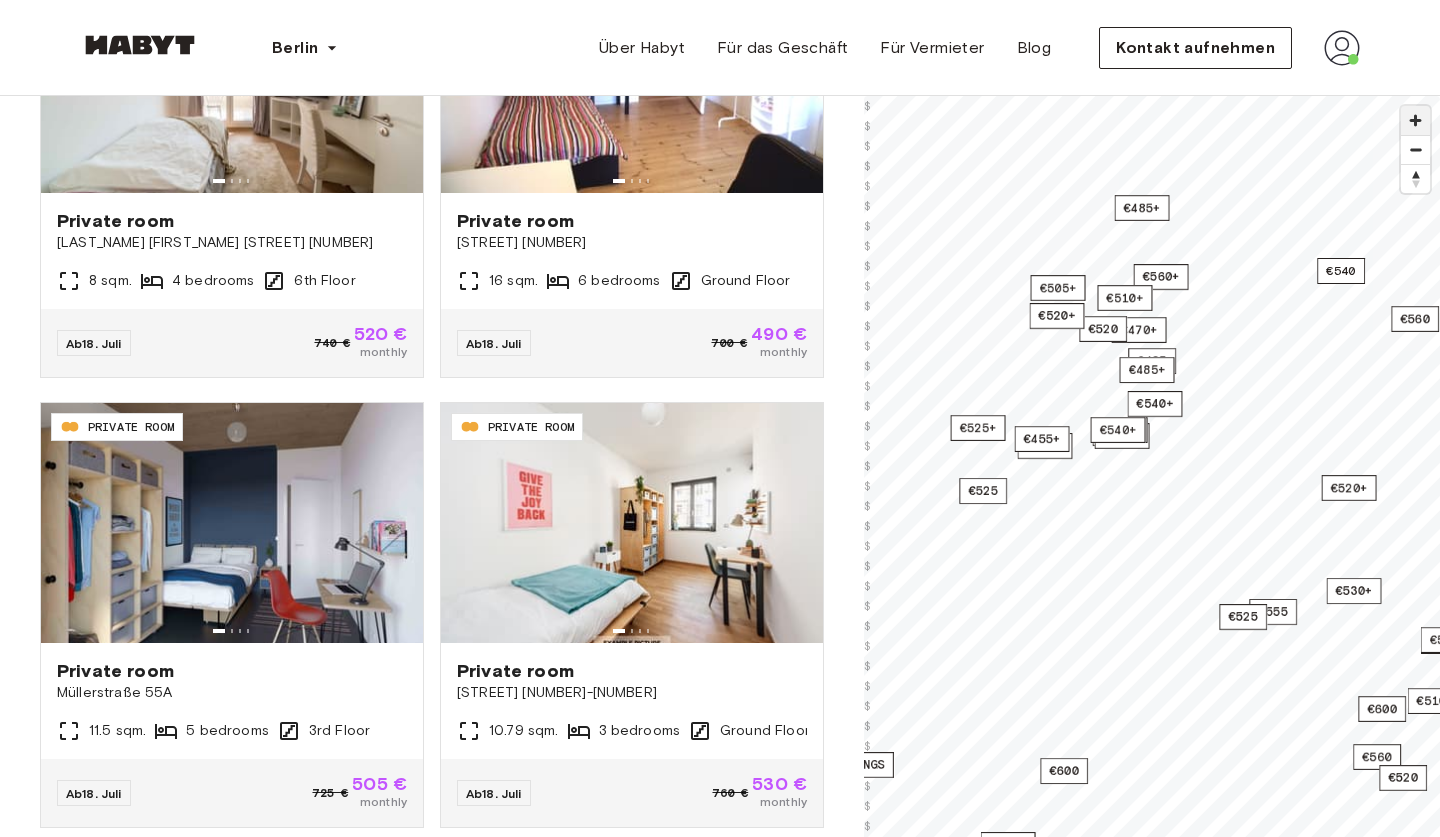 click at bounding box center [1415, 120] 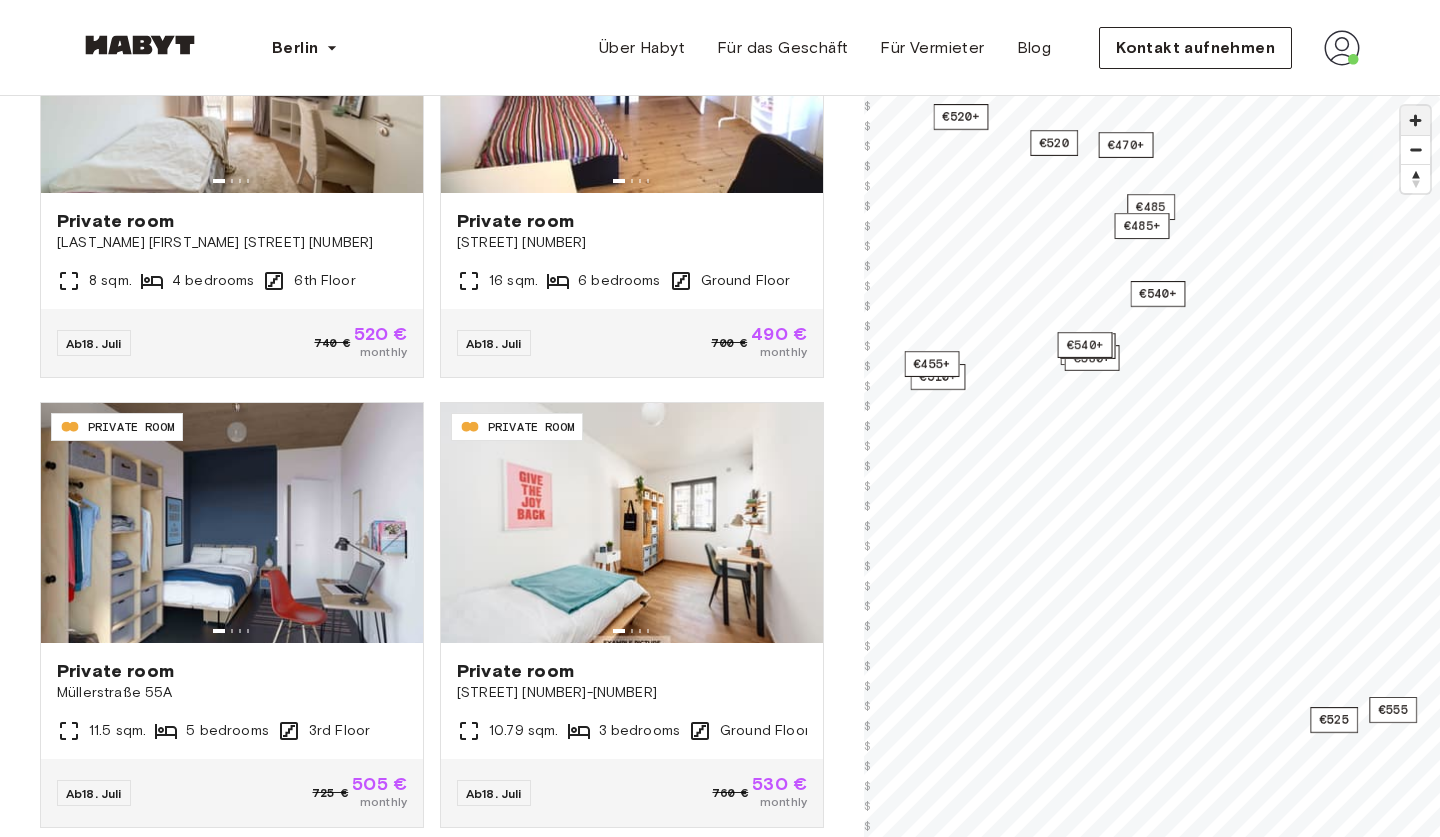 click at bounding box center (1415, 120) 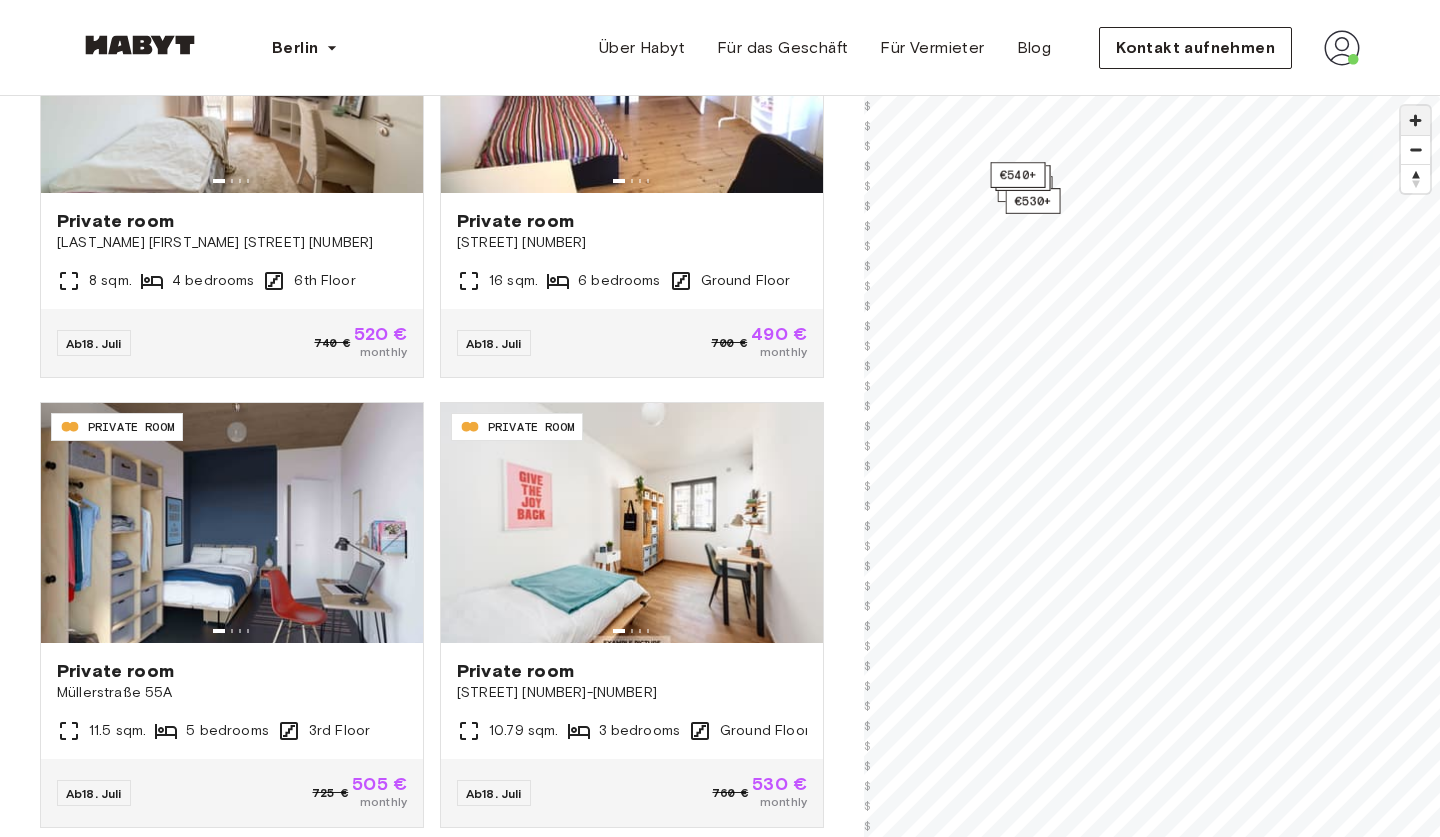 click at bounding box center [1415, 120] 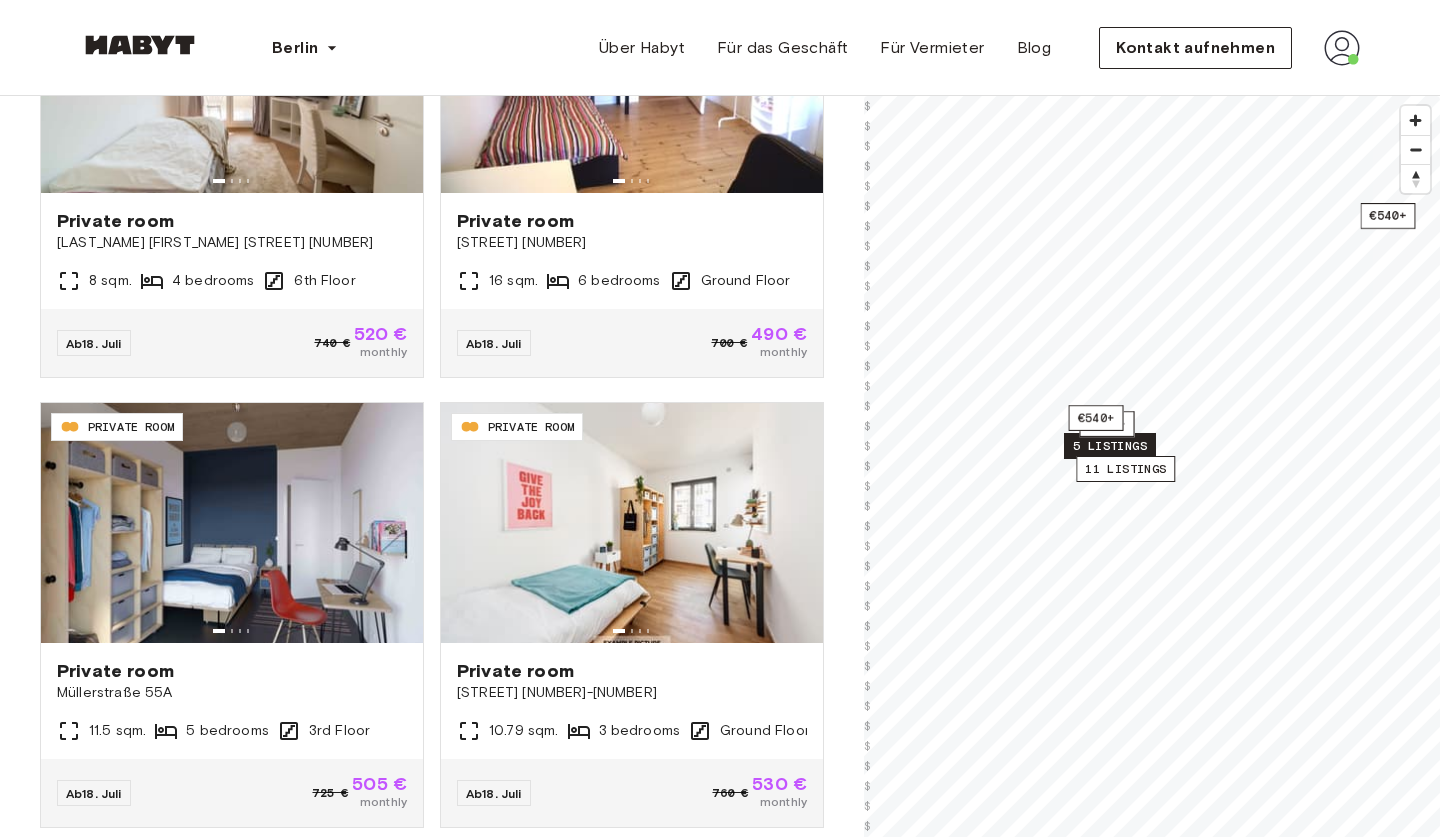 click on "5 listings" at bounding box center (1110, 446) 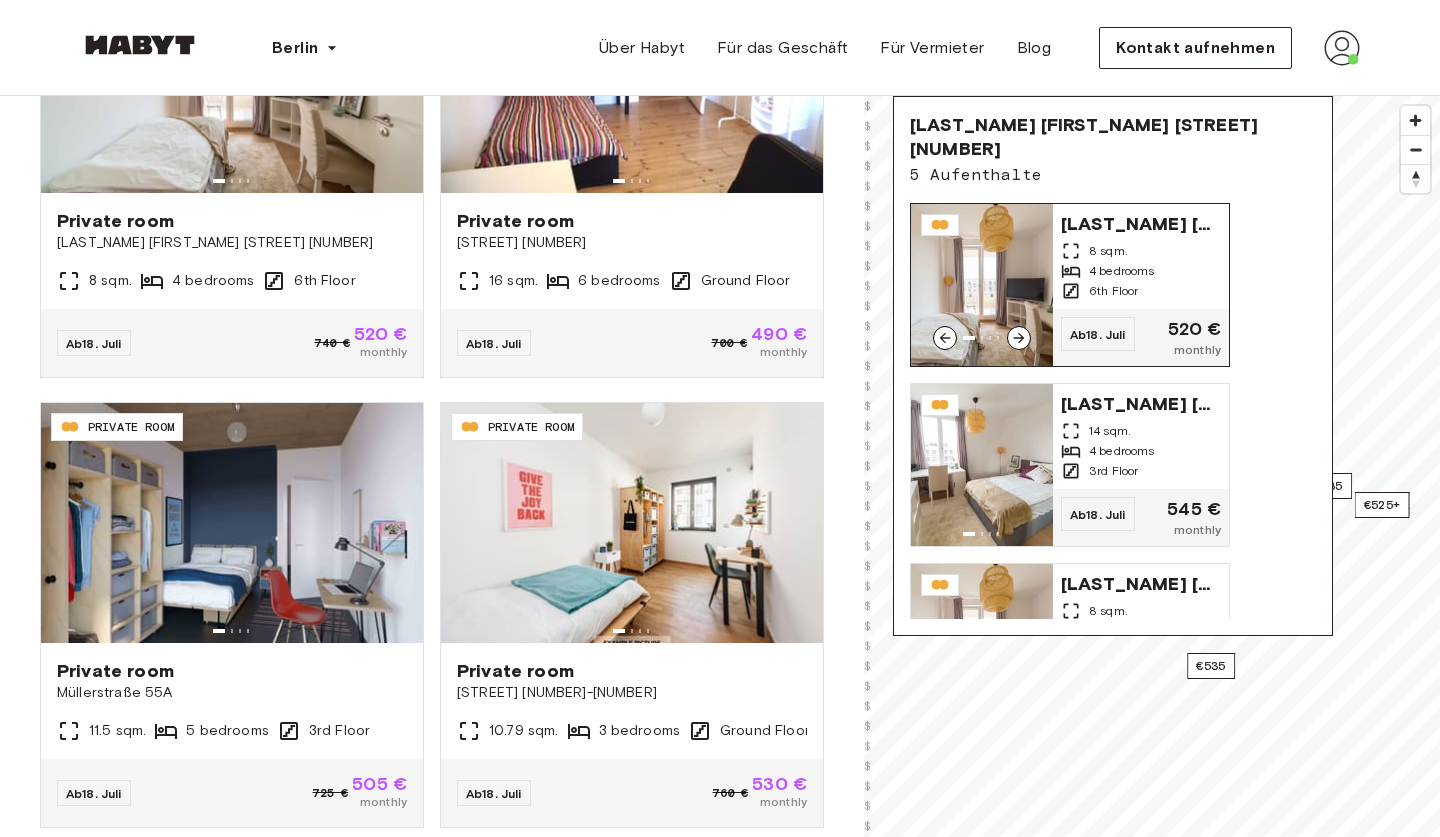 click on "Klara Franke Straße 12" at bounding box center (1141, 222) 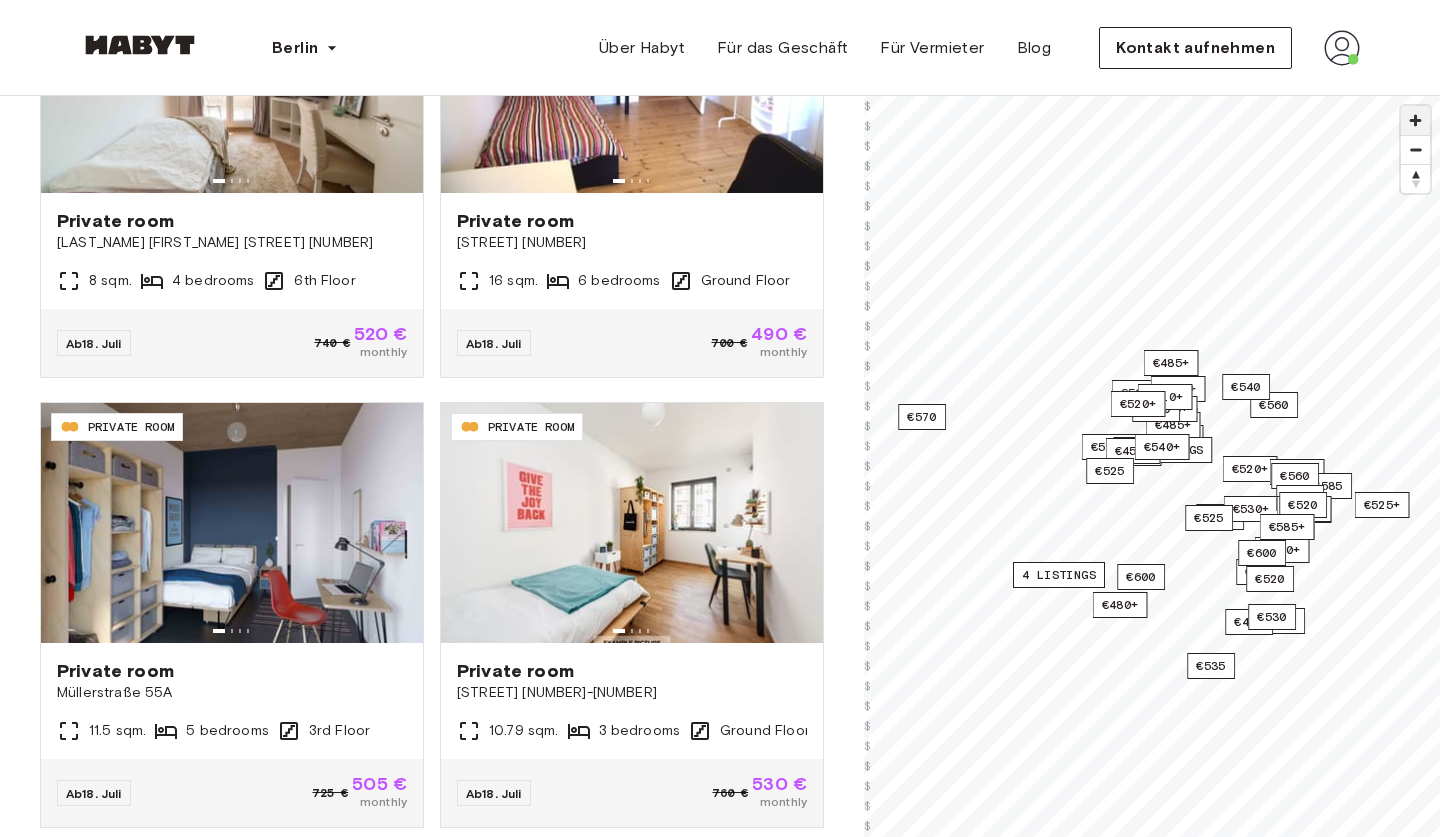 click at bounding box center (1415, 120) 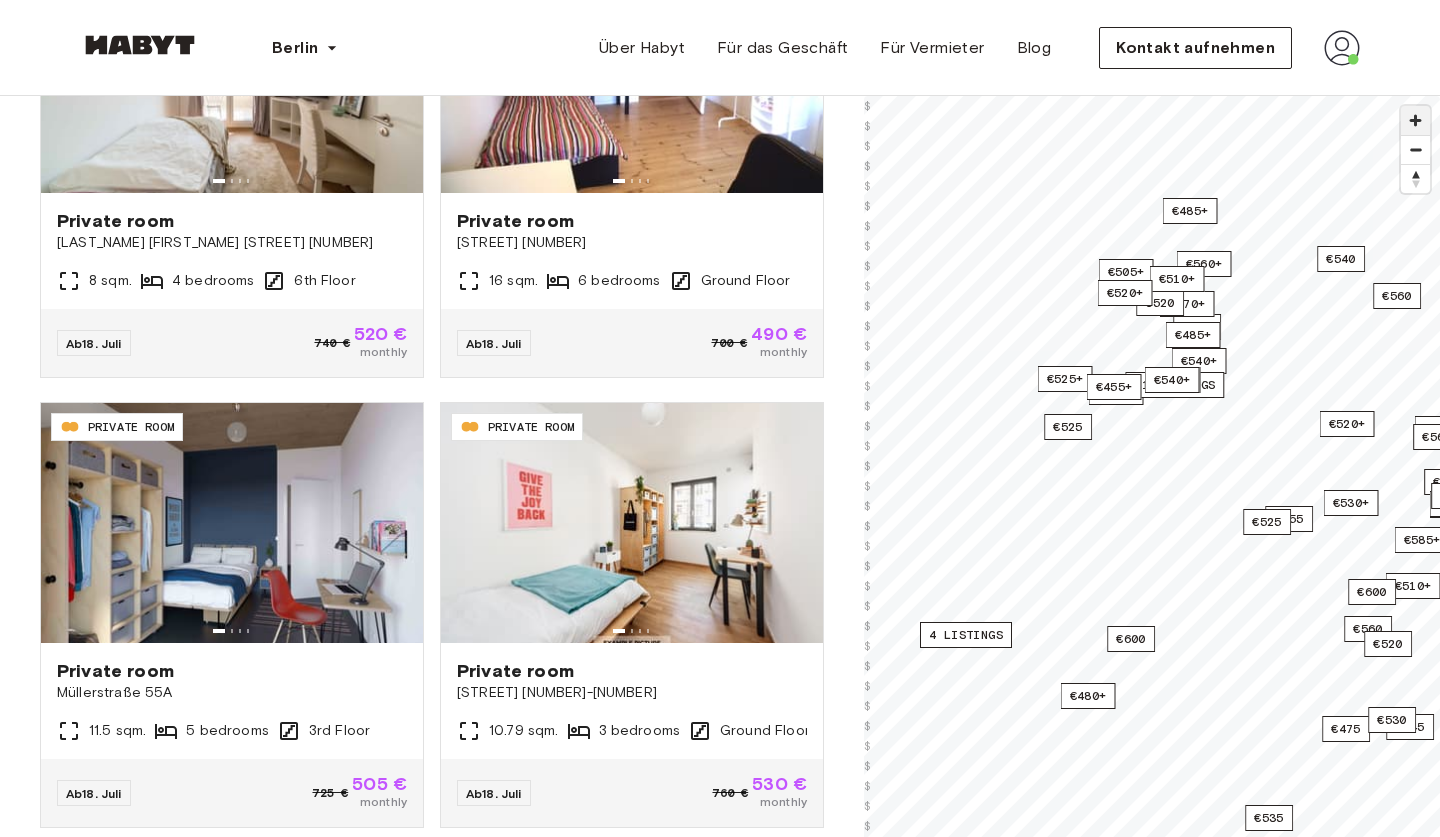 click at bounding box center [1415, 120] 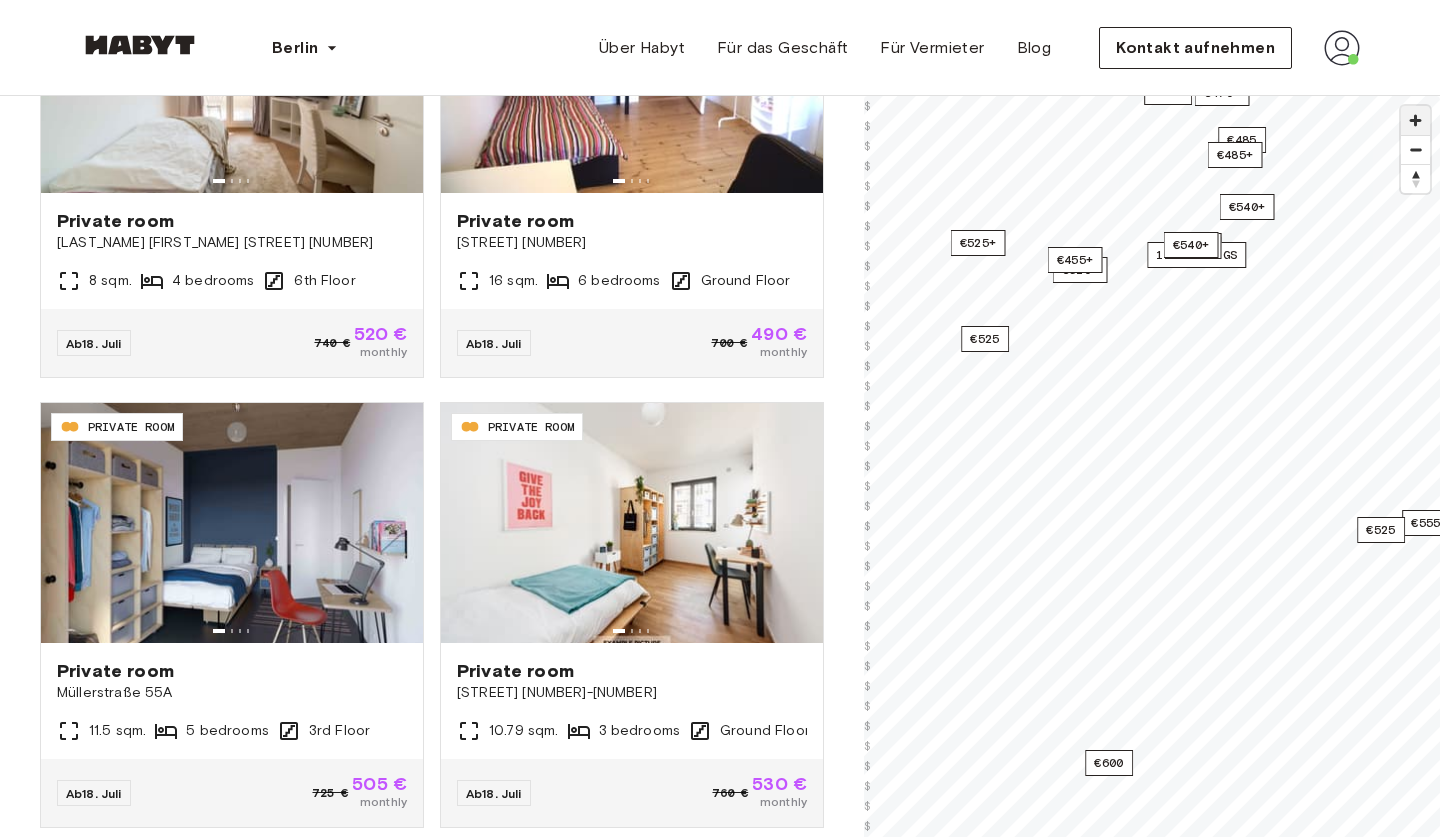 click at bounding box center [1415, 120] 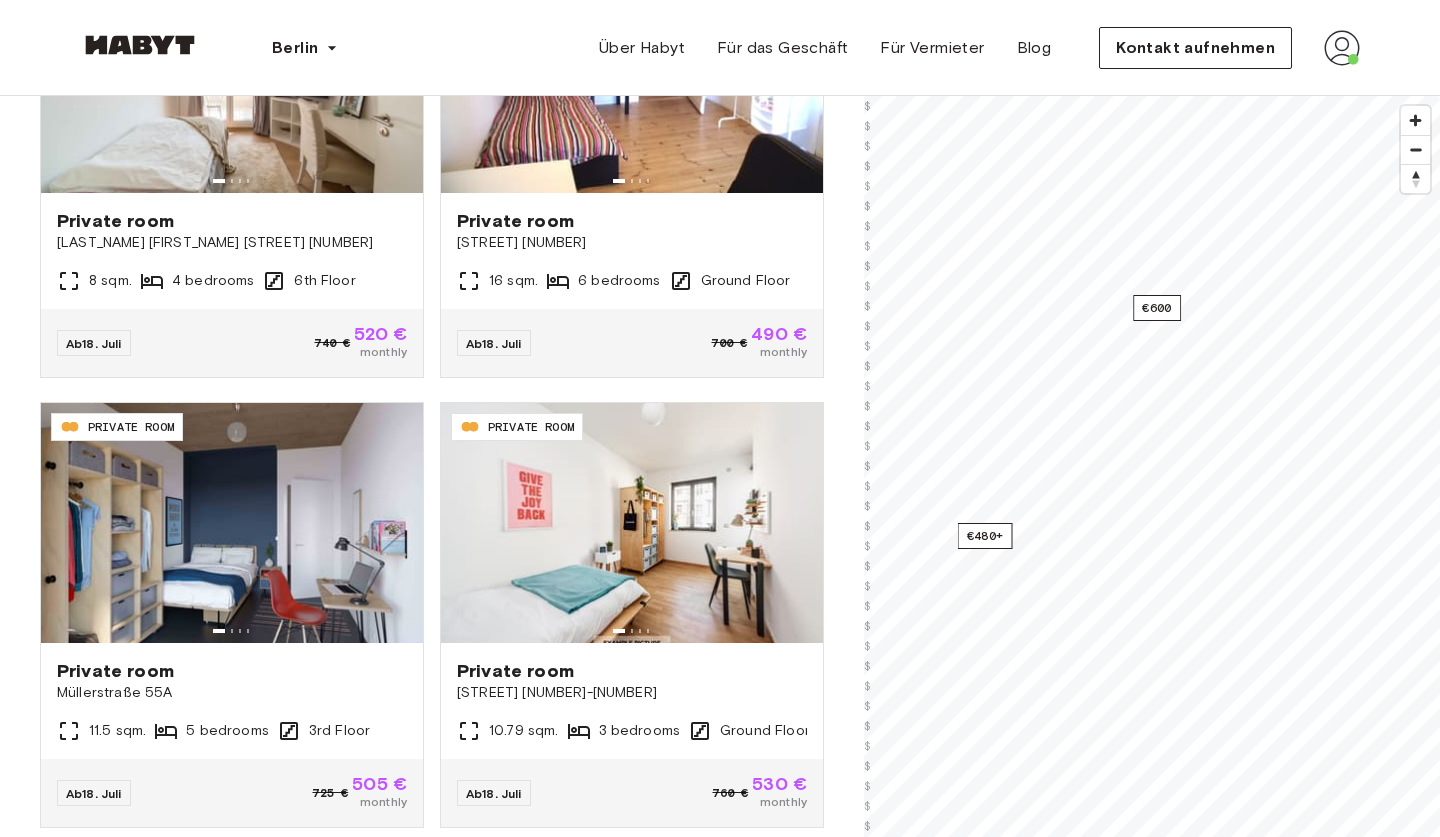 click on "**********" at bounding box center (720, 2260) 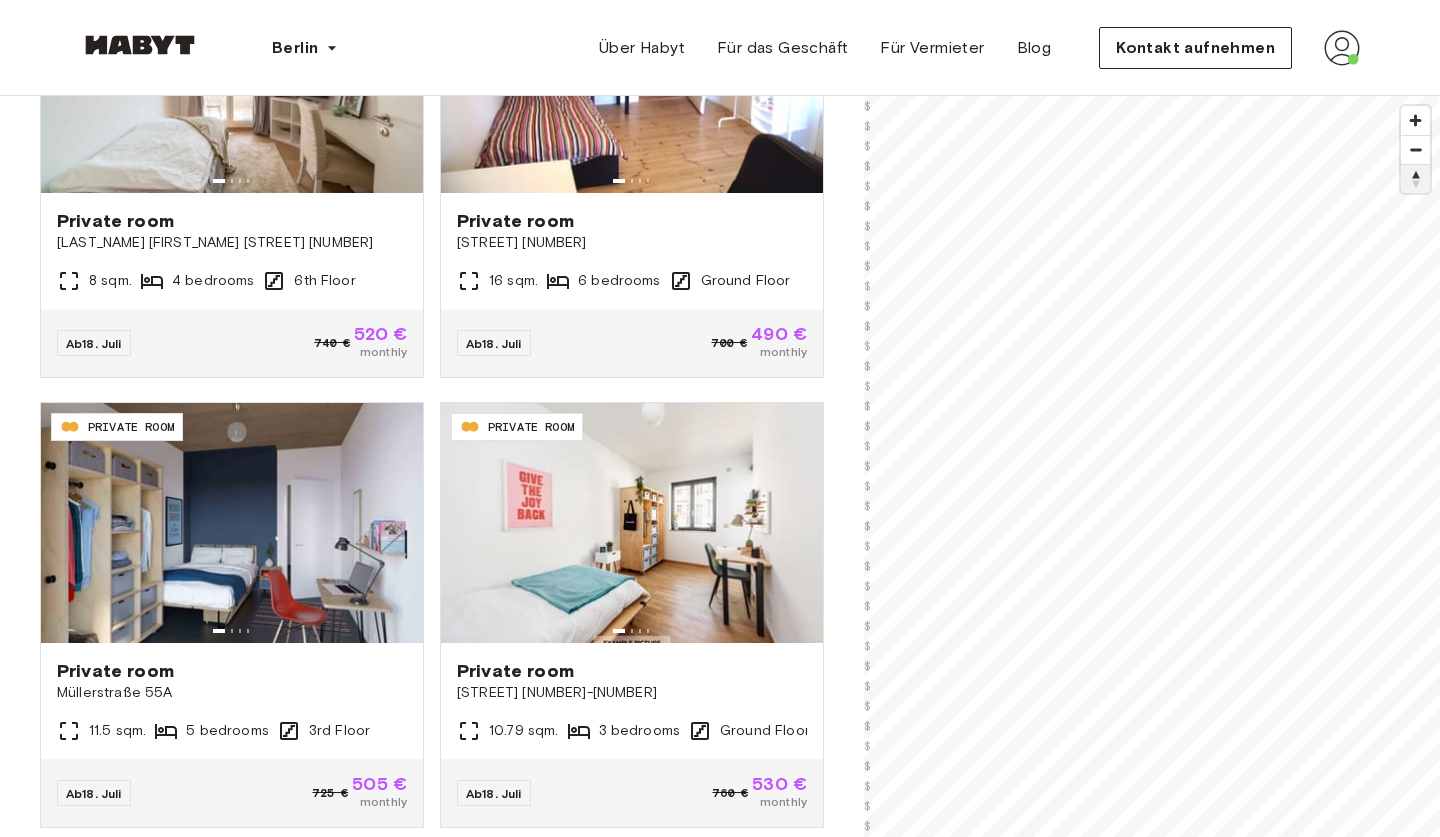 click at bounding box center (1415, 178) 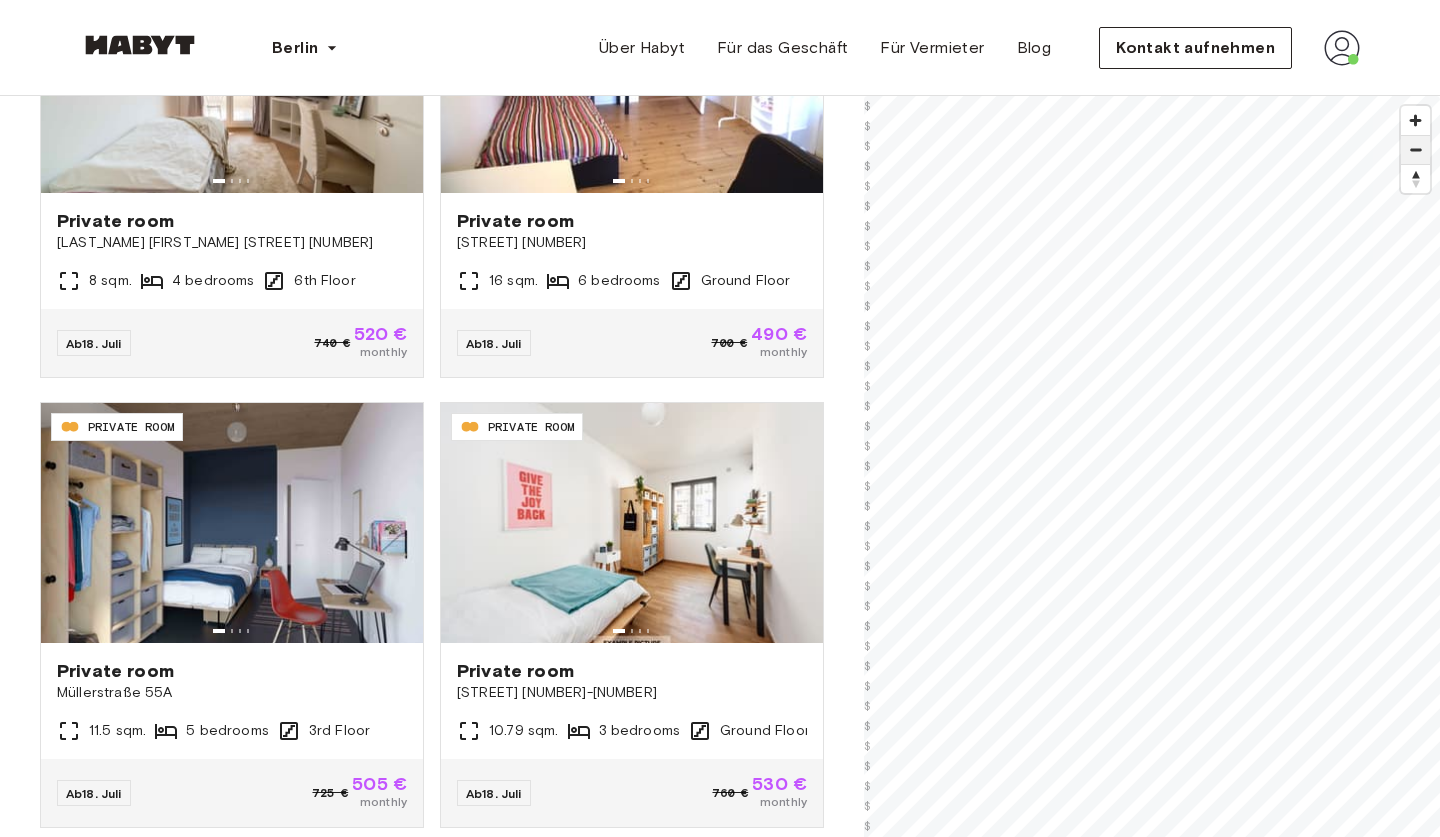 click at bounding box center [1415, 150] 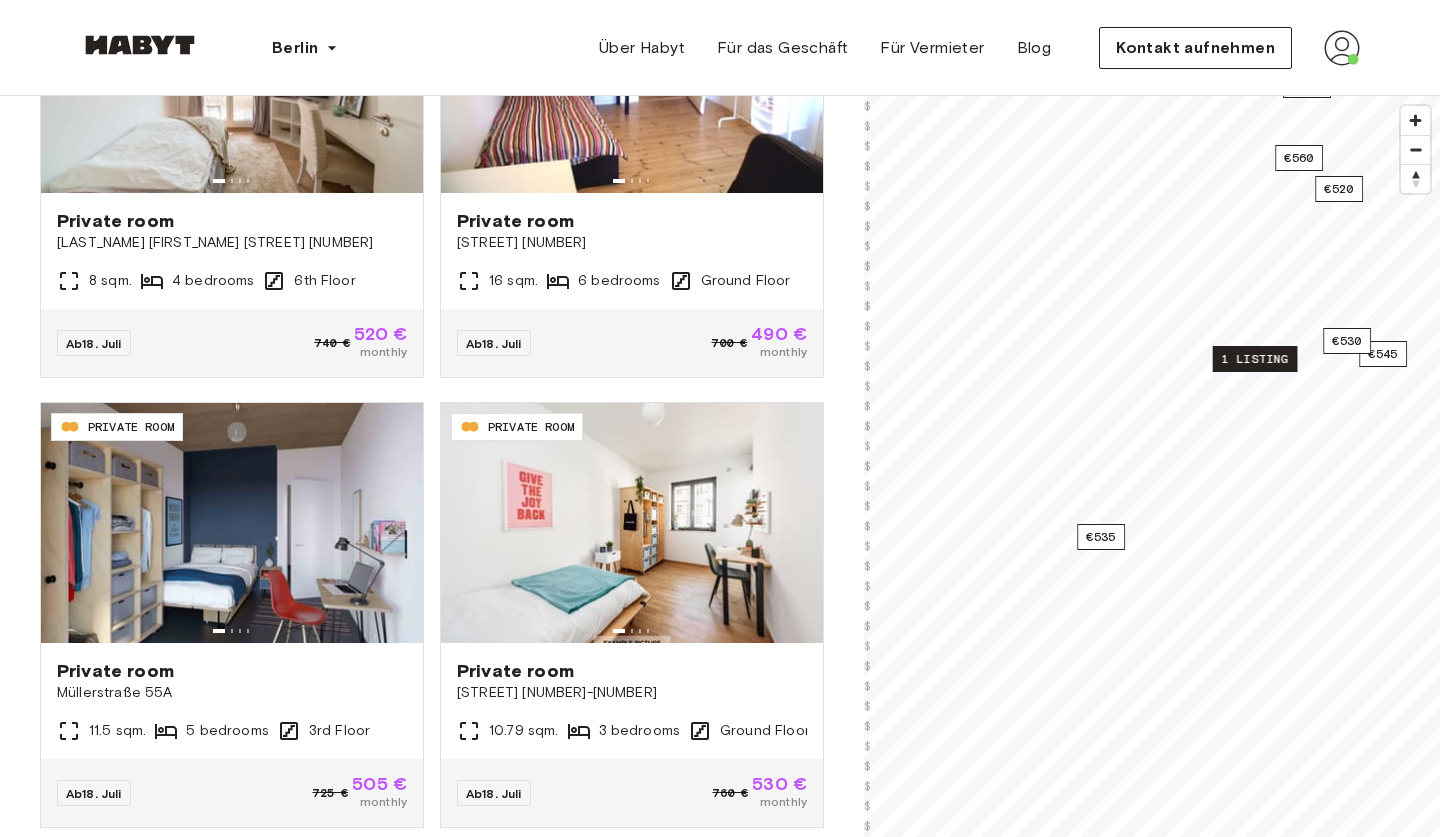 drag, startPoint x: 1095, startPoint y: 248, endPoint x: 1263, endPoint y: 360, distance: 201.91087 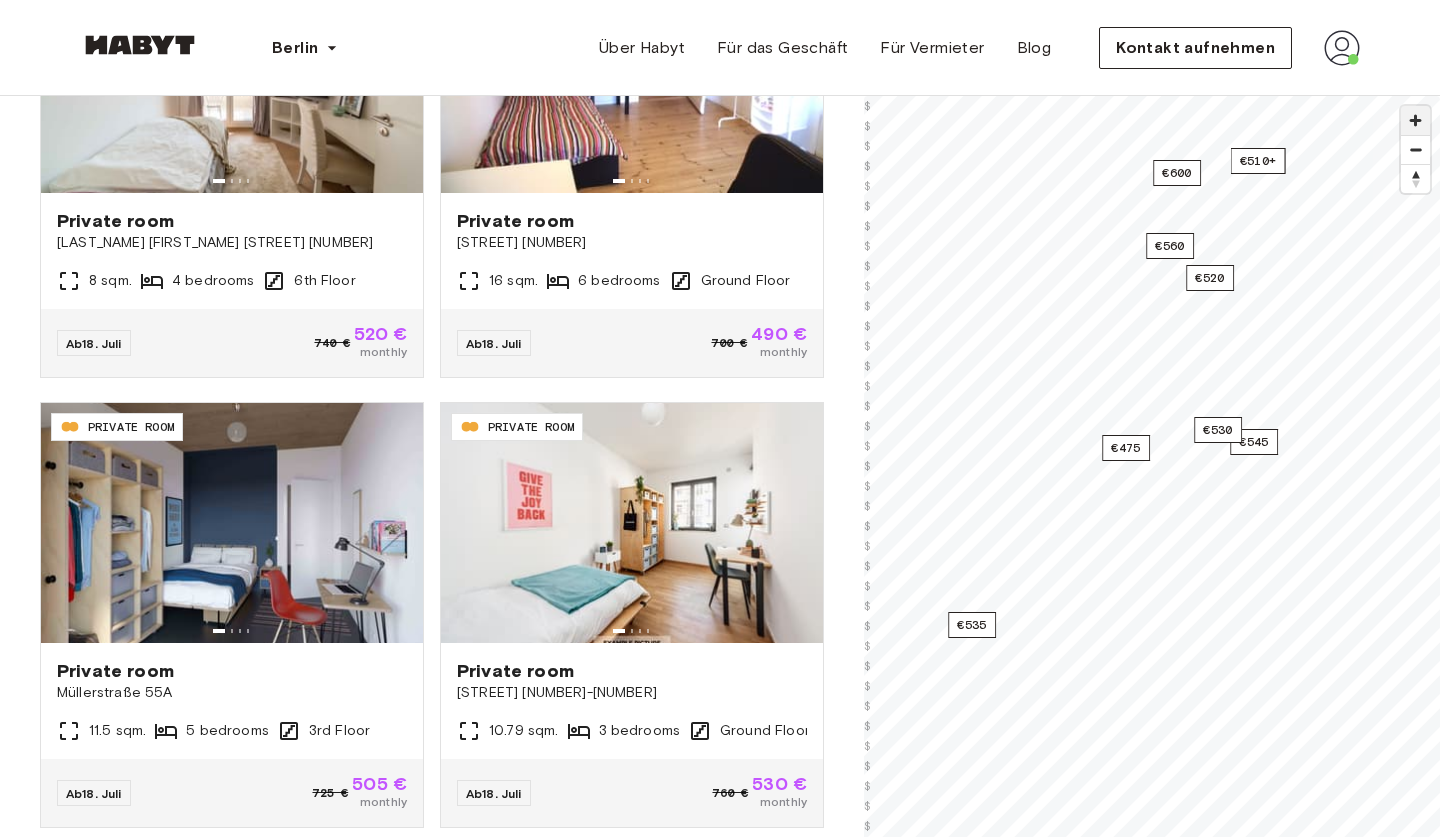 click at bounding box center (1415, 120) 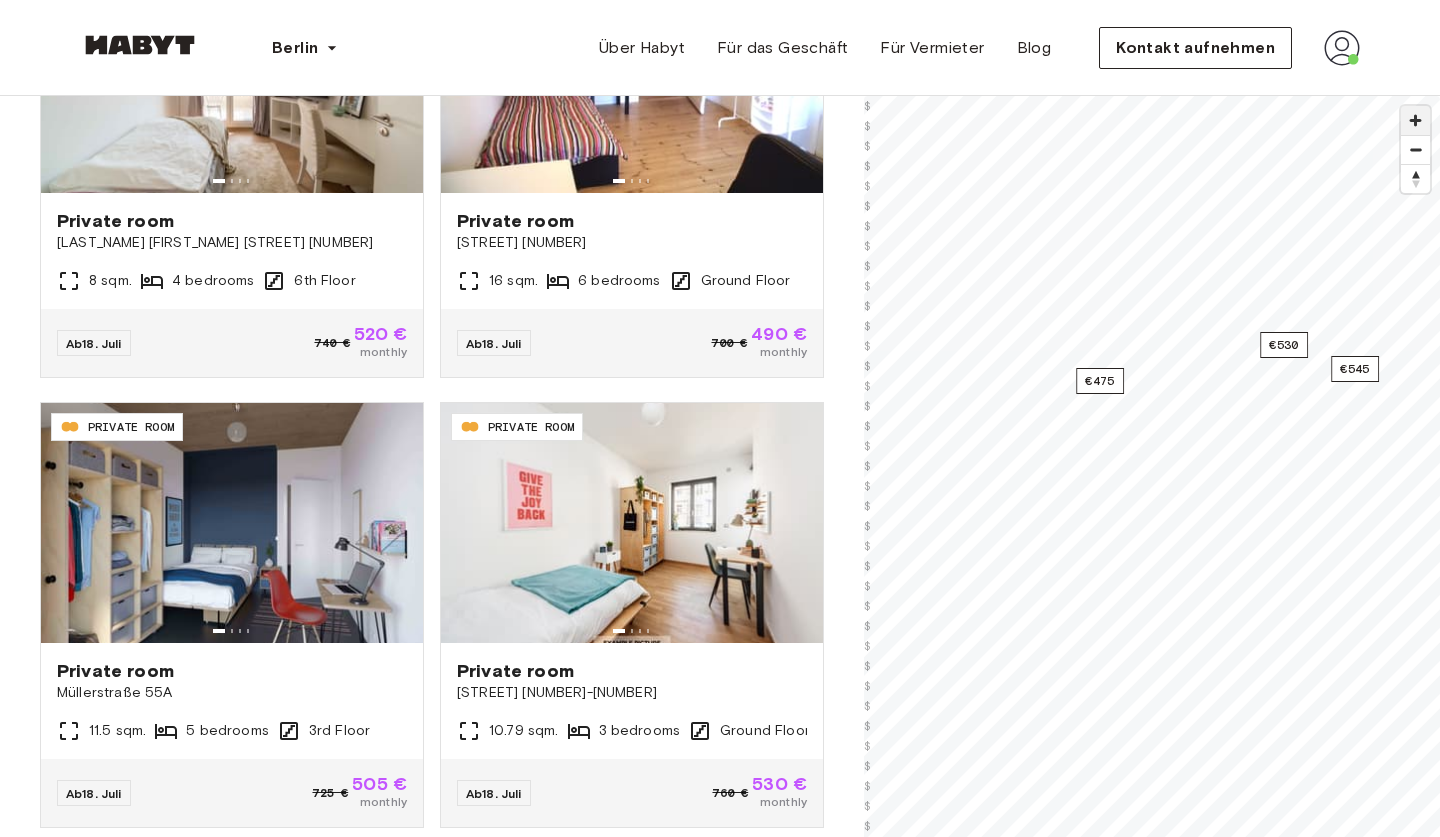 click at bounding box center [1415, 120] 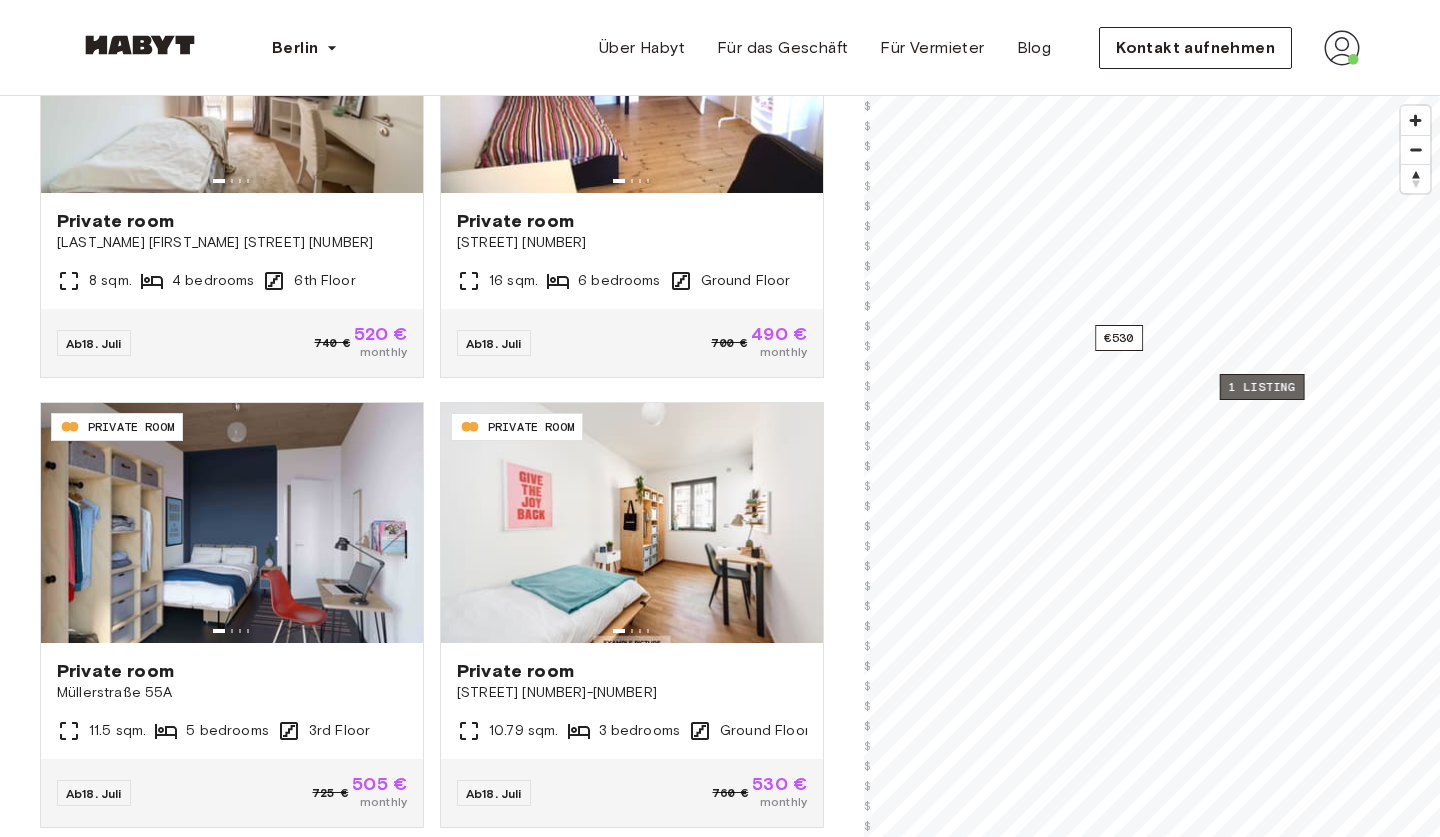 click on "1 listing" at bounding box center [1262, 387] 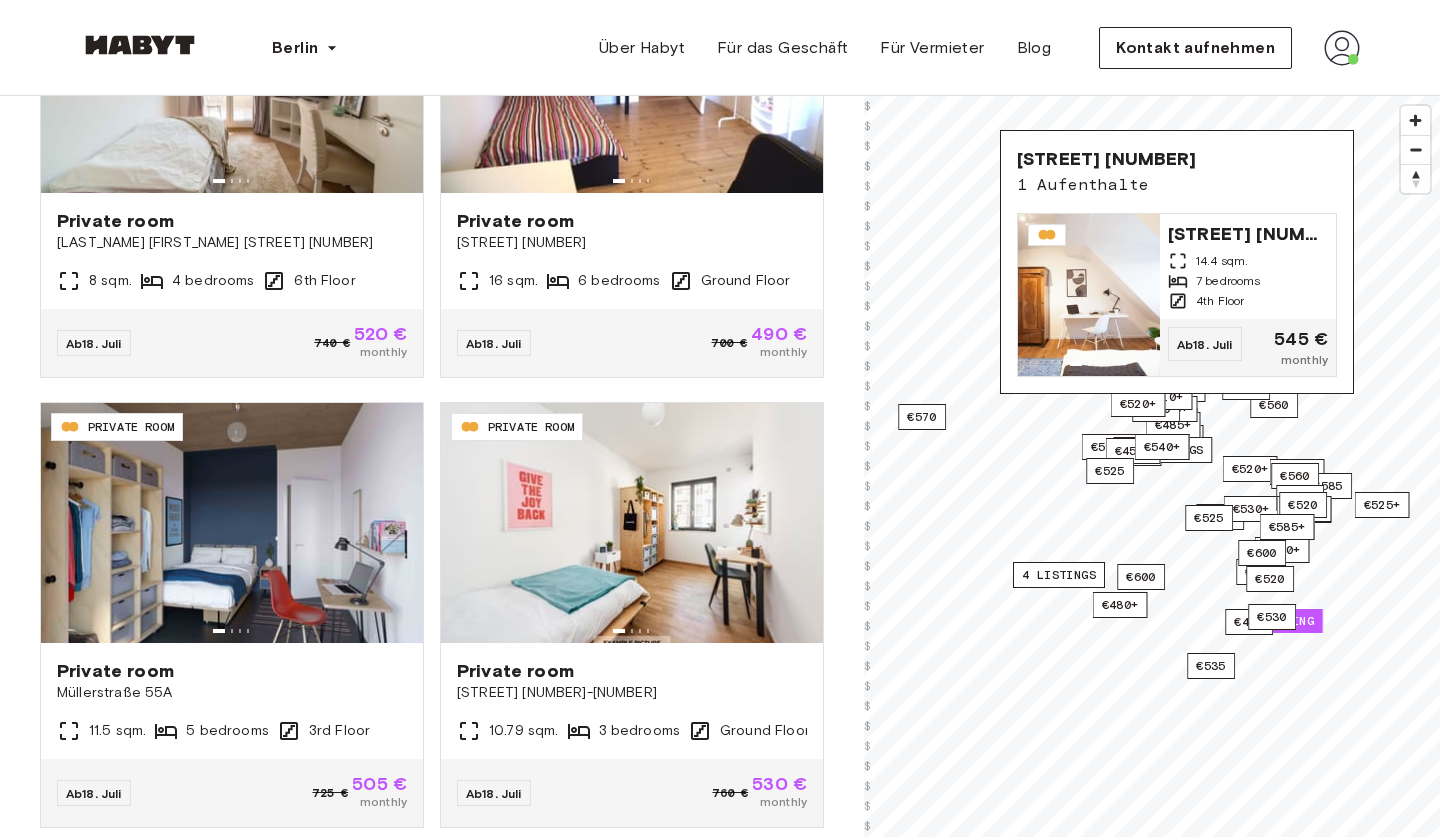 click on "[STREET_NUMBER] [STREET_NAME]" at bounding box center (1107, 159) 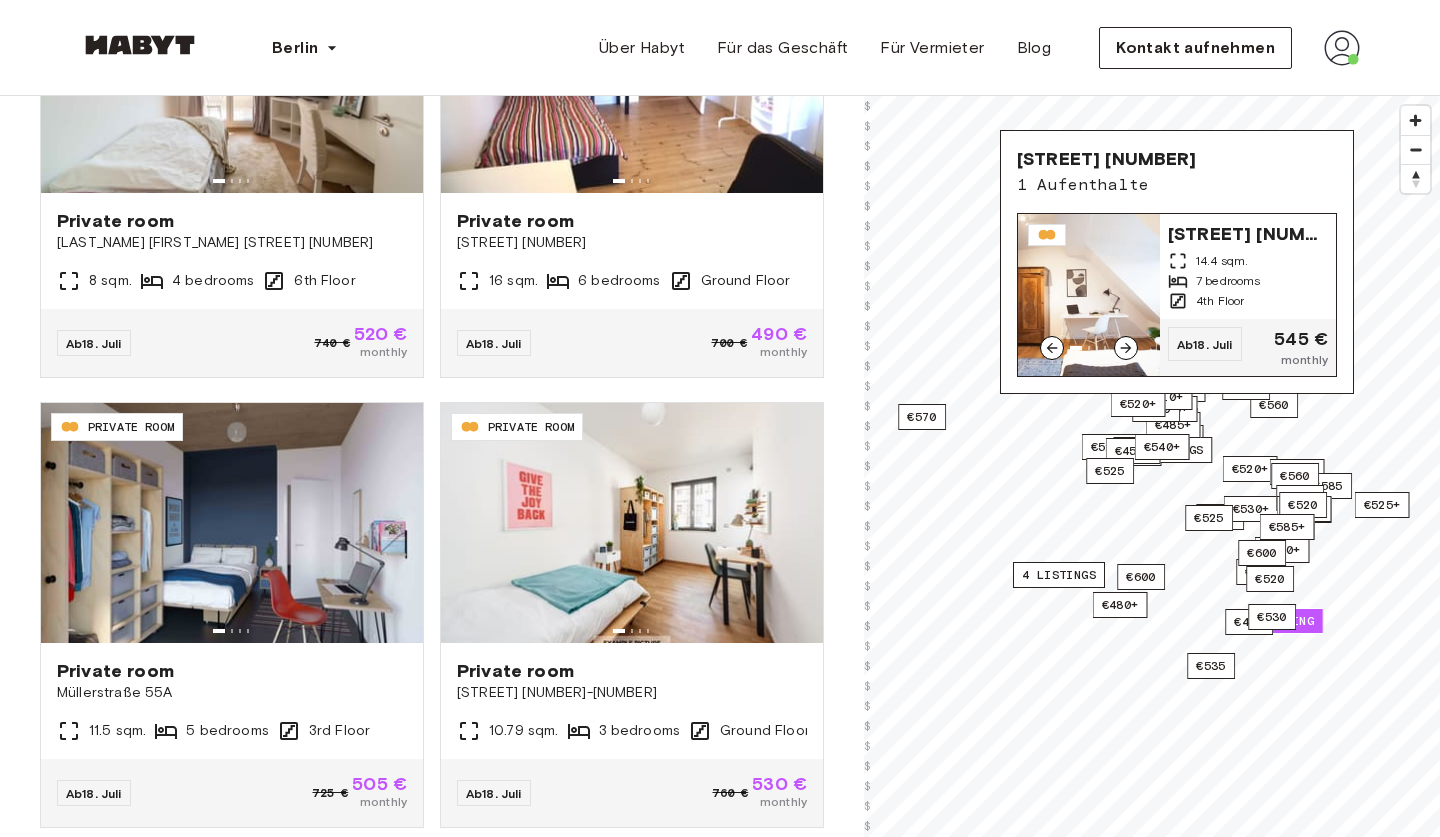 click on "[STREET_NUMBER] [STREET_NAME]" at bounding box center (1248, 232) 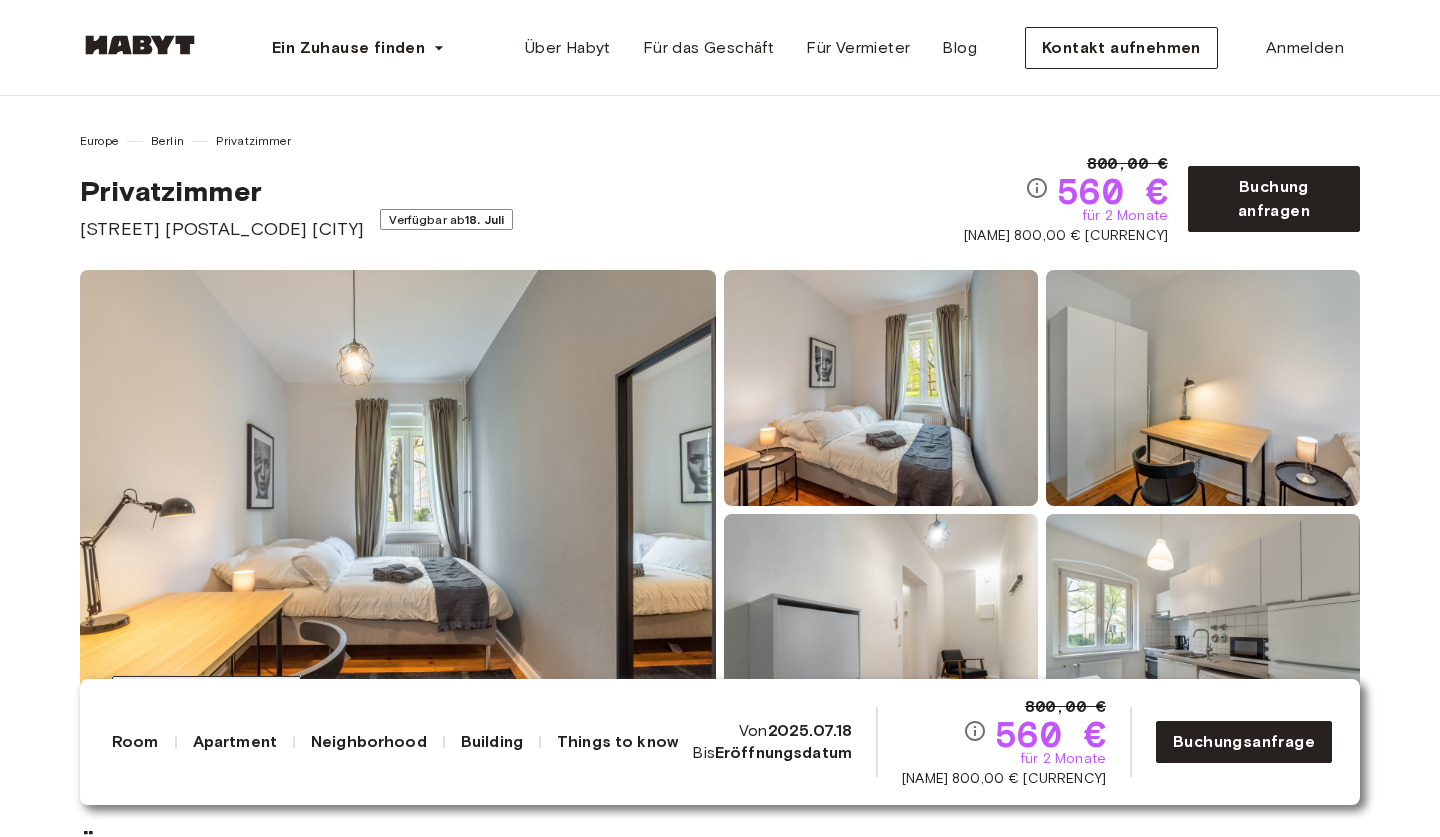 scroll, scrollTop: 0, scrollLeft: 0, axis: both 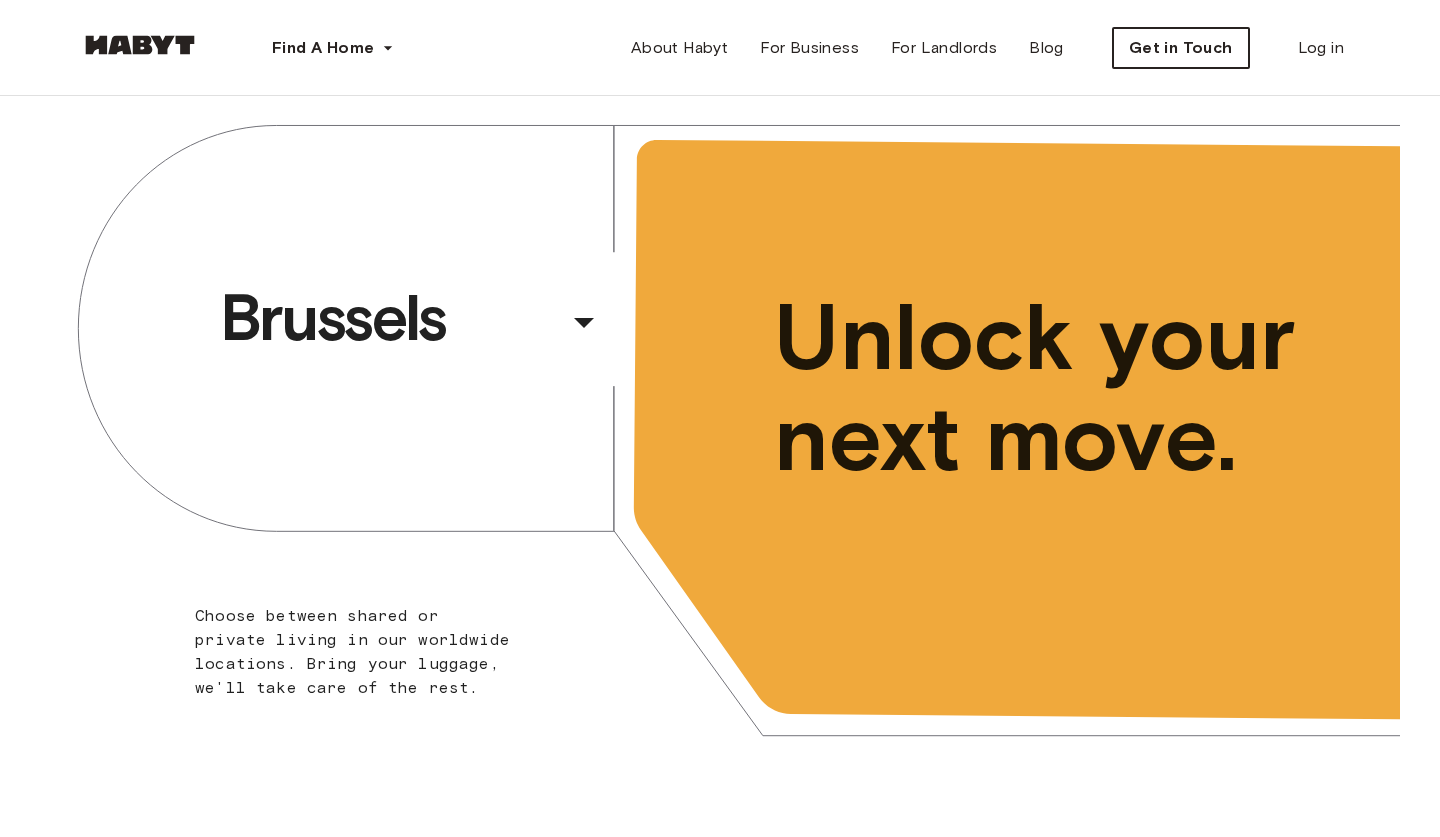 click on "Get in Touch" at bounding box center [1181, 48] 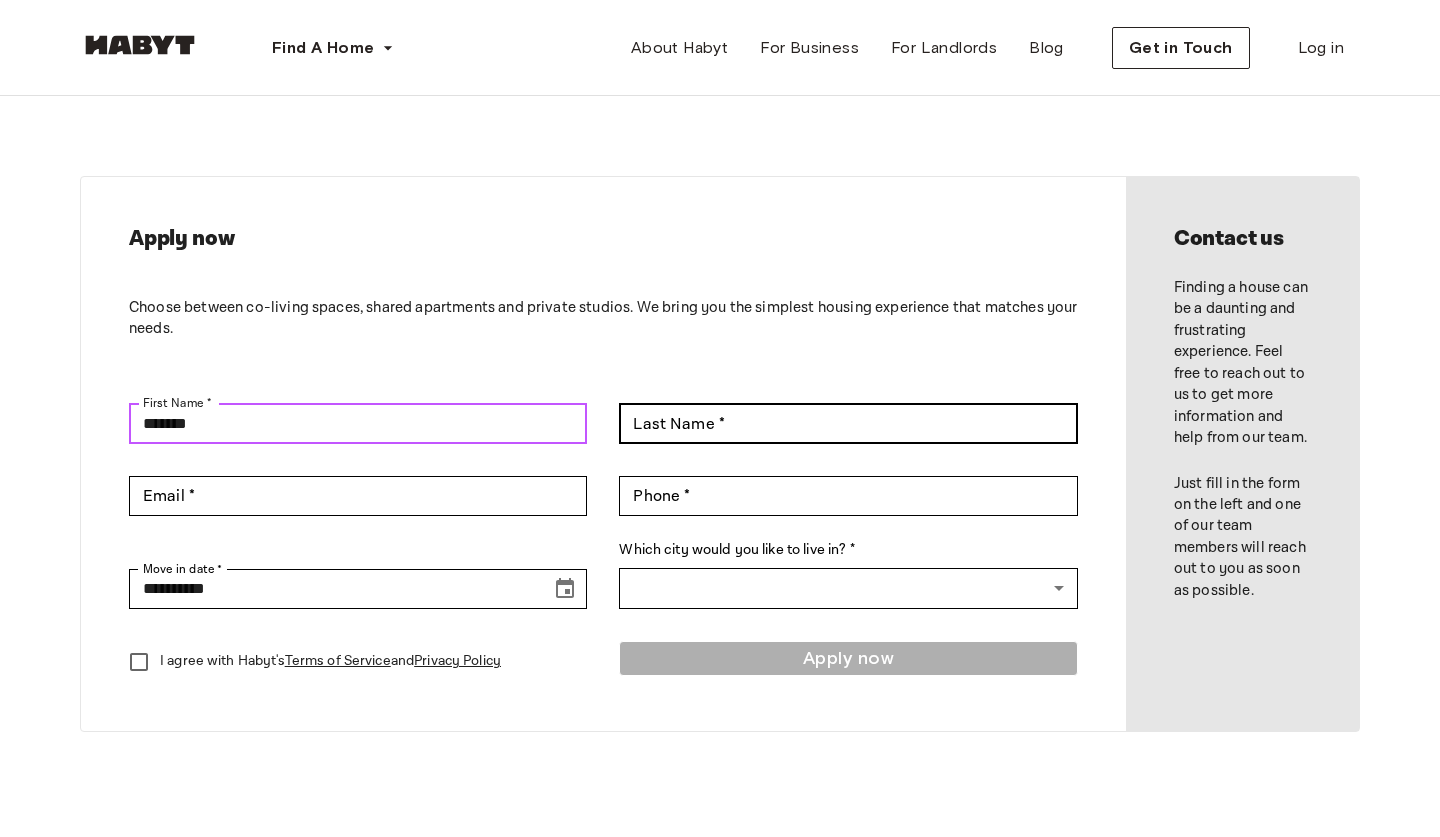 type on "*******" 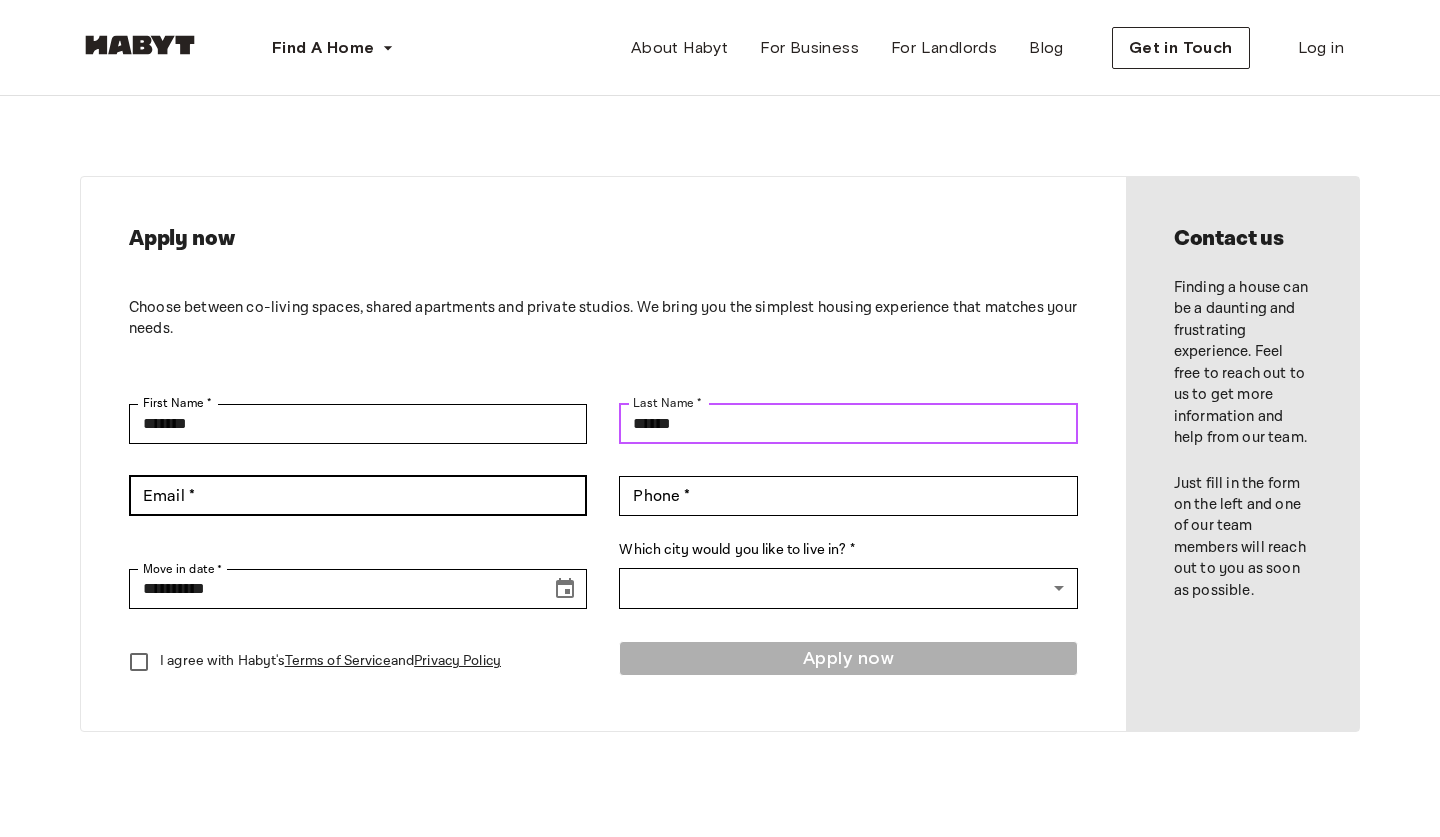 type on "******" 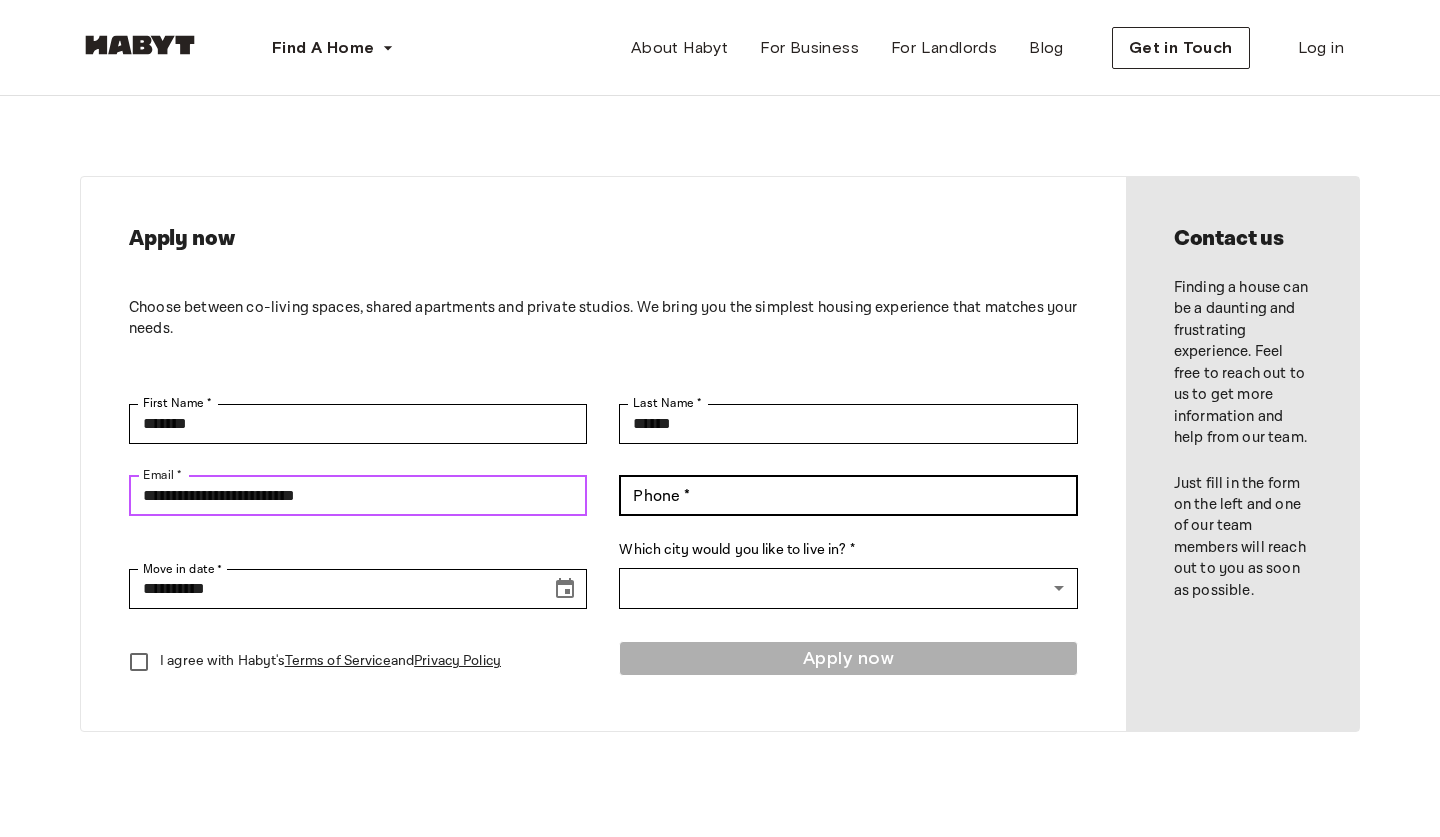 type on "**********" 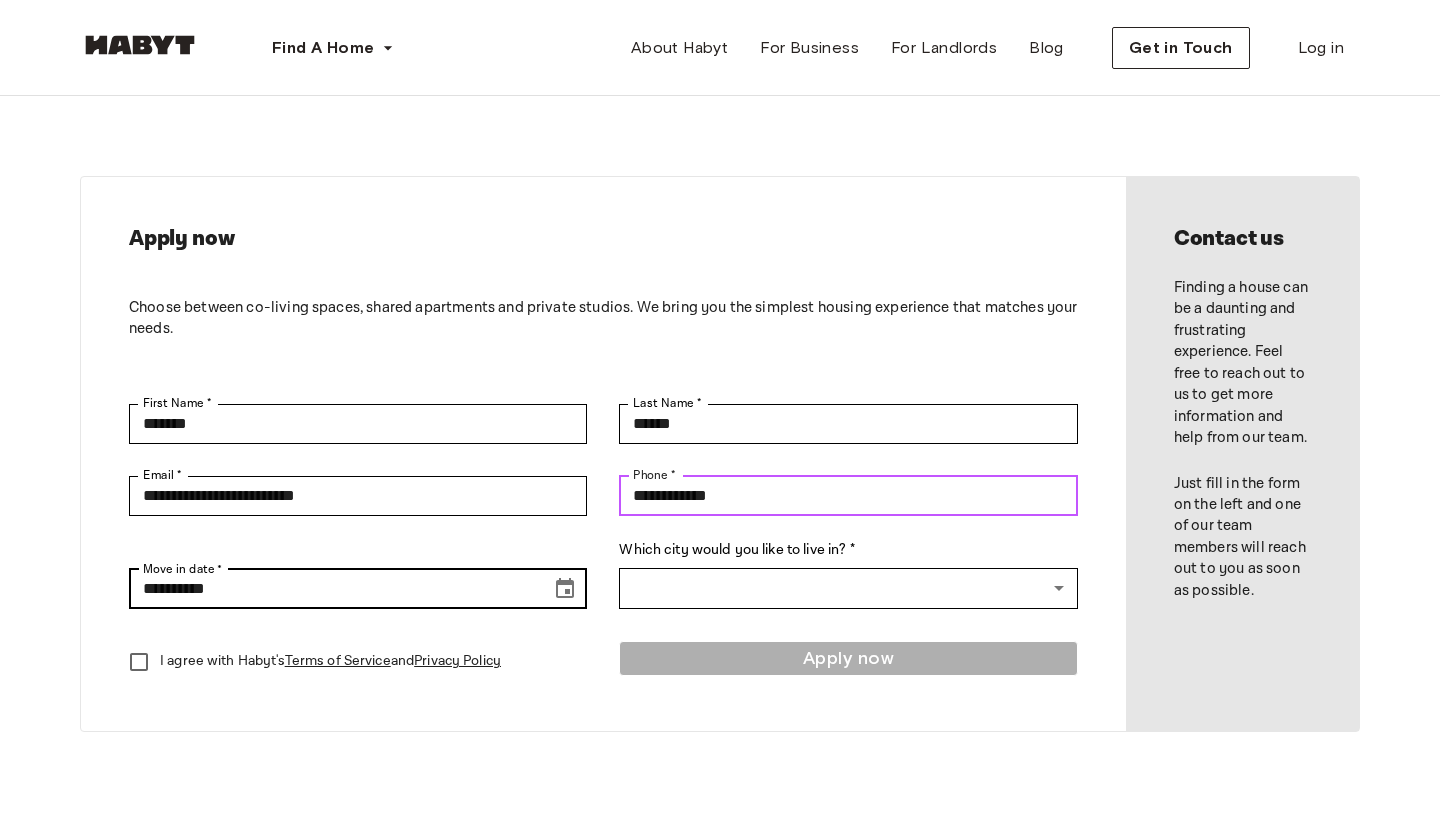 type on "**********" 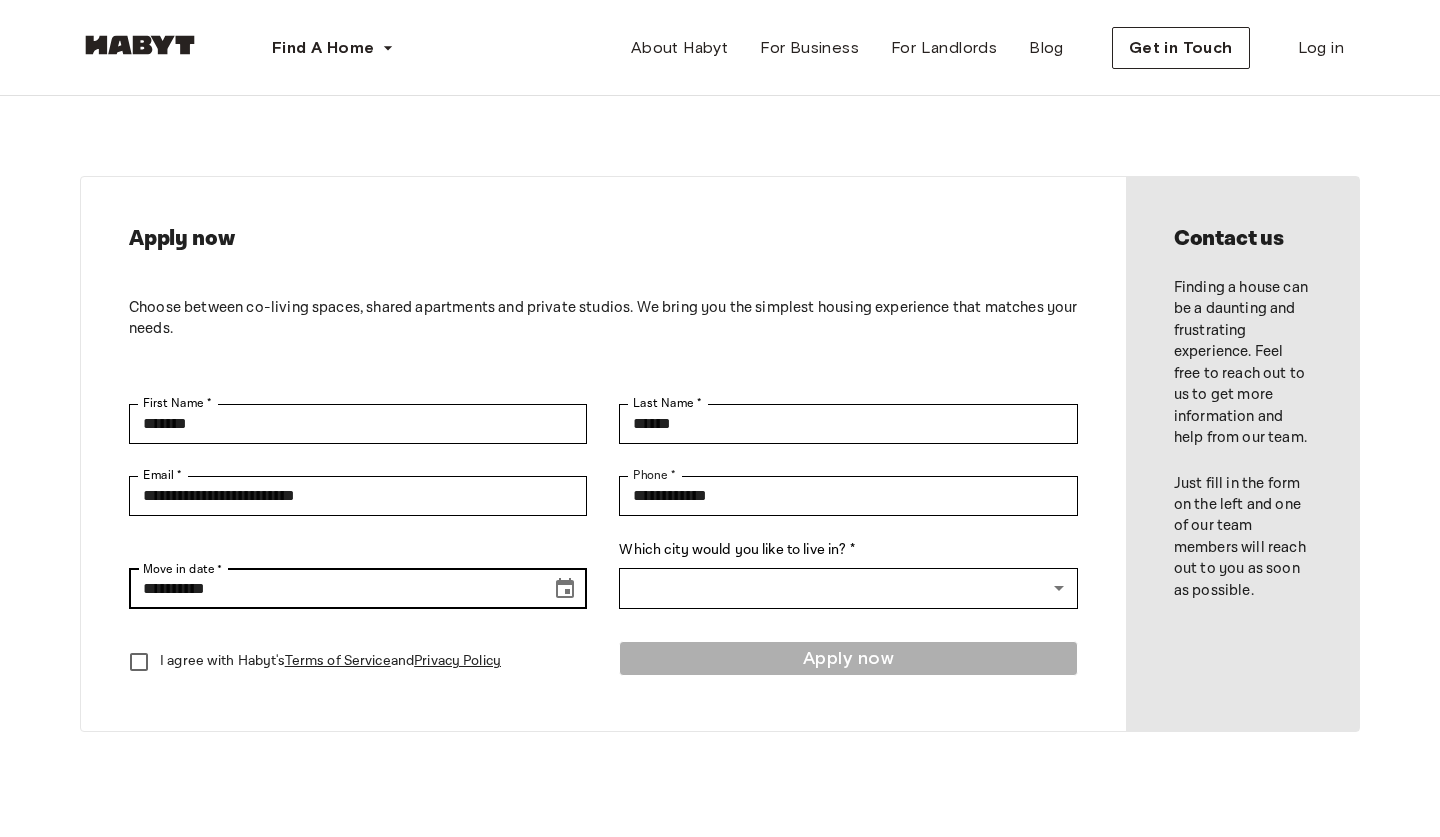 click 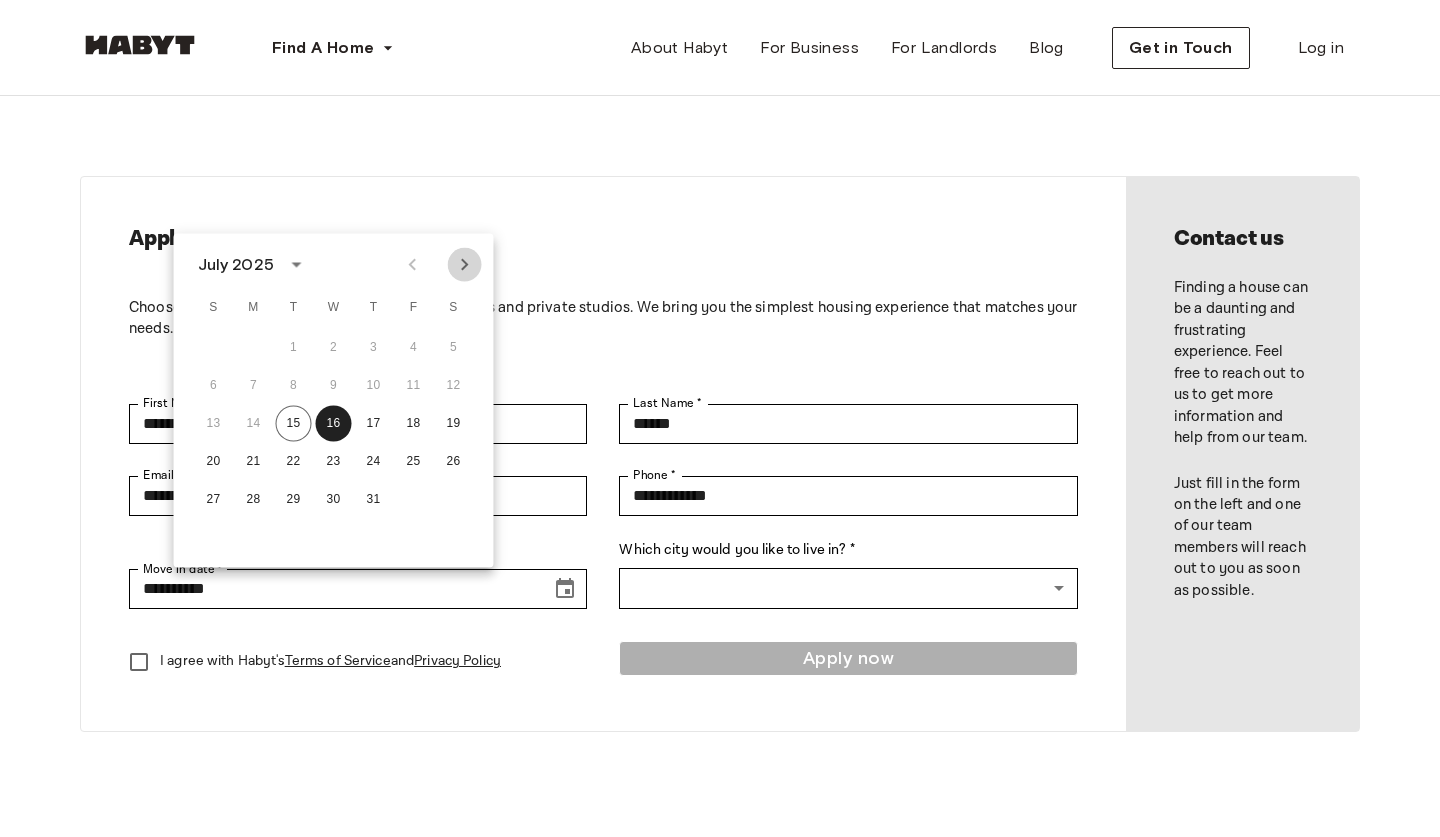 click 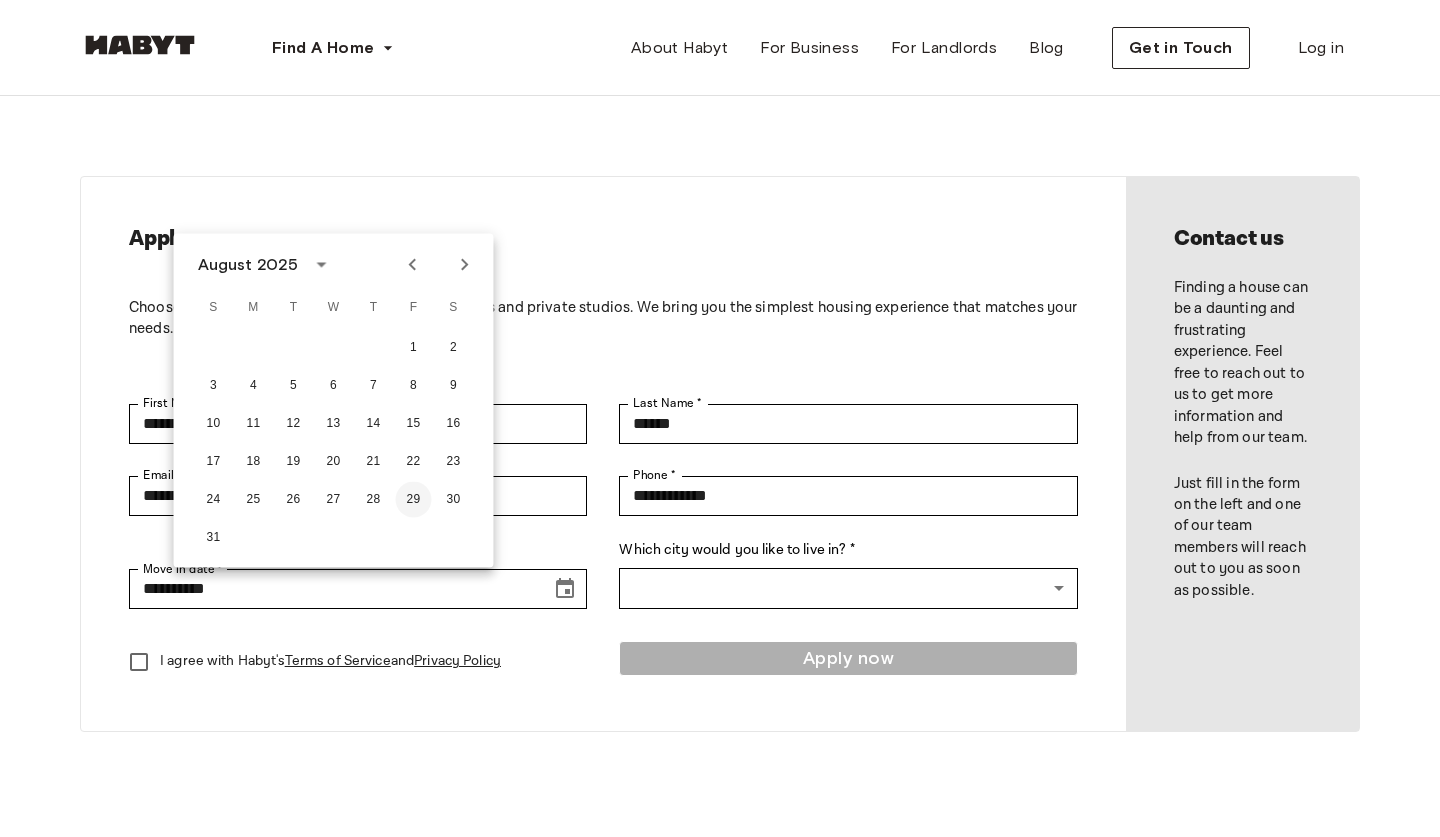 click on "29" at bounding box center [414, 500] 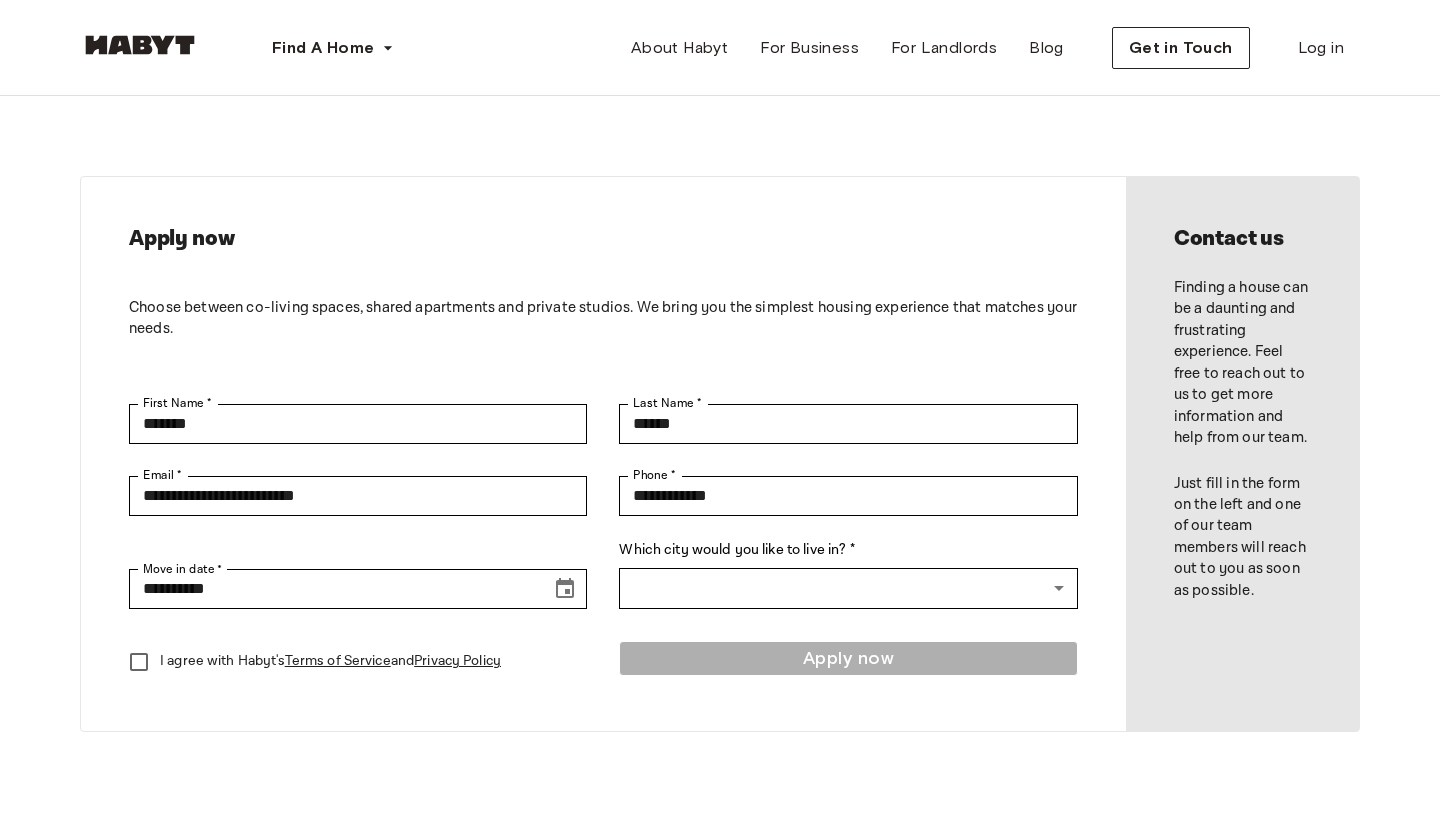 type on "**********" 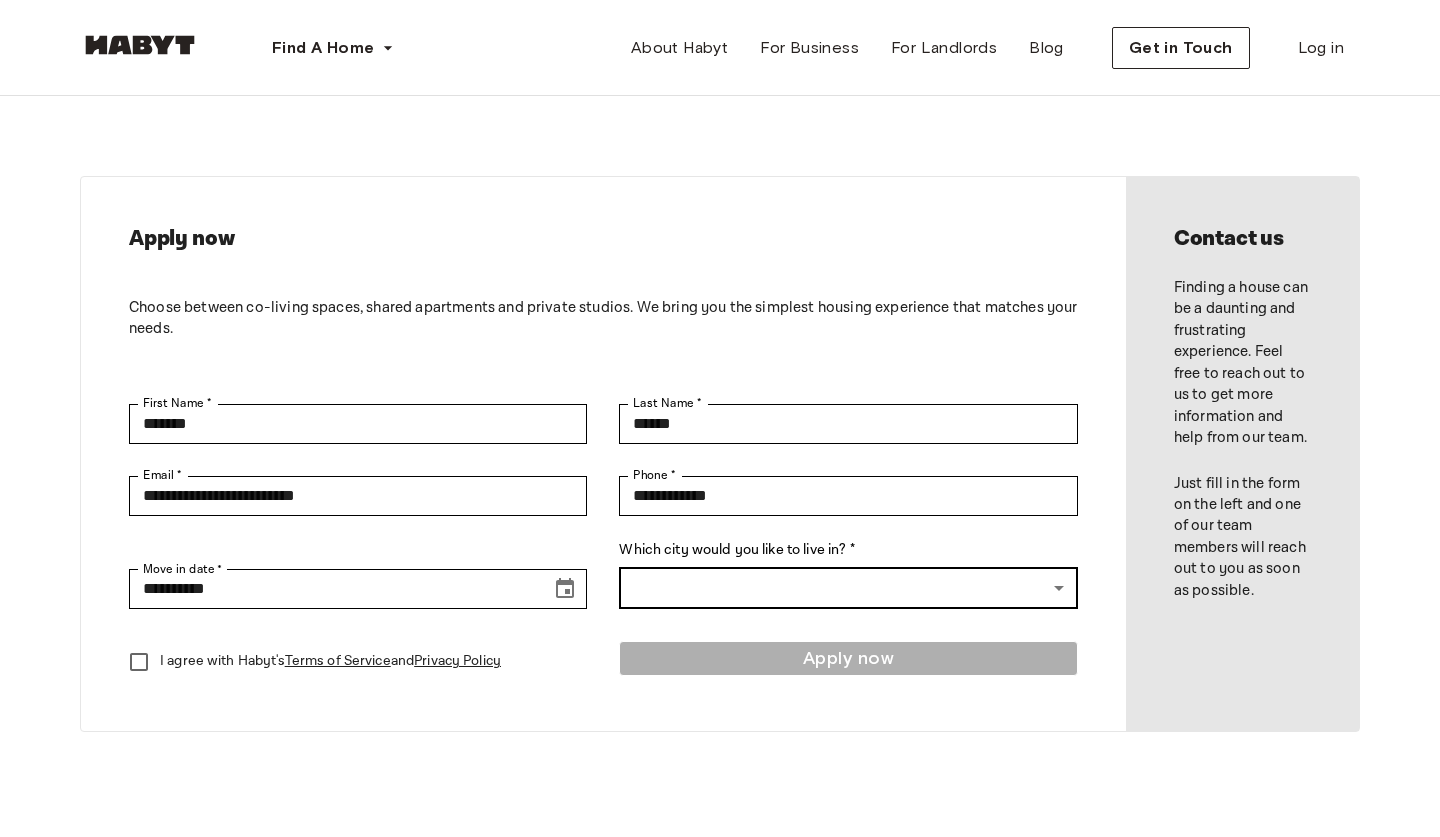 click on "**********" at bounding box center (720, 873) 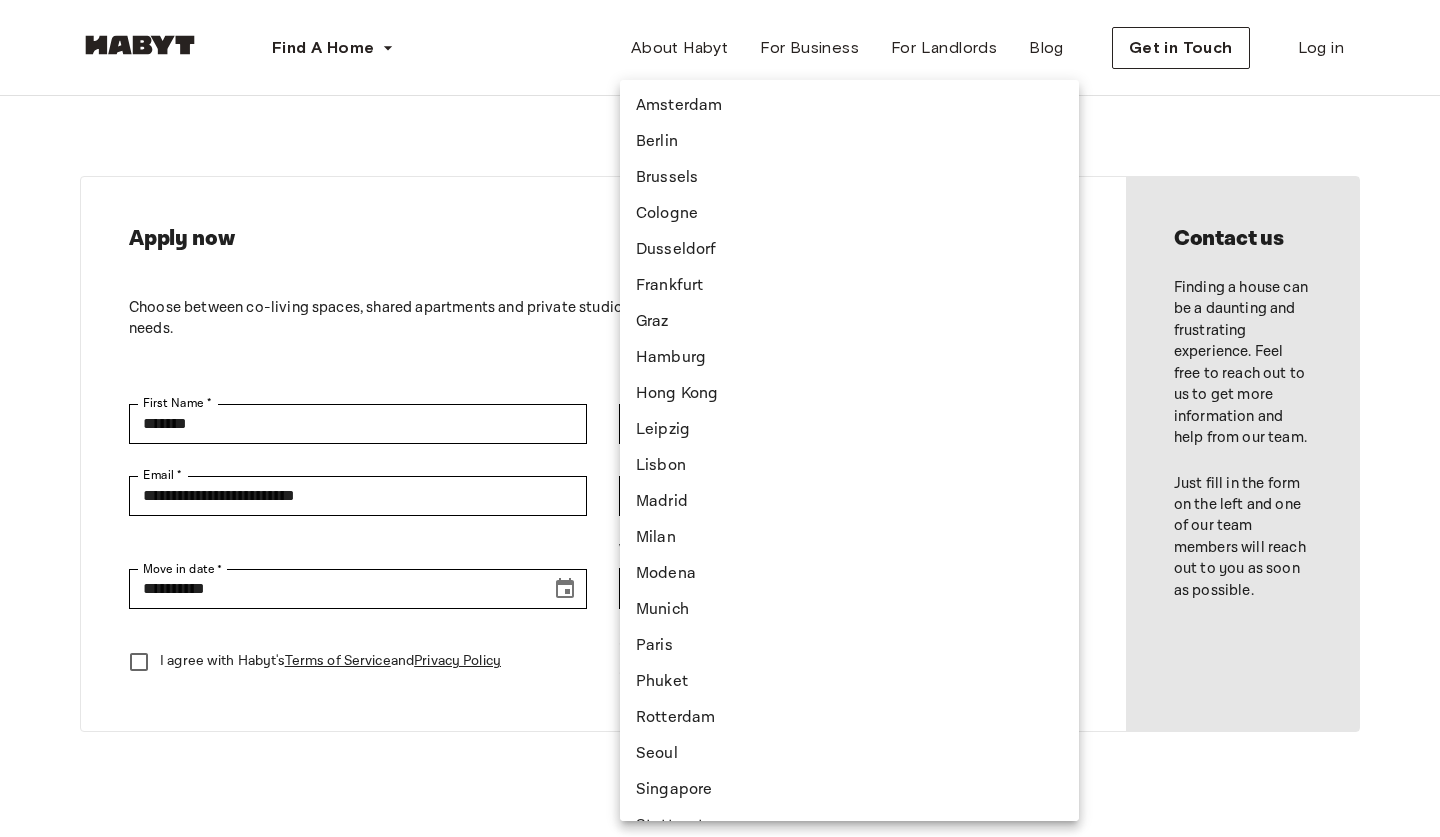 click on "Berlin" at bounding box center (849, 142) 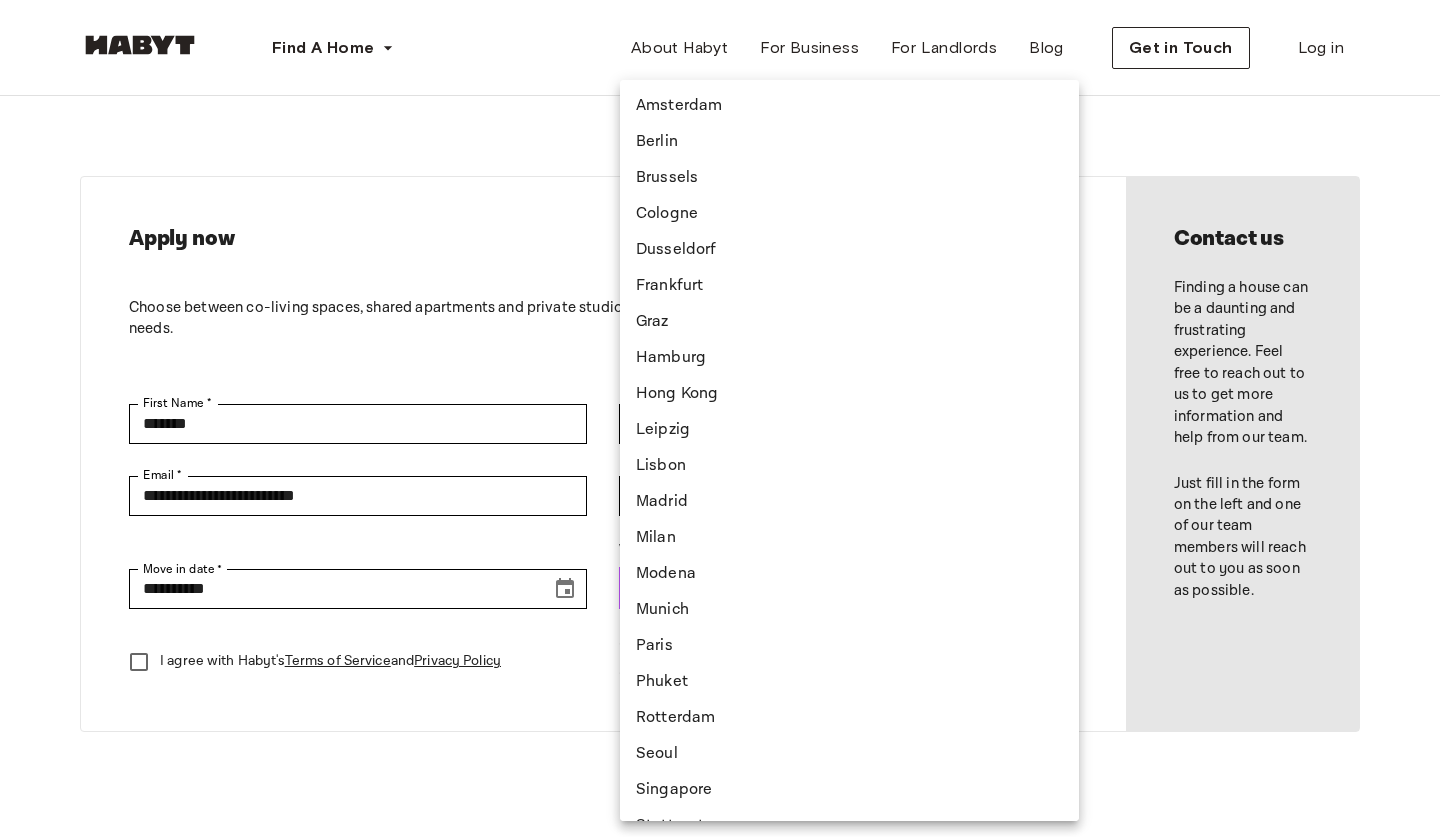 type on "******" 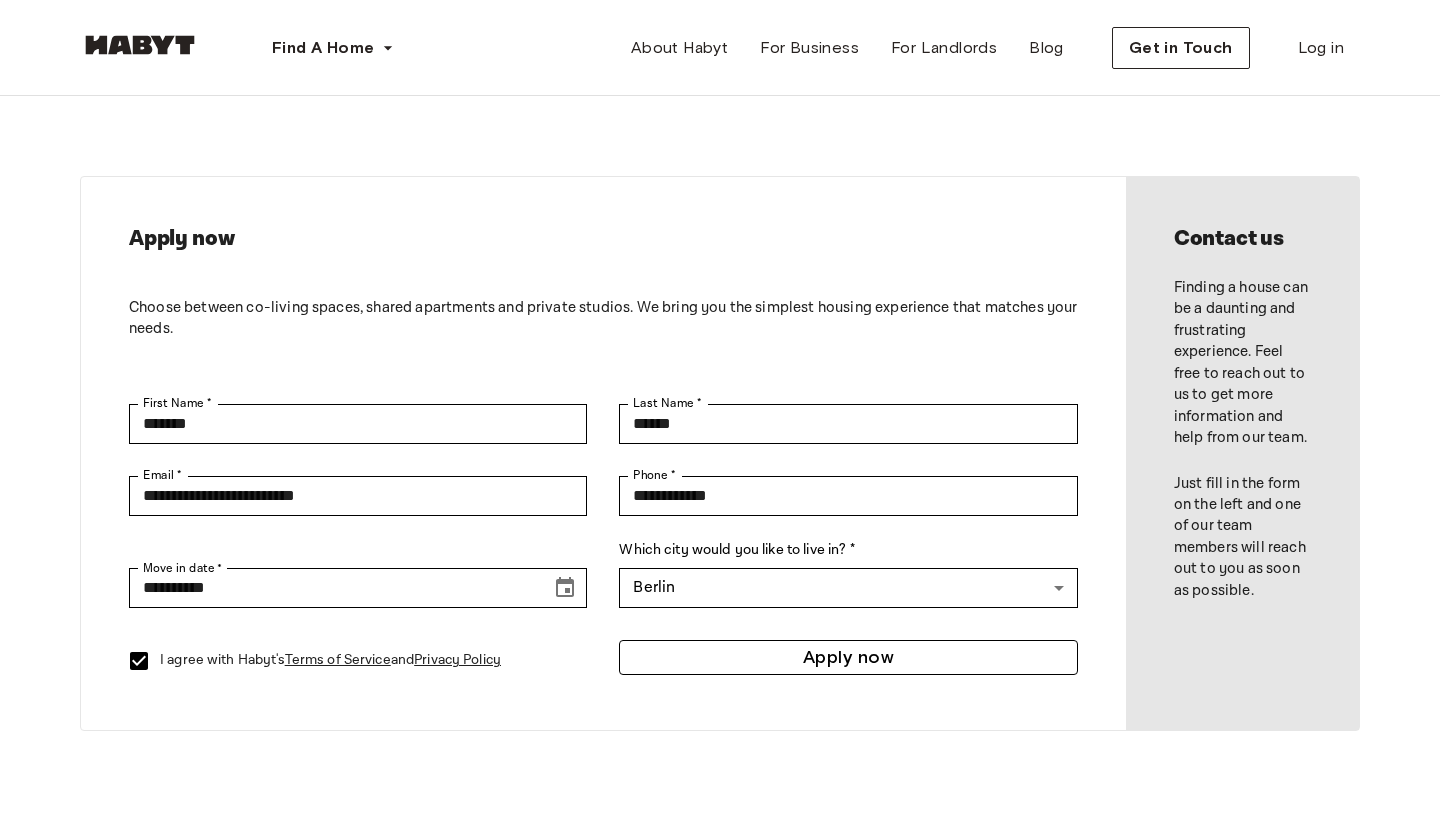 click on "Apply now" at bounding box center (848, 657) 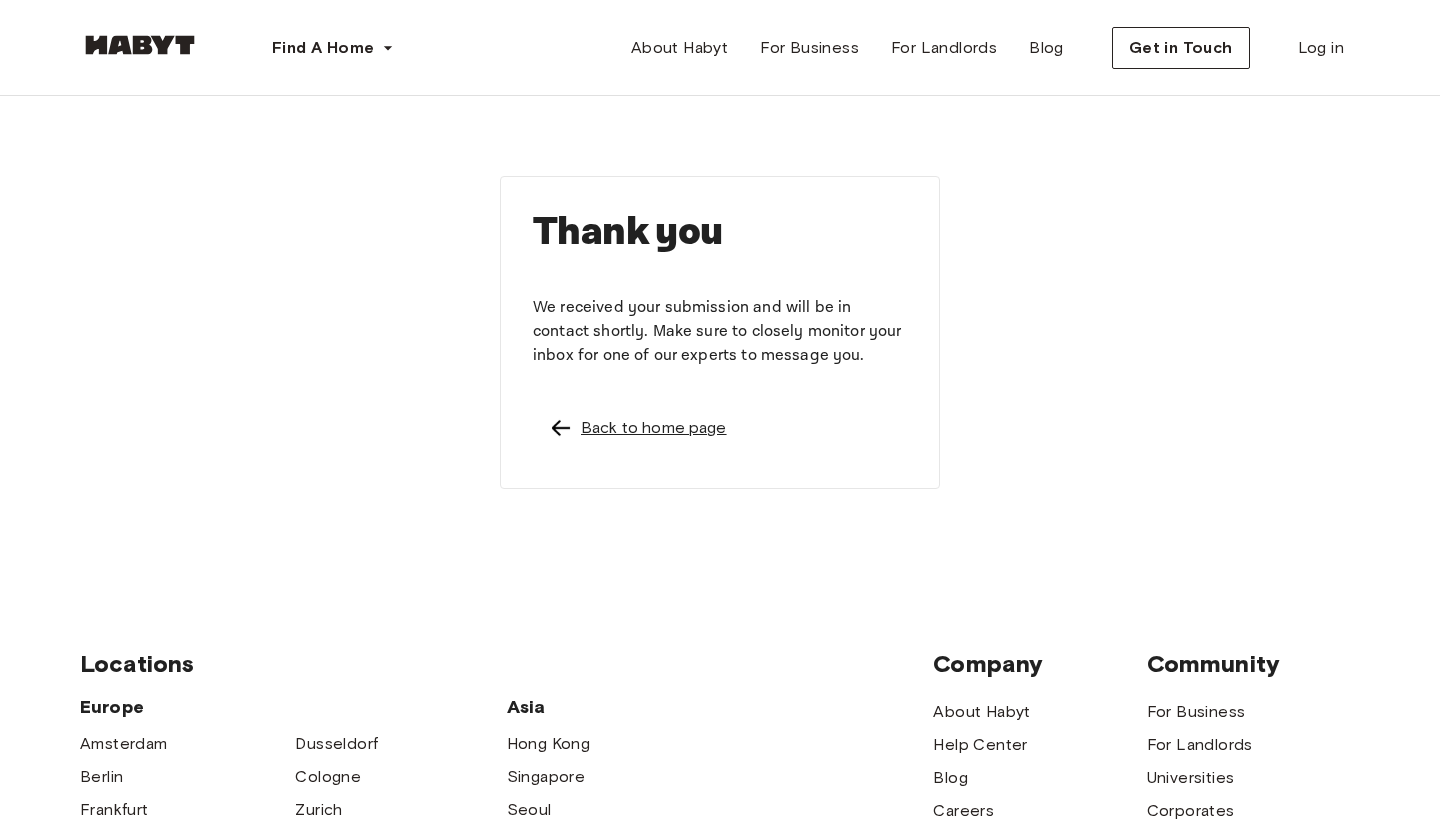click on "Back to home page" at bounding box center (654, 428) 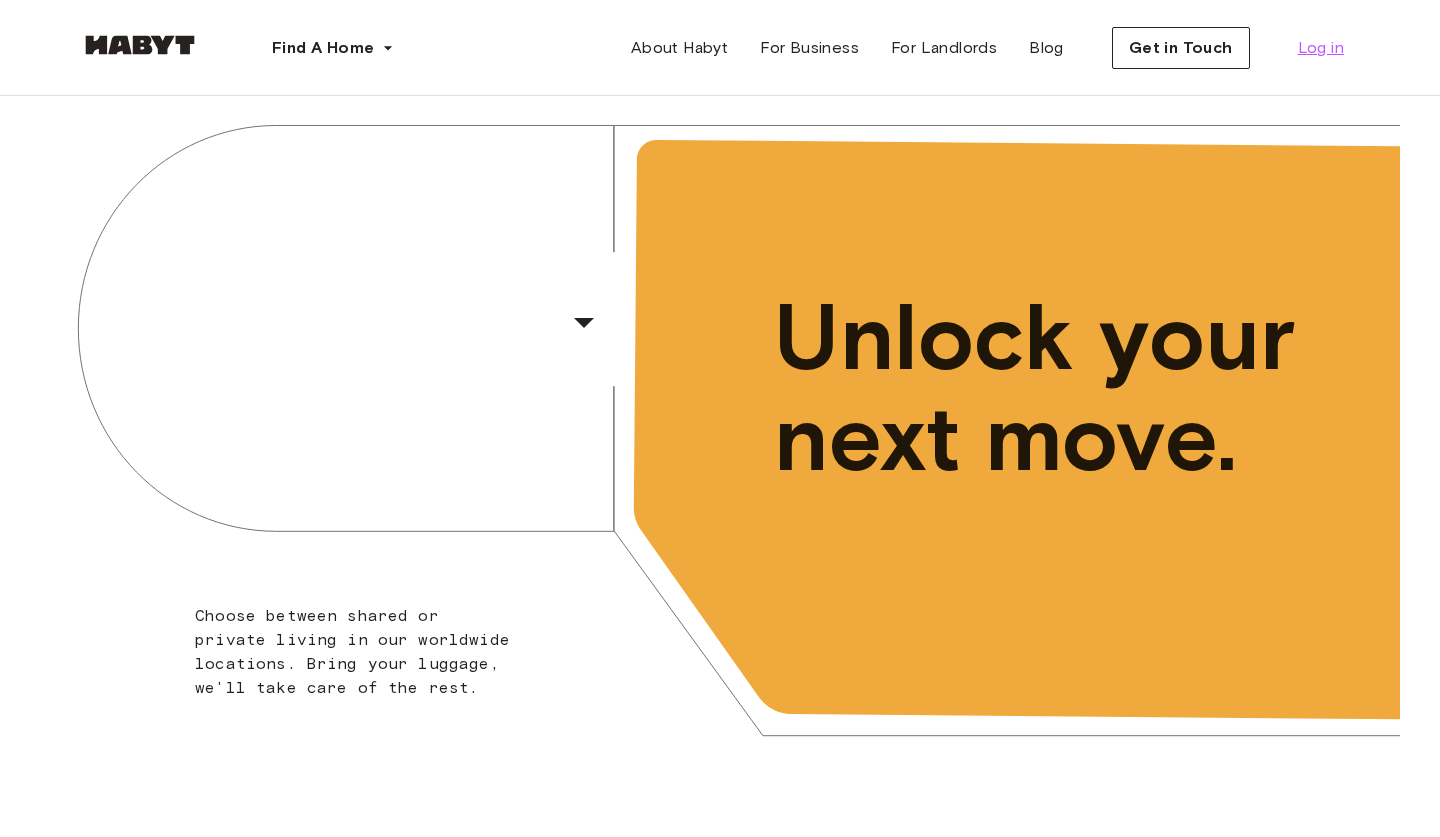 click on "Log in" at bounding box center [1321, 48] 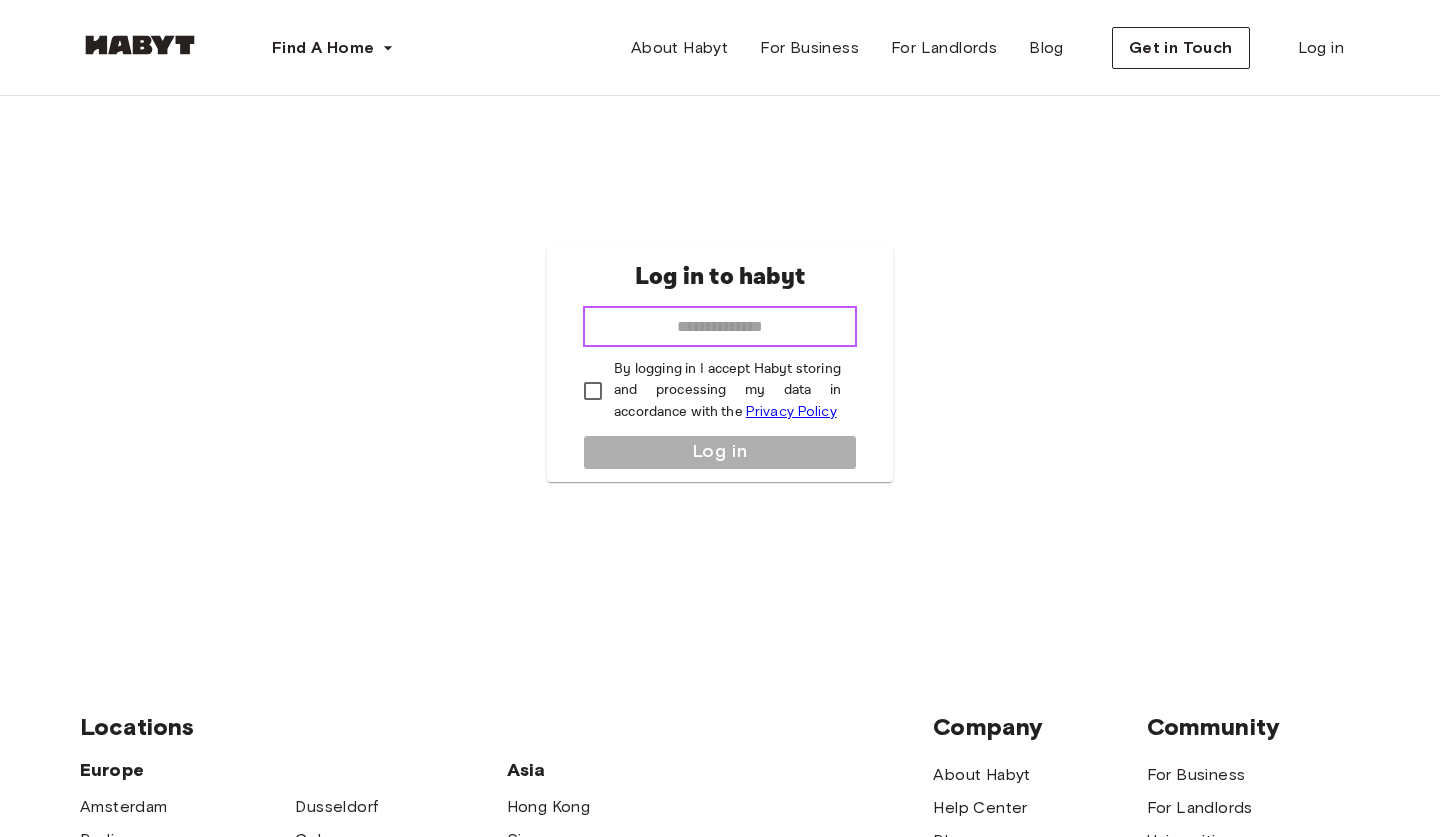click at bounding box center [720, 327] 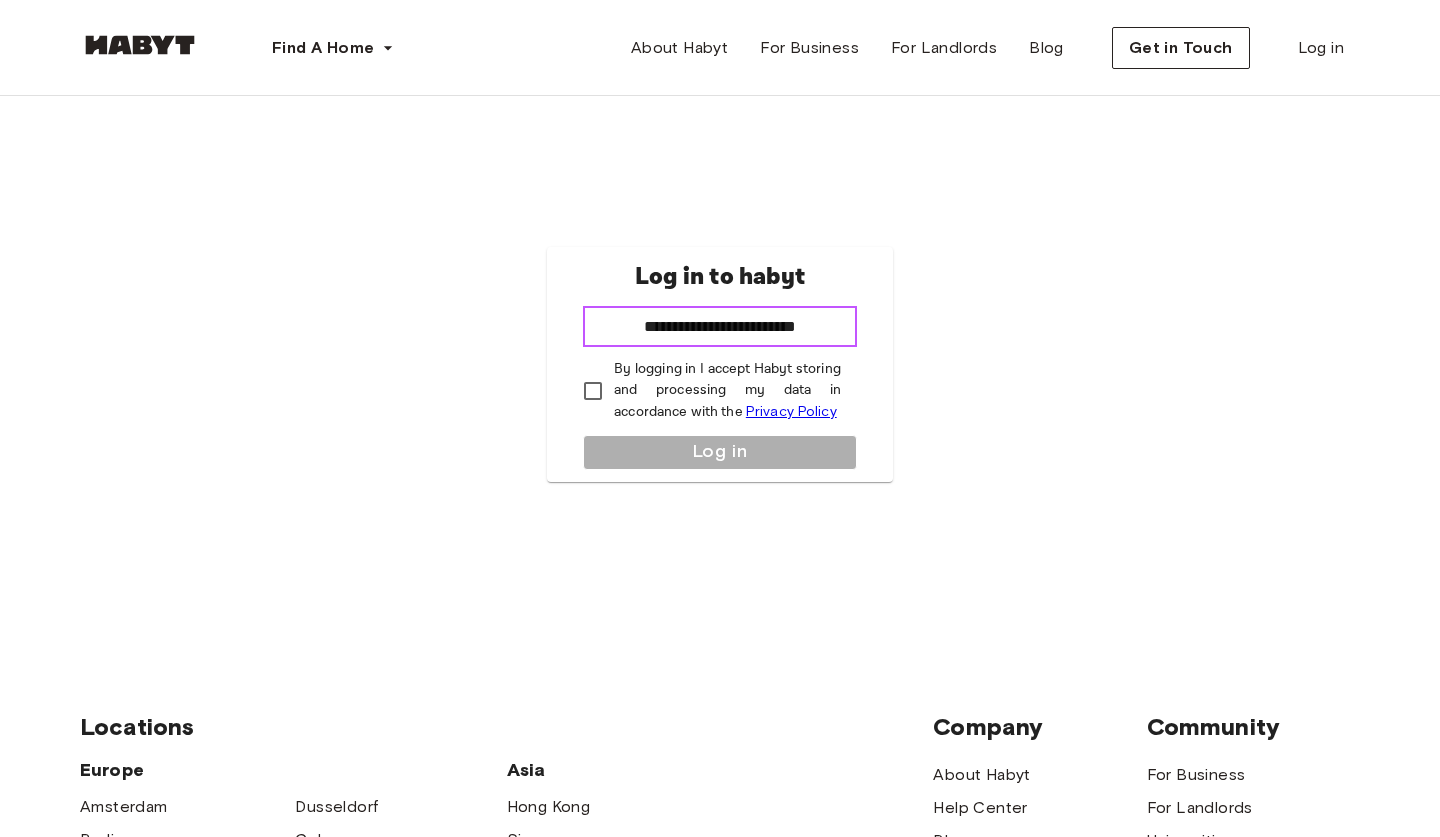 type on "**********" 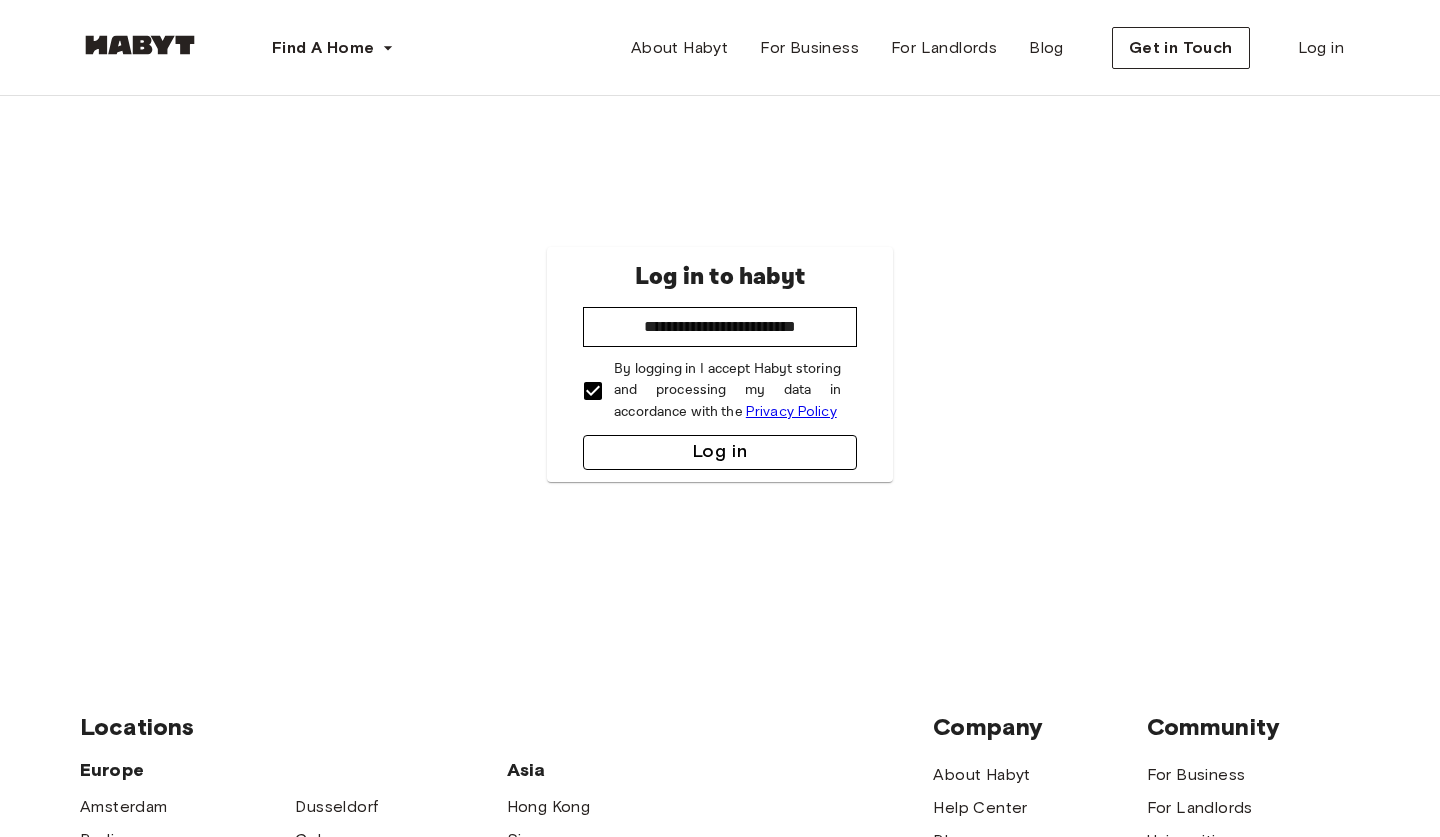 click on "Log in" at bounding box center (720, 452) 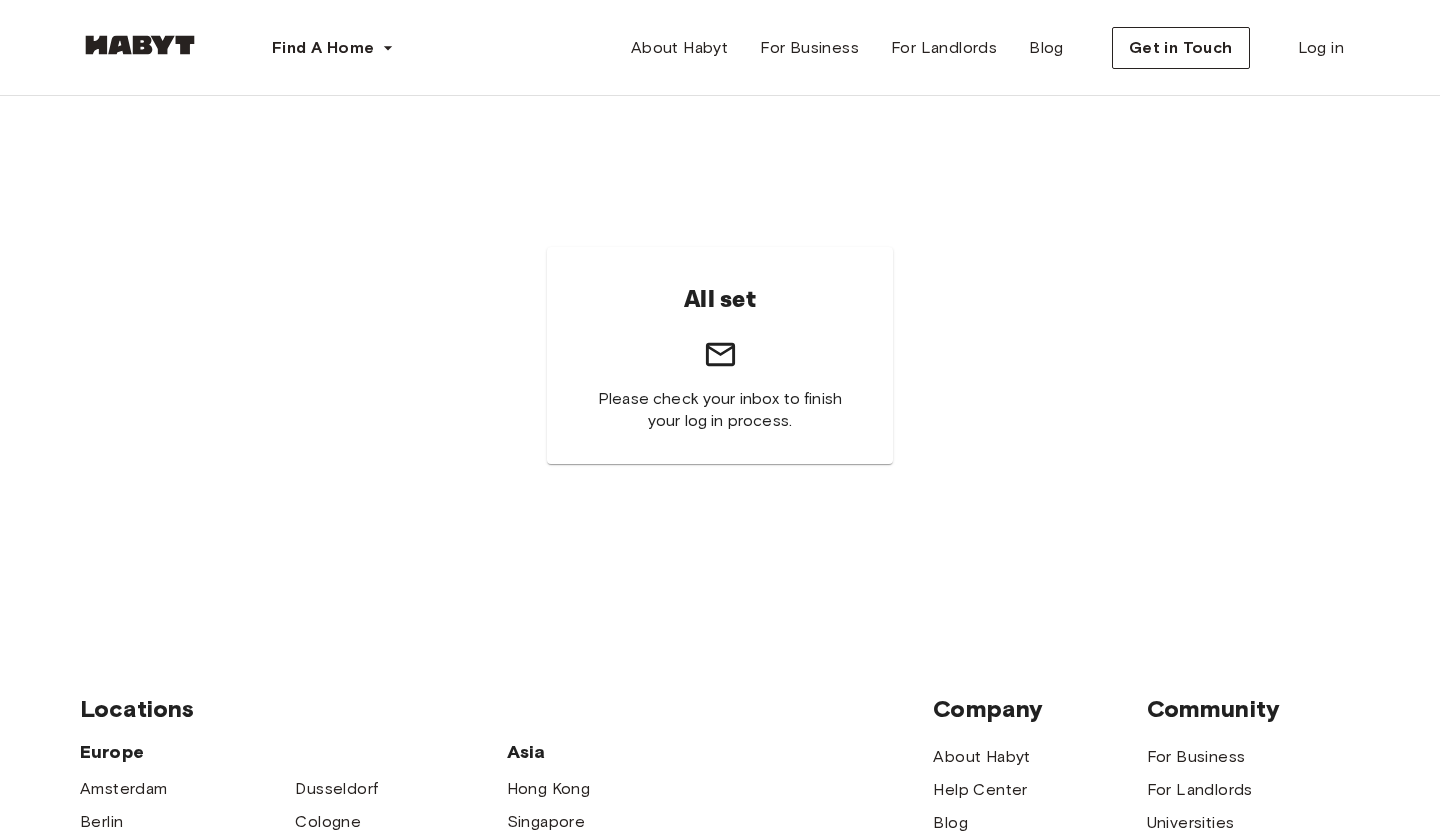 scroll, scrollTop: 0, scrollLeft: 0, axis: both 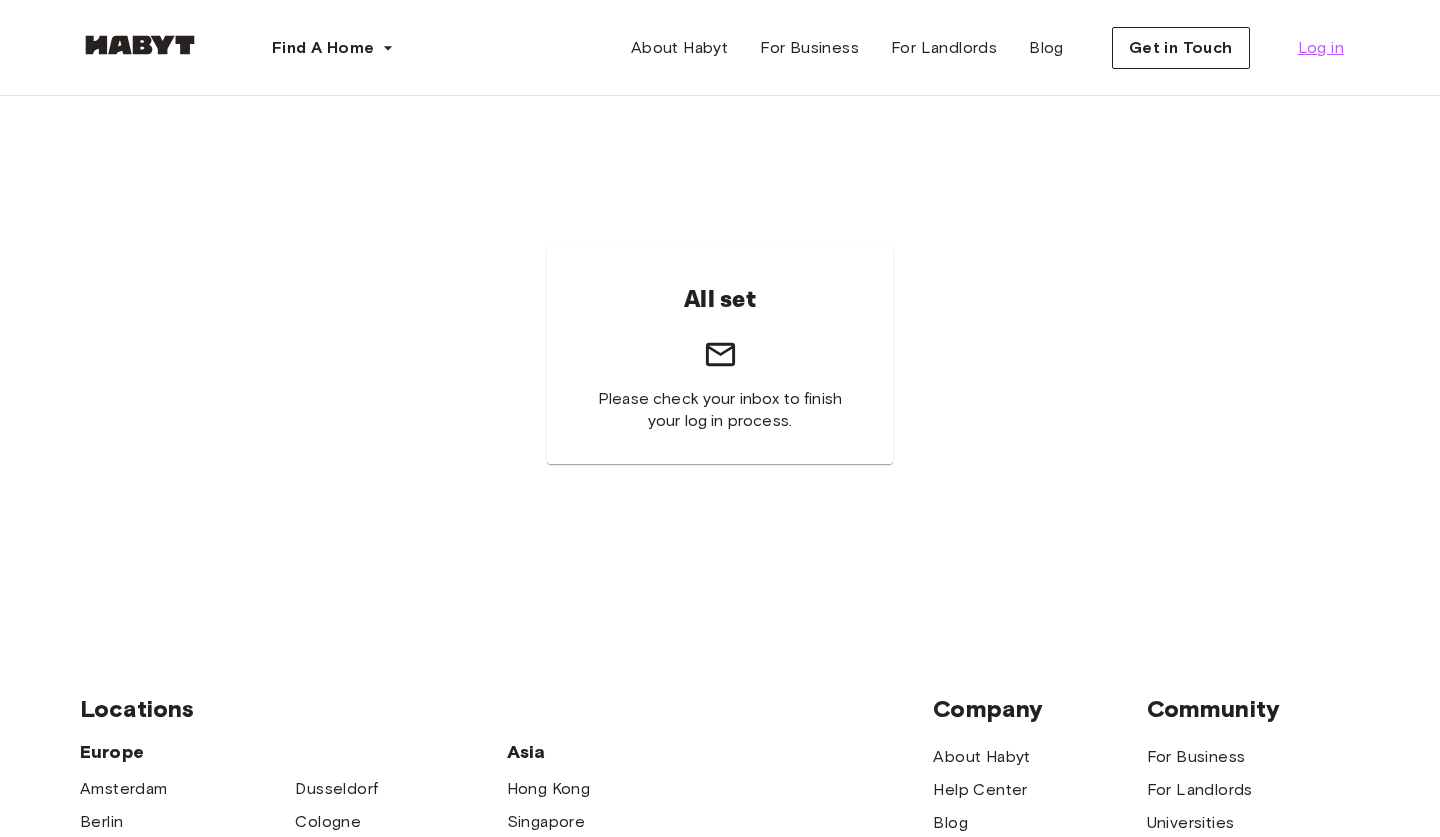 click on "Log in" at bounding box center (1321, 48) 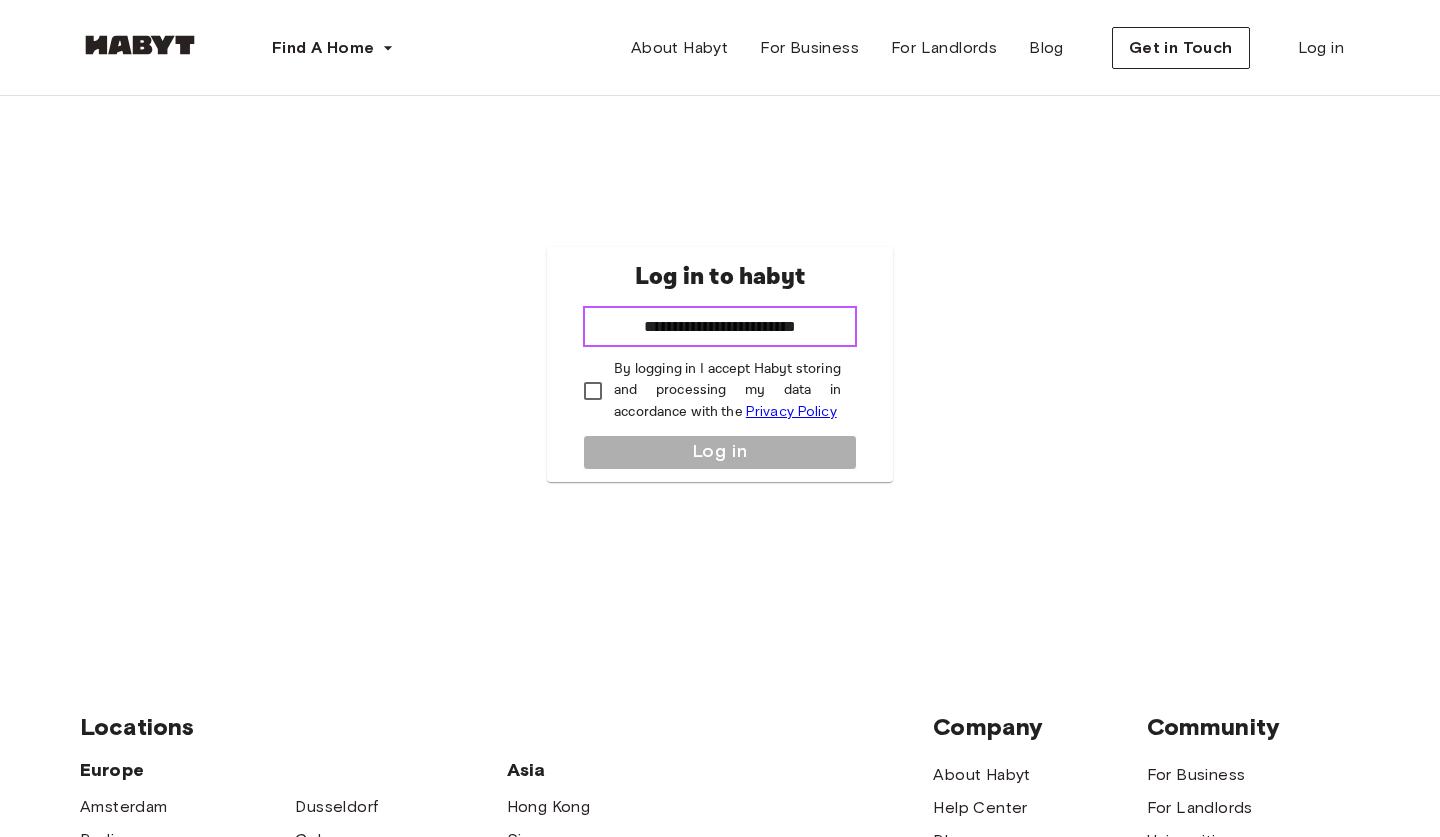 type on "**********" 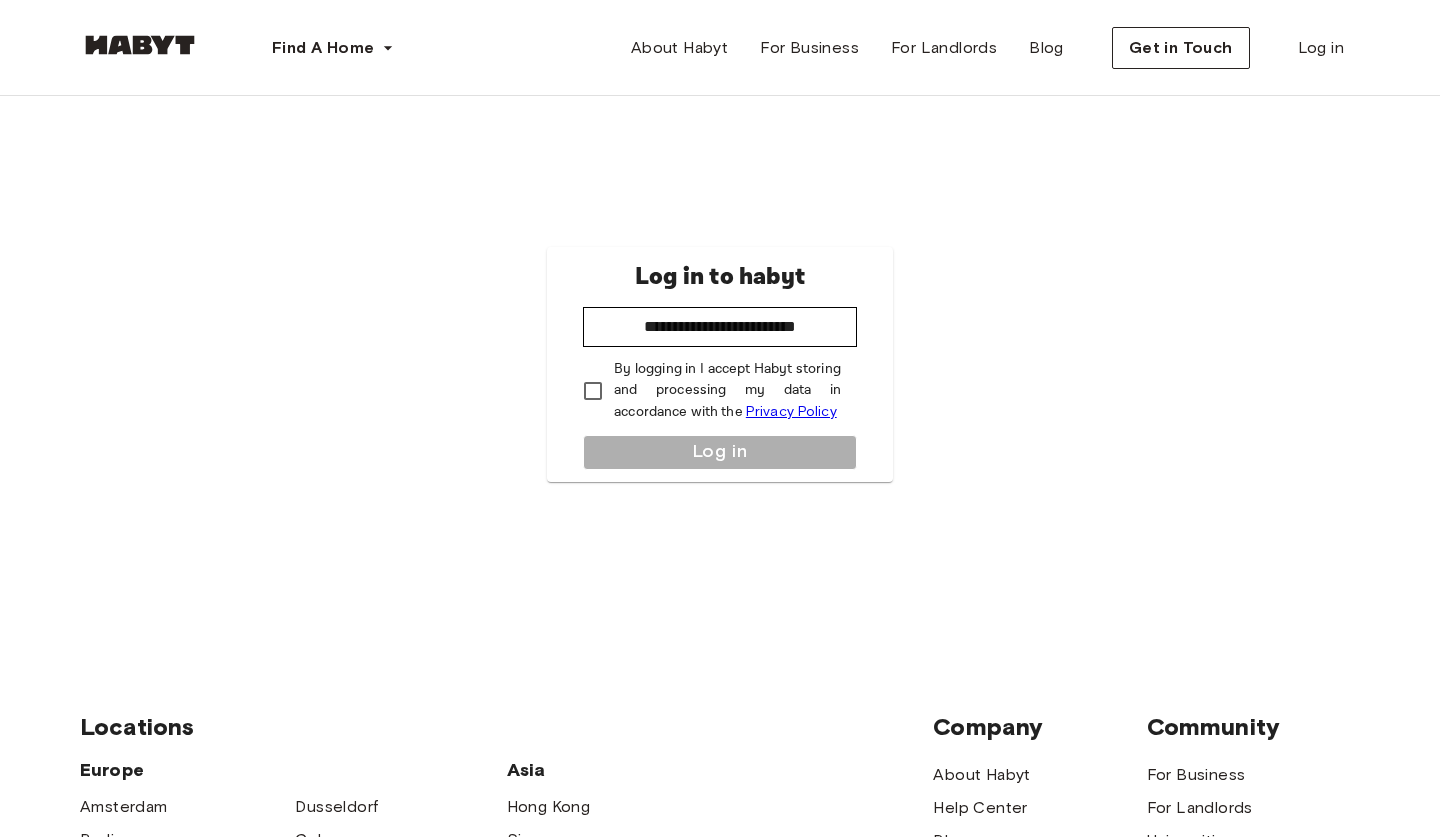 click on "**********" at bounding box center (720, 364) 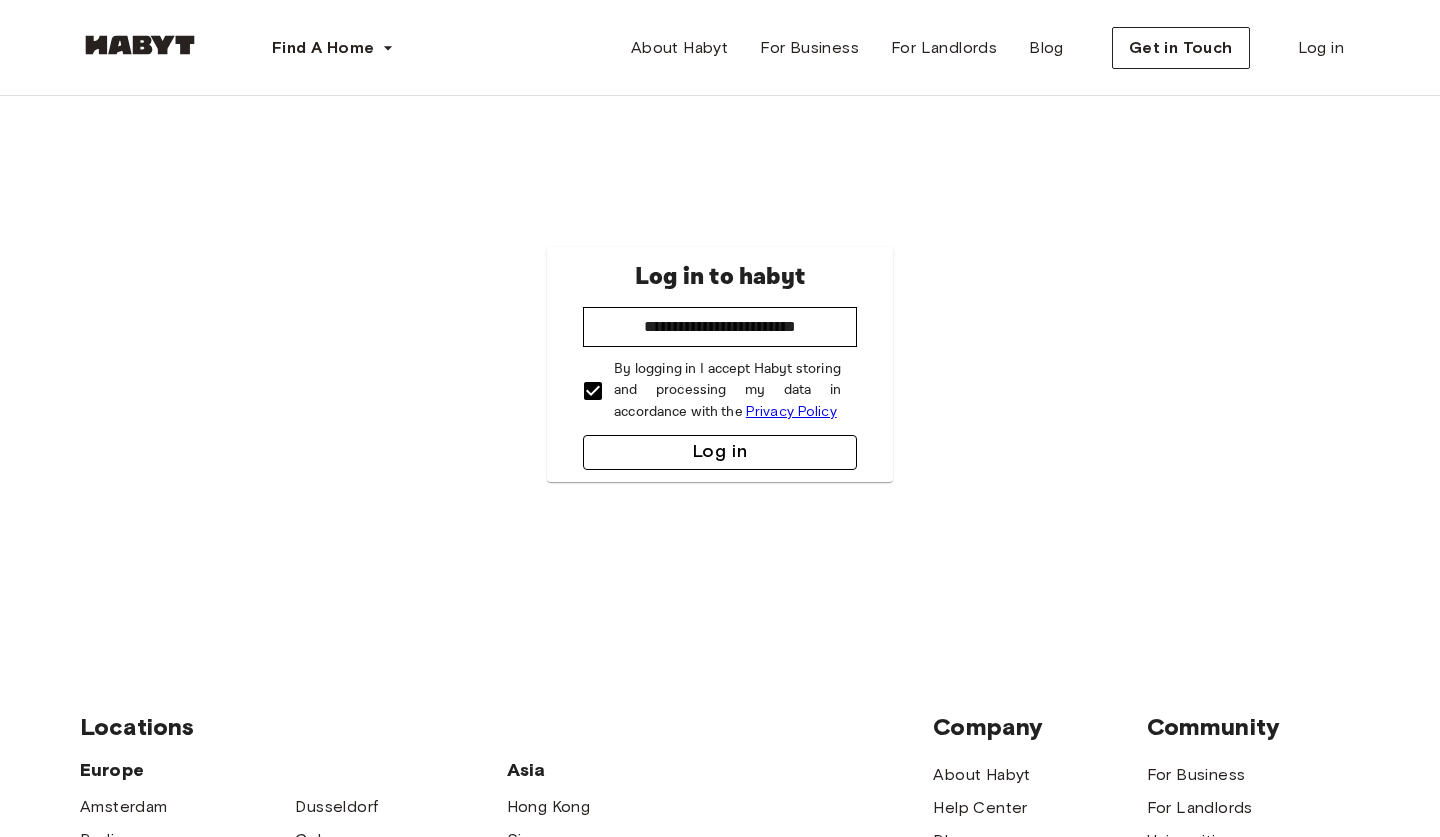 click on "Log in" at bounding box center [720, 452] 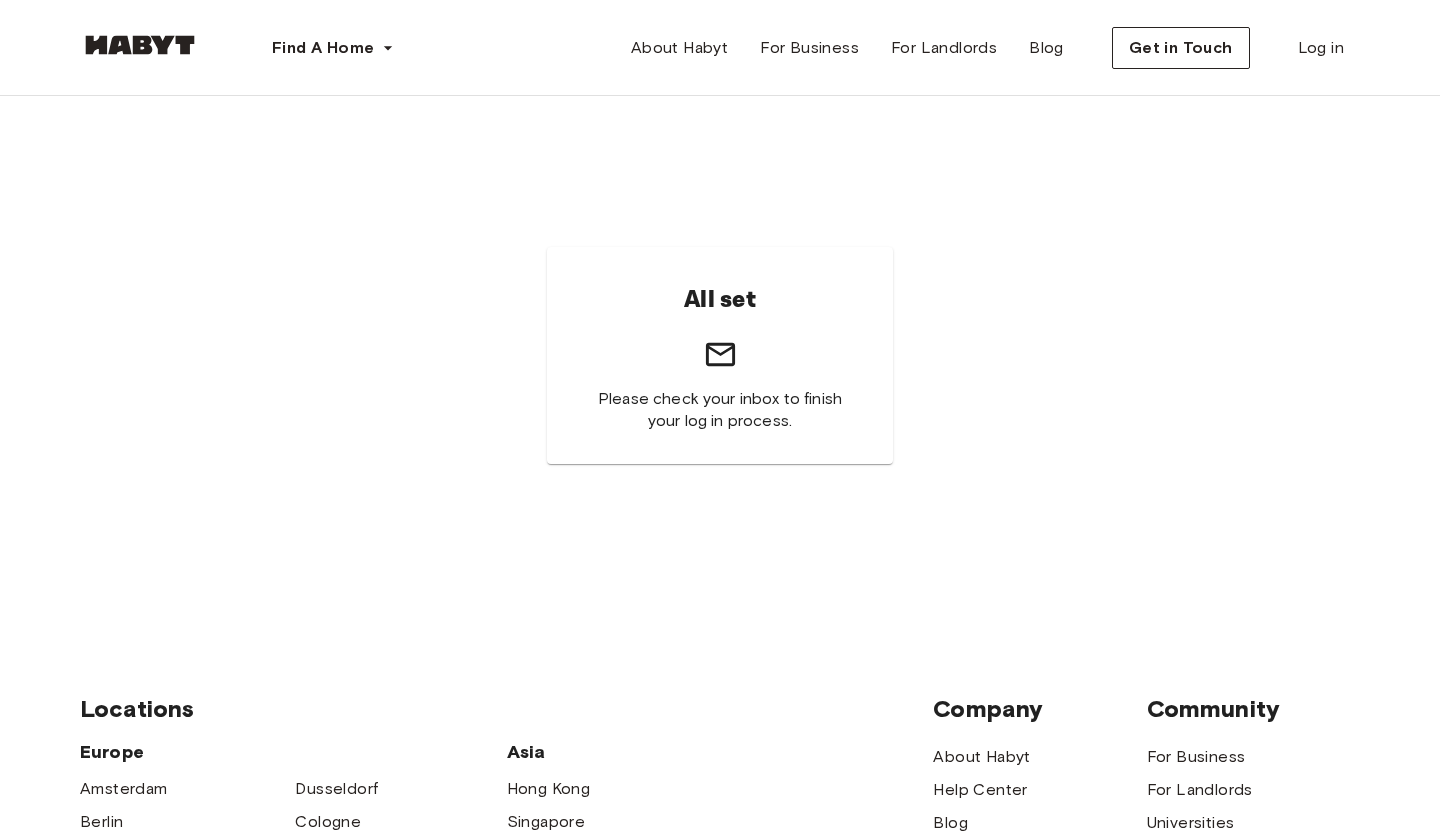 scroll, scrollTop: 0, scrollLeft: 0, axis: both 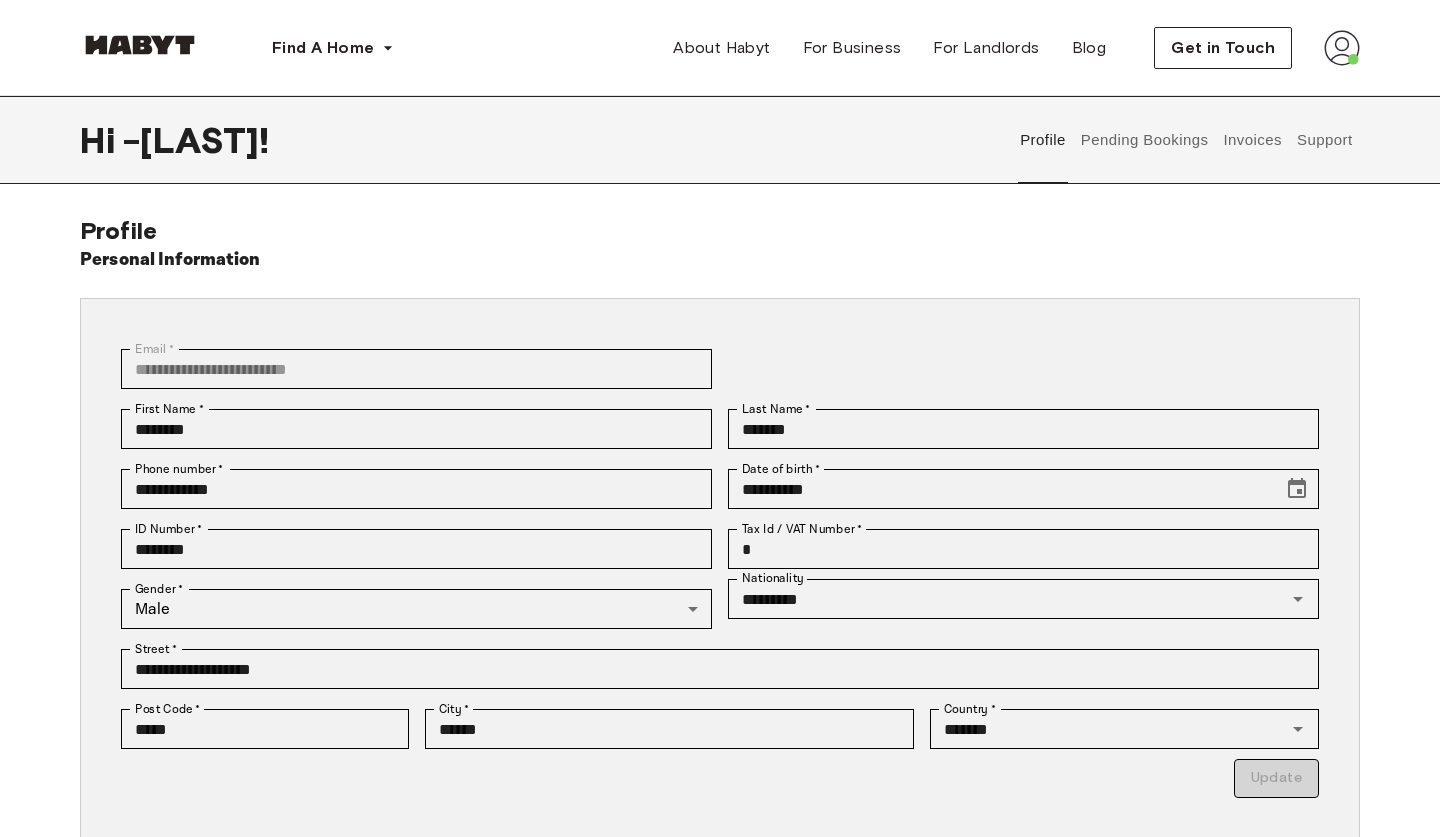 click on "Support" at bounding box center (1324, 140) 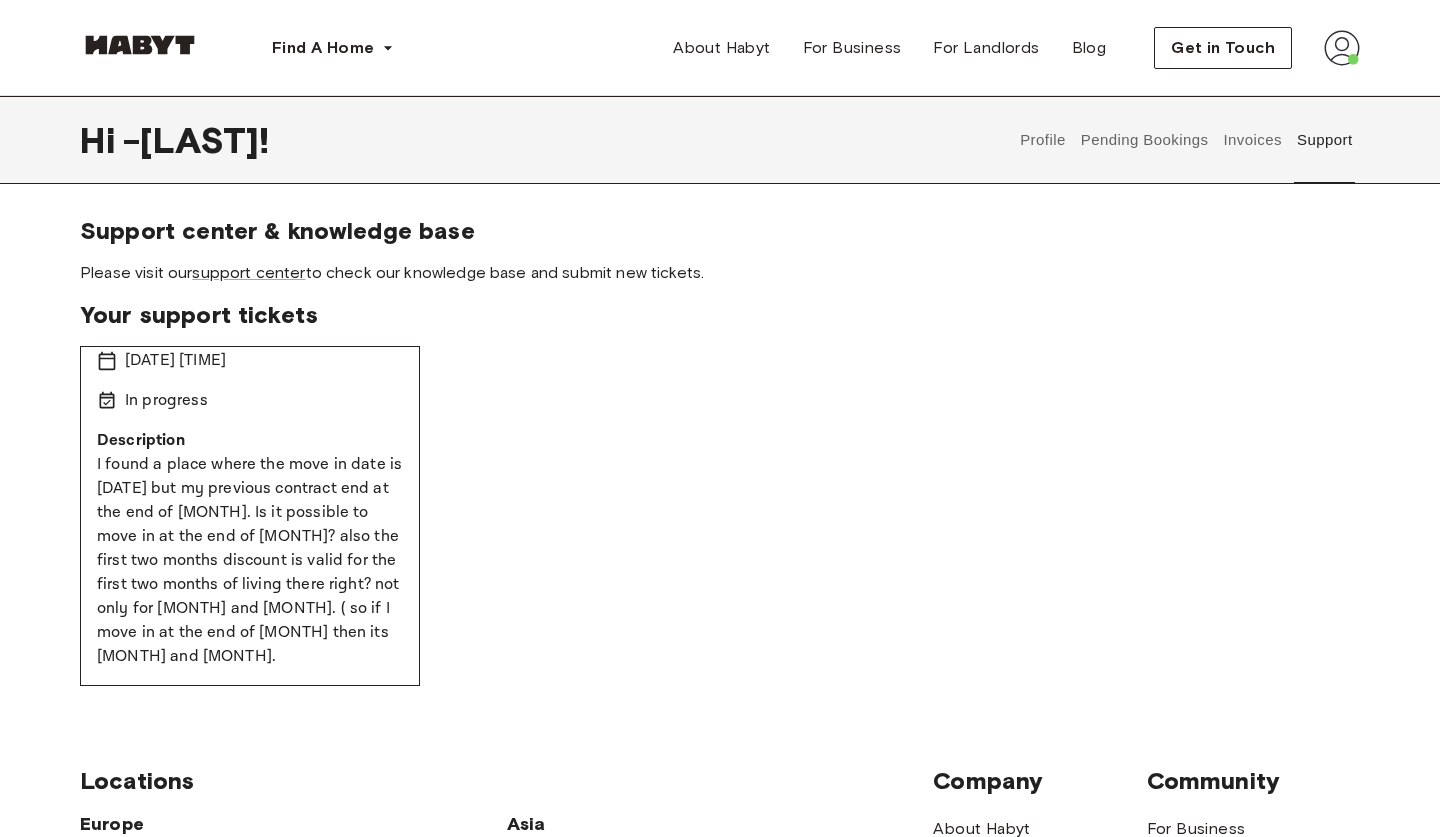 scroll, scrollTop: 94, scrollLeft: 0, axis: vertical 